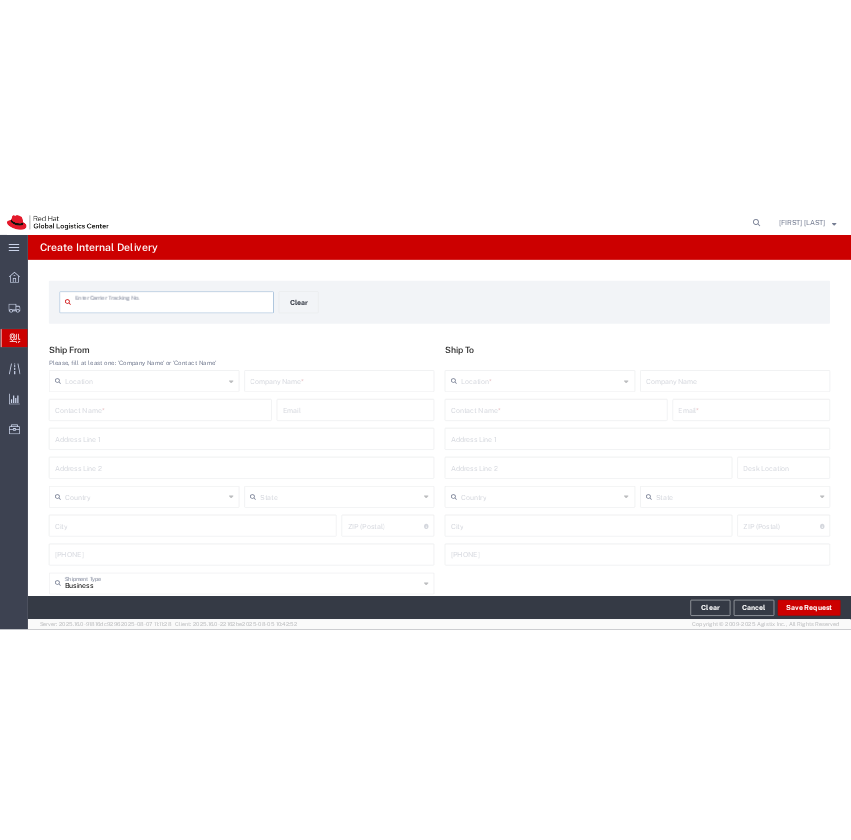 scroll, scrollTop: 0, scrollLeft: 0, axis: both 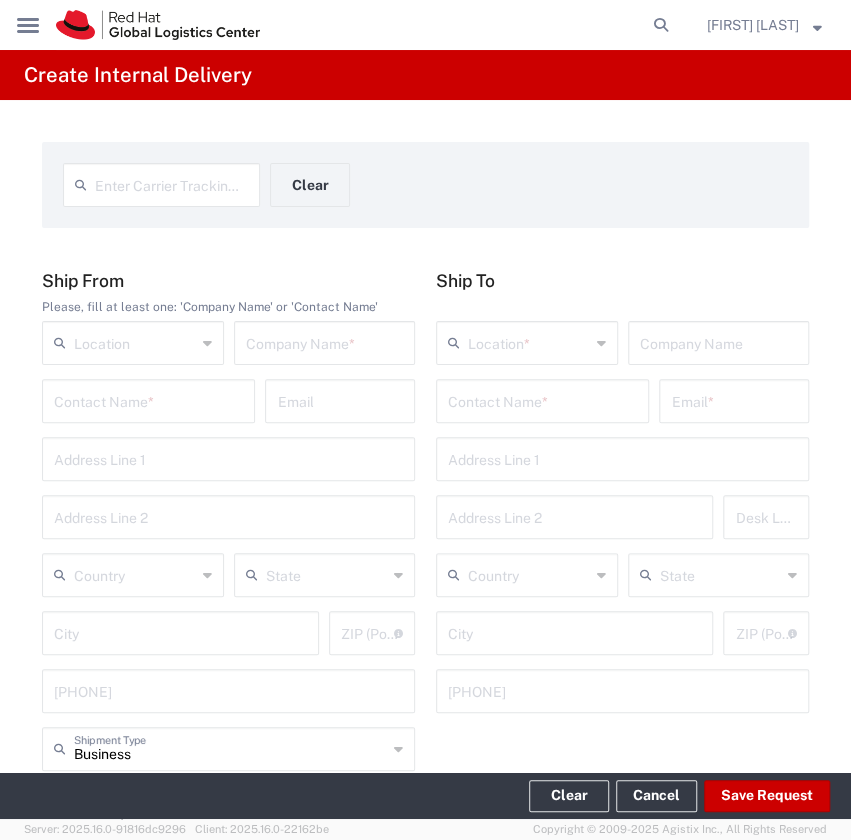 click 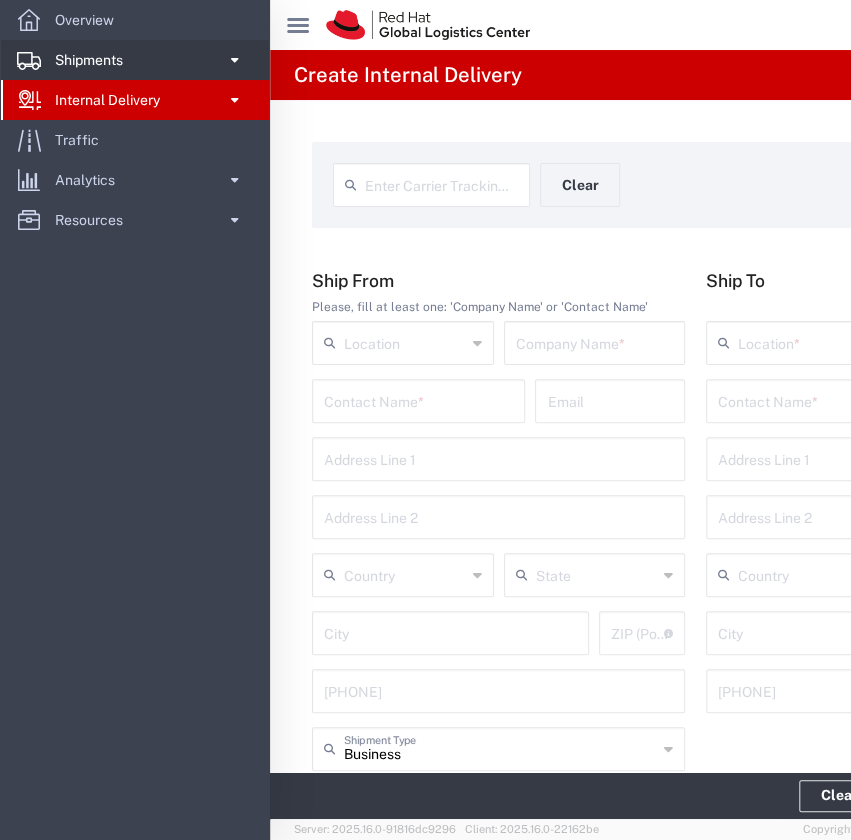 click on "Shipments" 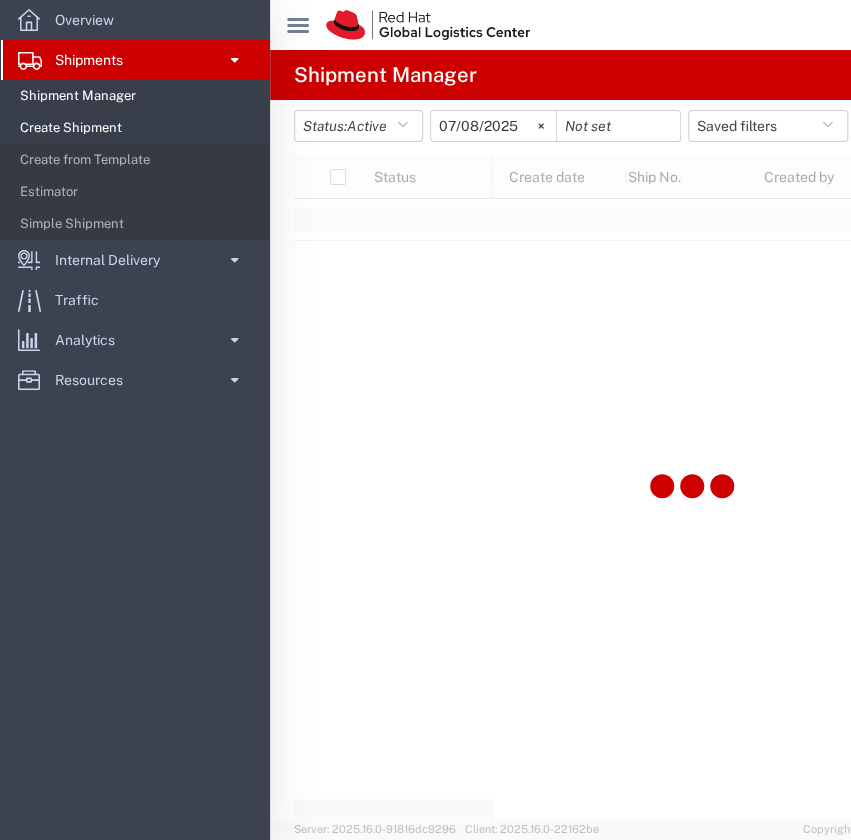 click on "Create Shipment" 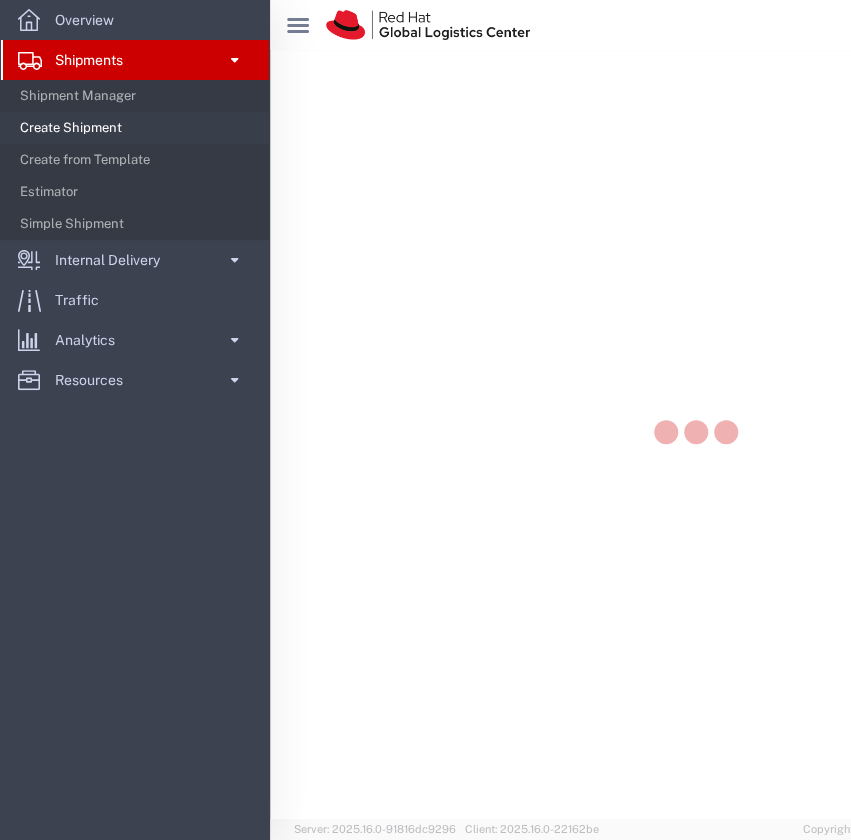 scroll, scrollTop: 0, scrollLeft: 0, axis: both 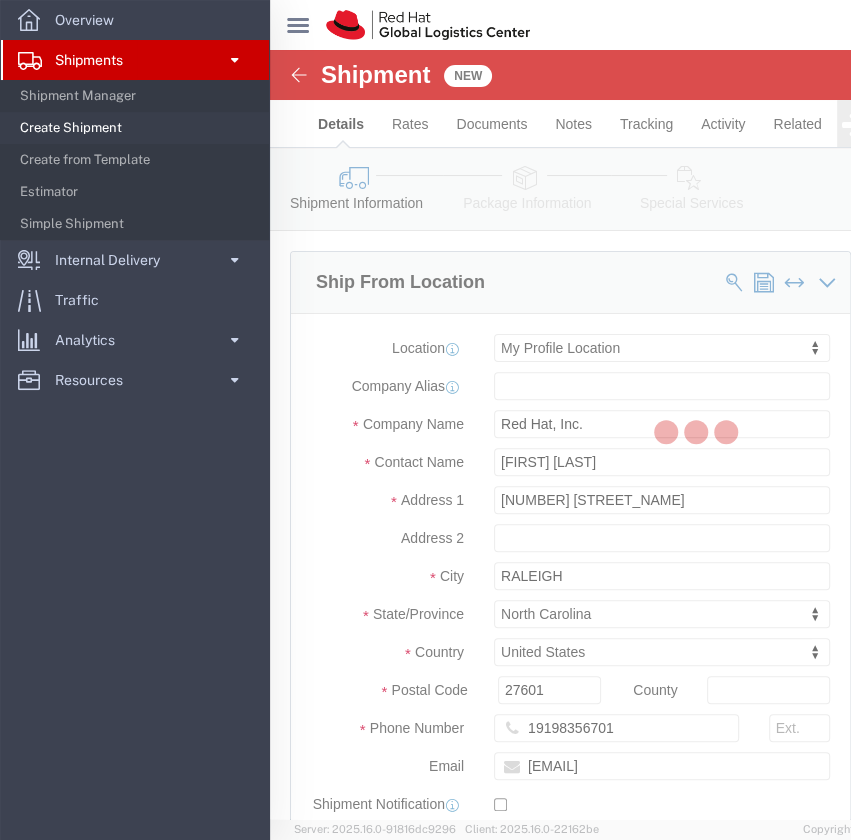 select 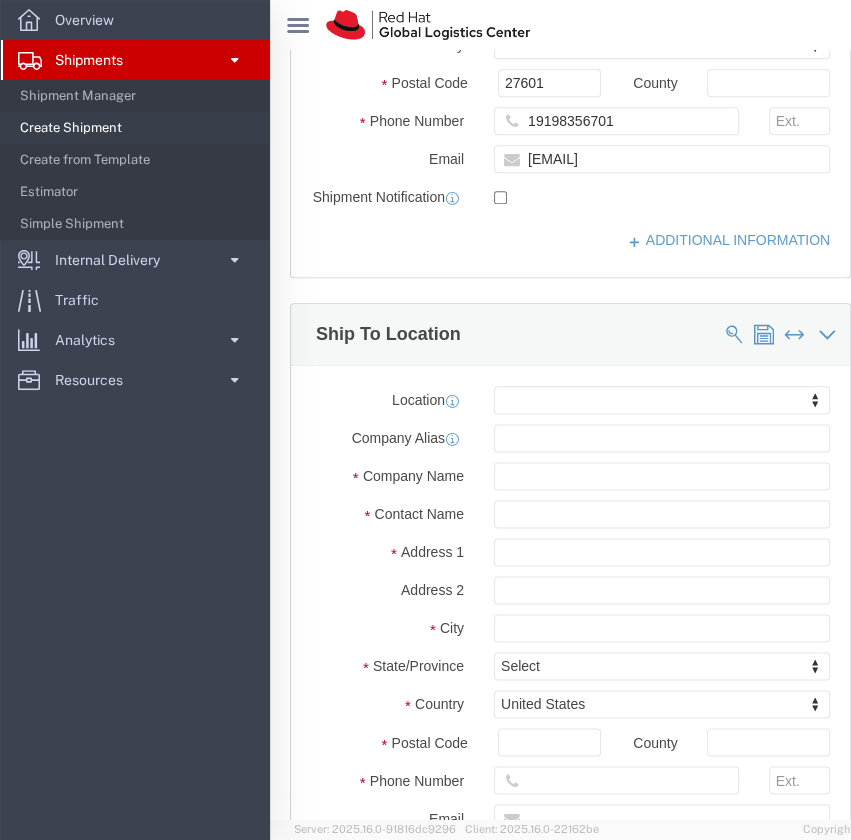scroll, scrollTop: 605, scrollLeft: 0, axis: vertical 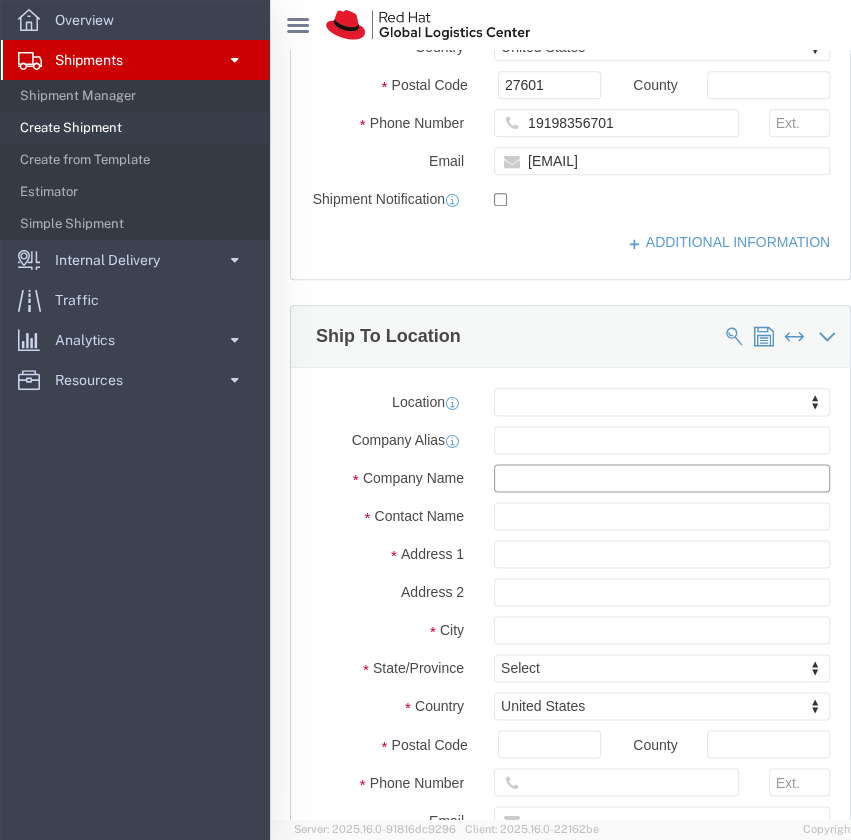 click 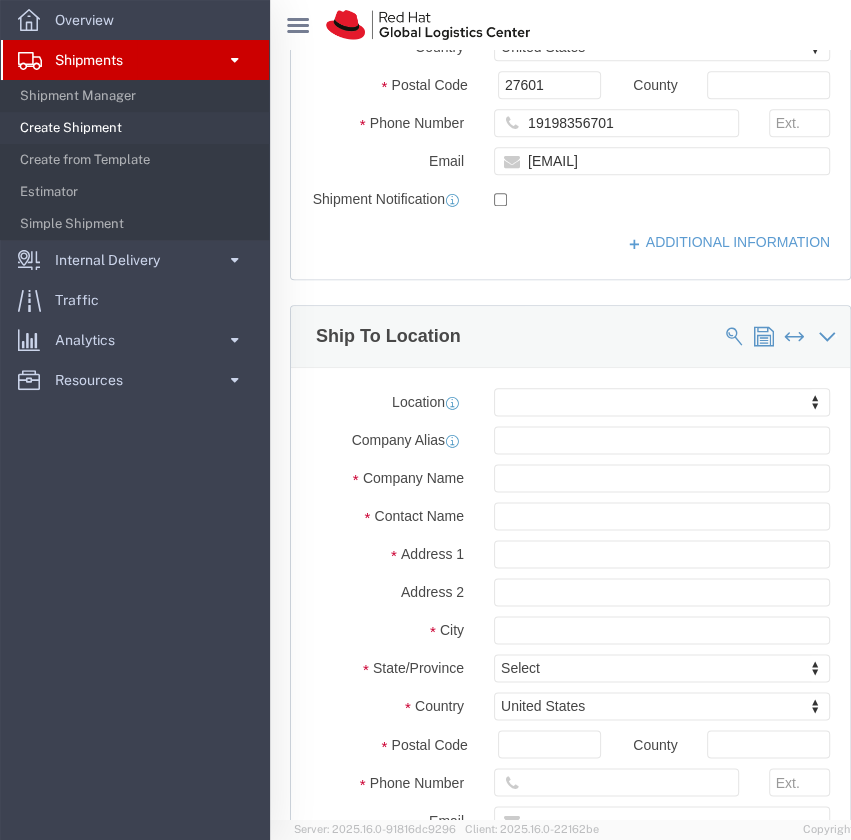 scroll, scrollTop: 0, scrollLeft: 0, axis: both 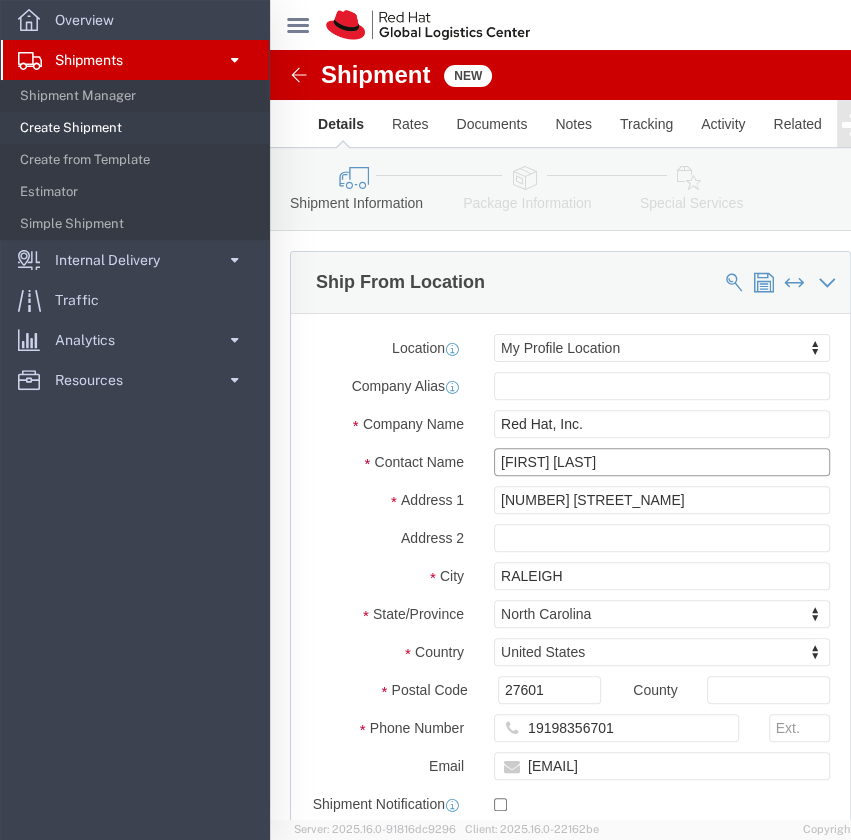 drag, startPoint x: 364, startPoint y: 401, endPoint x: 63, endPoint y: 370, distance: 302.59213 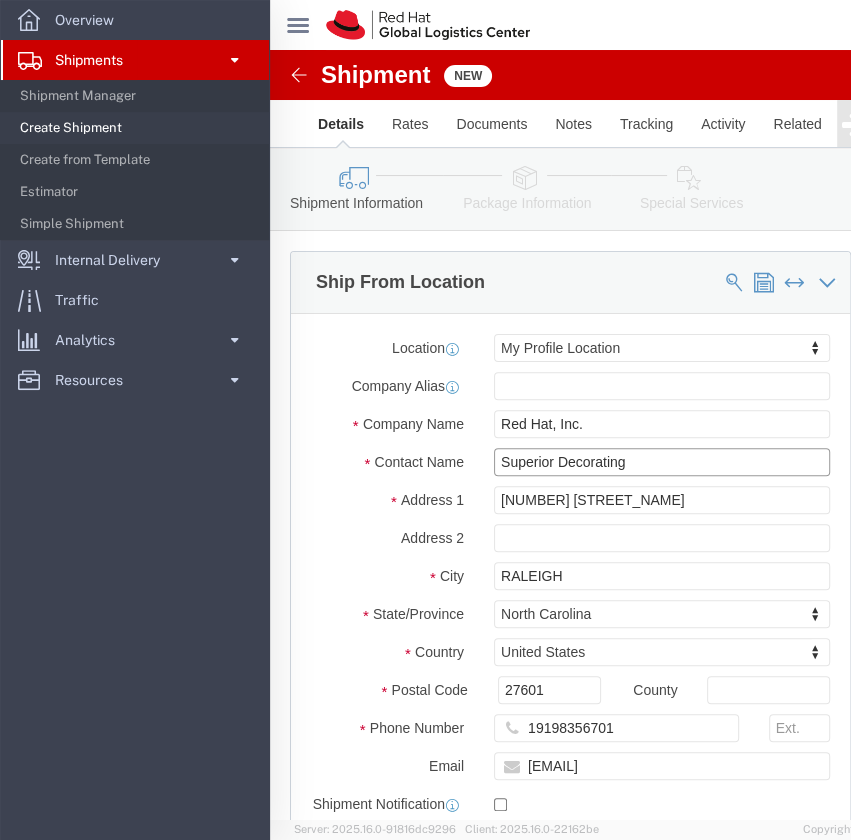type on "Superior Decorating" 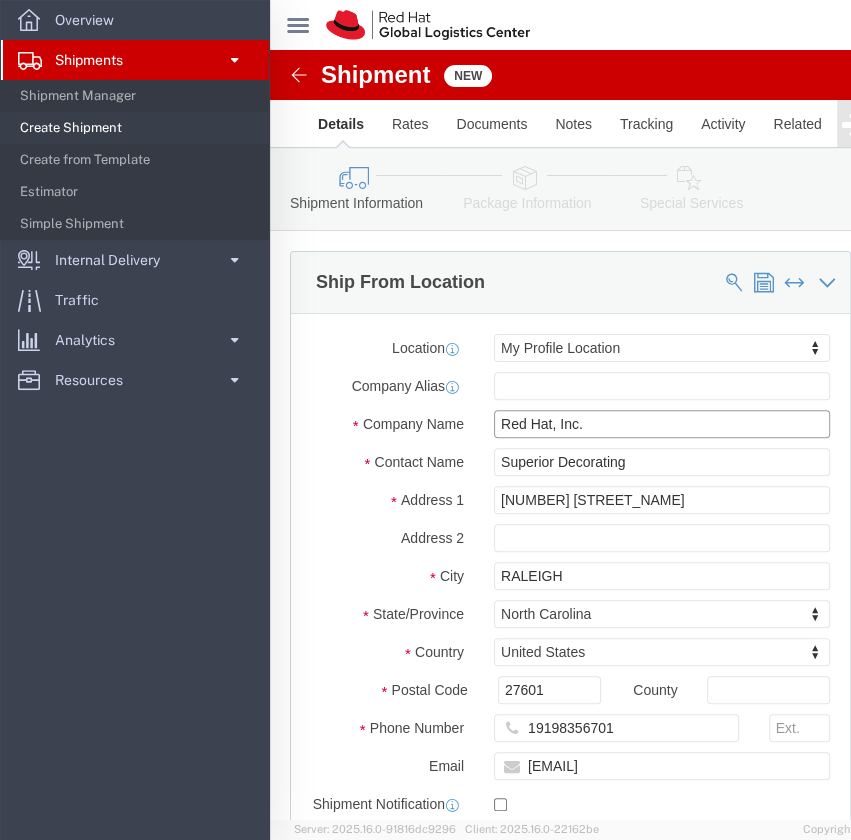 drag, startPoint x: 350, startPoint y: 370, endPoint x: 202, endPoint y: 370, distance: 148 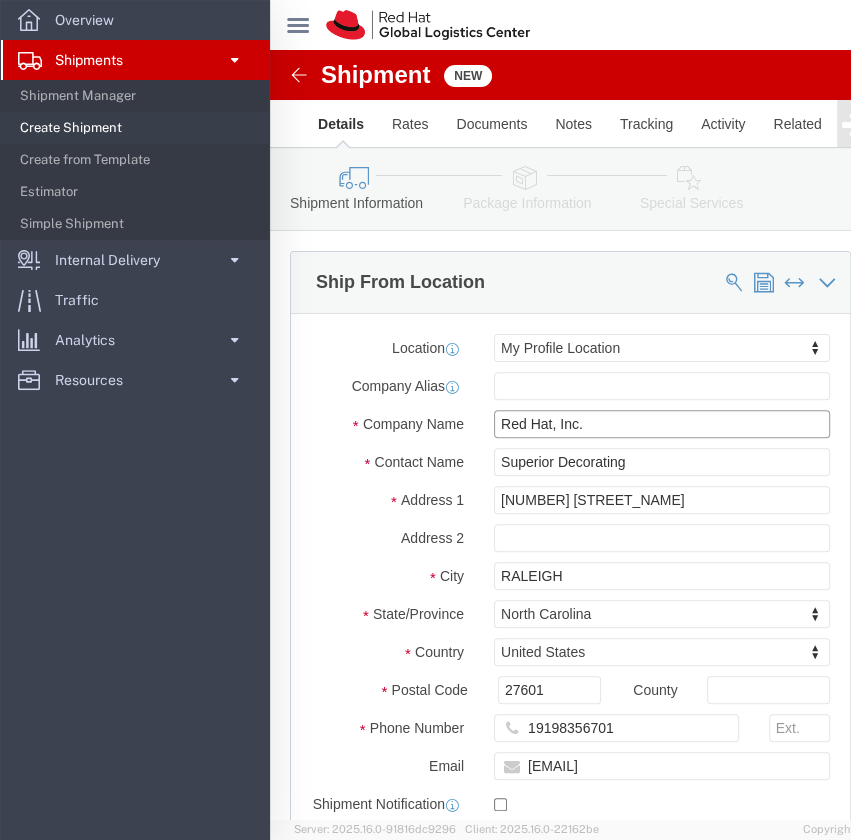 click on "Company Name
Red Hat, Inc." 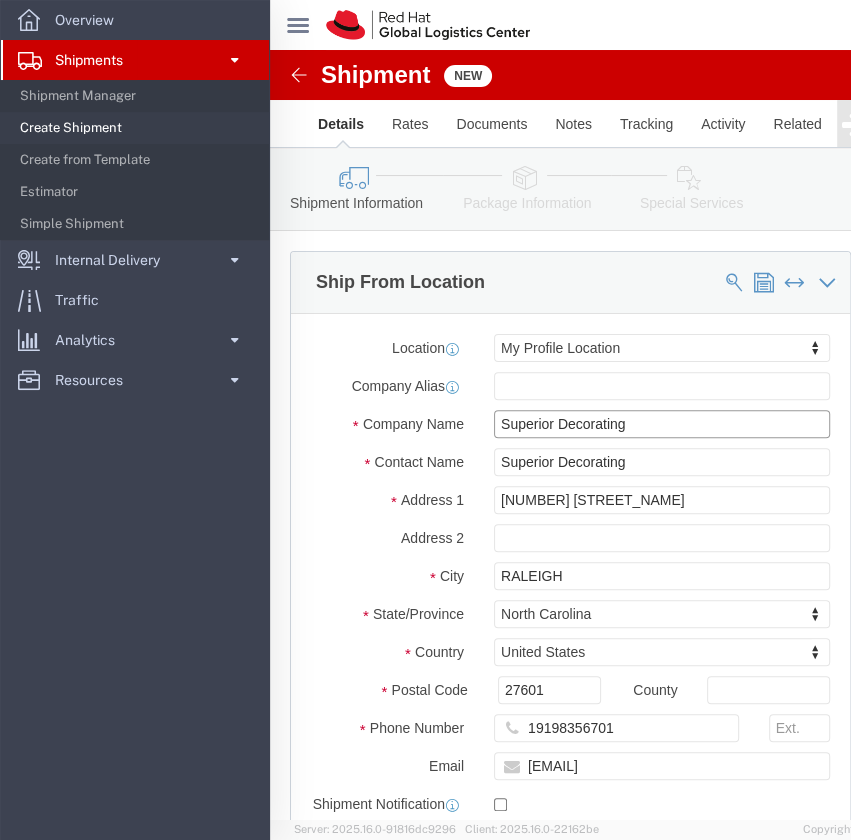 type on "Superior Decorating" 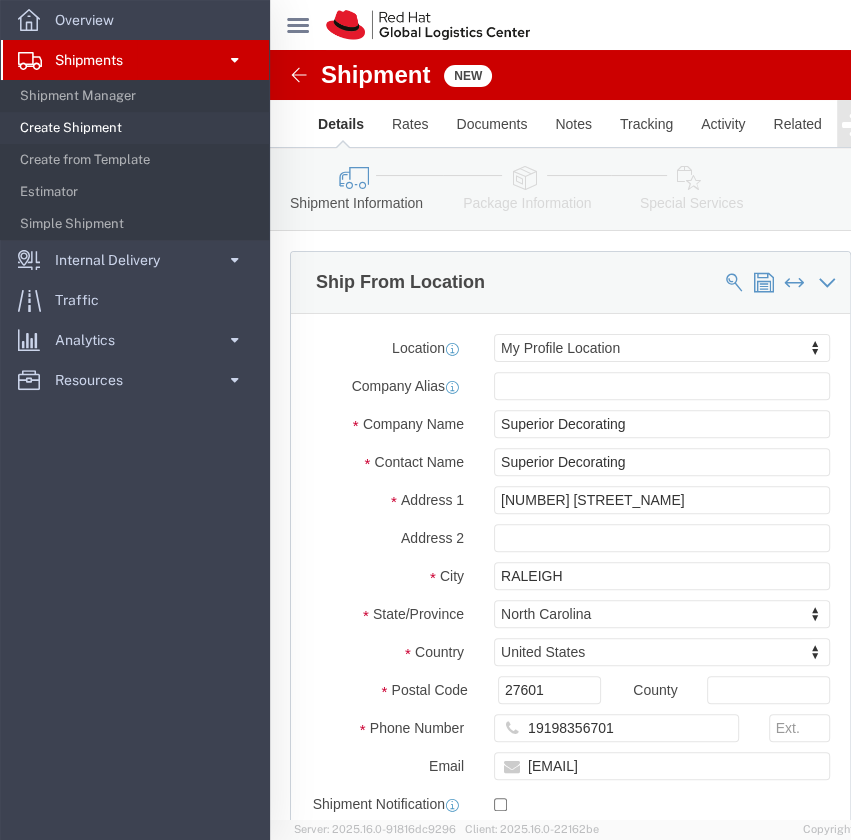 click on "Location      My Profile Location                                     My Profile Location RH - [CITY] - MSO RH - [CITY] Data Center RH - [CITY] Data Center RH - [CITY] - MSO RH - [CITY] - MSO RH - [CITY] 904 RH - [CITY] - Carina RH - [CITY] - MSO - NEW RH - [CITY] - MSO - Gaysorn RH - [CITY] - Colonial RH - [CITY] RH - [CITY] - MSO RH - [CITY] - Parkview Green RH - [CITY] - Raycom RH - [CITY] Data Center RH - [CITY] - MSO RH - [CITY] Data Center RH - [CITY] RH - [CITY] - MSO RH - [CITY] RH - [CITY] - MSO RH - [CITY] RH - [CITY] Data Center (IBM) RH - [CITY] RH - [CITY] - MSO RH - [CITY] RH - [CITY] - MSO RH - [CITY]" 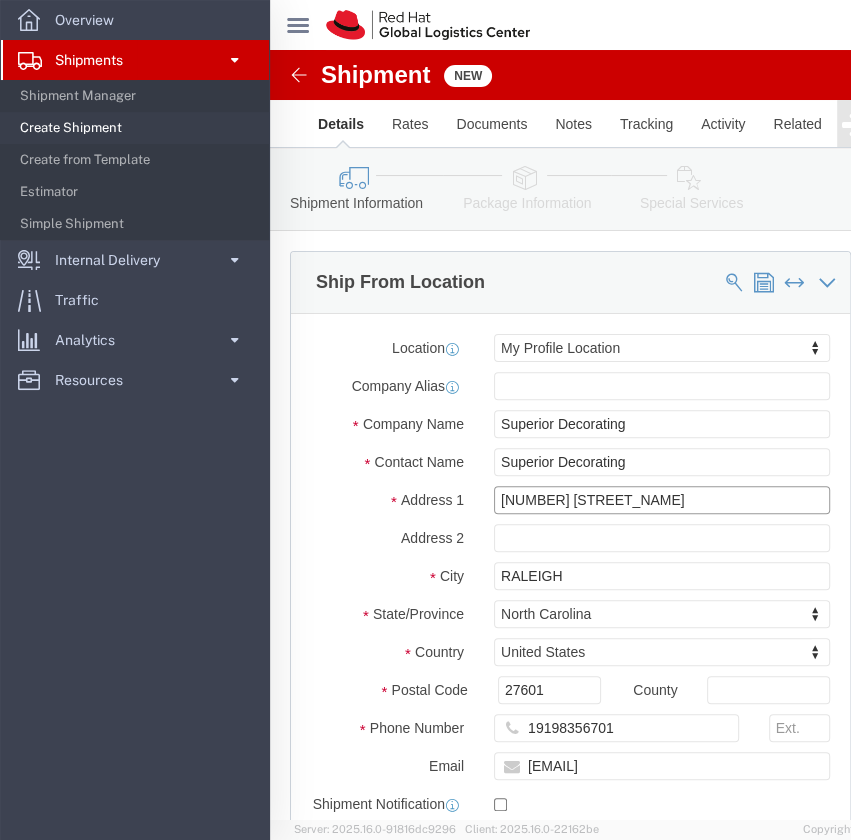 drag, startPoint x: 388, startPoint y: 444, endPoint x: 178, endPoint y: 434, distance: 210.23796 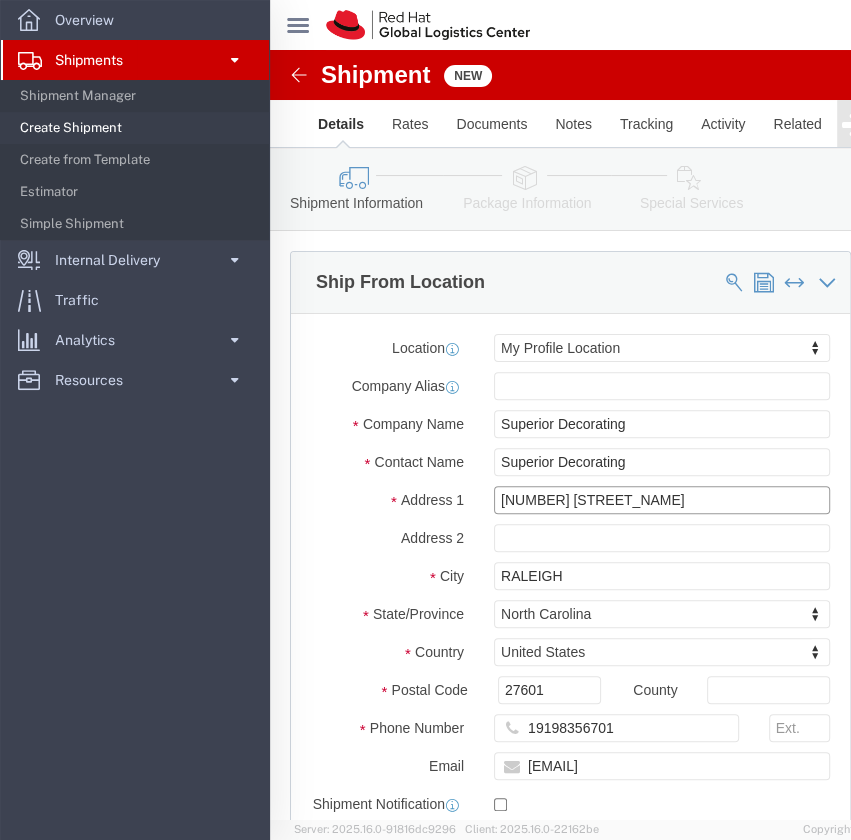 type on "[NUMBER] [STREET_NAME]" 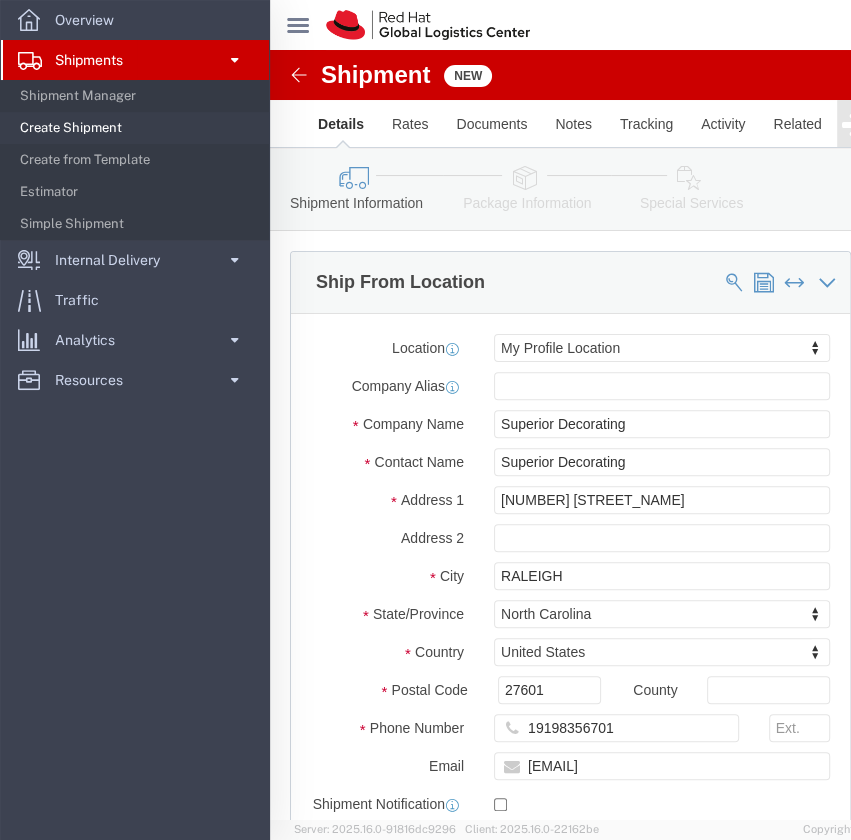 select 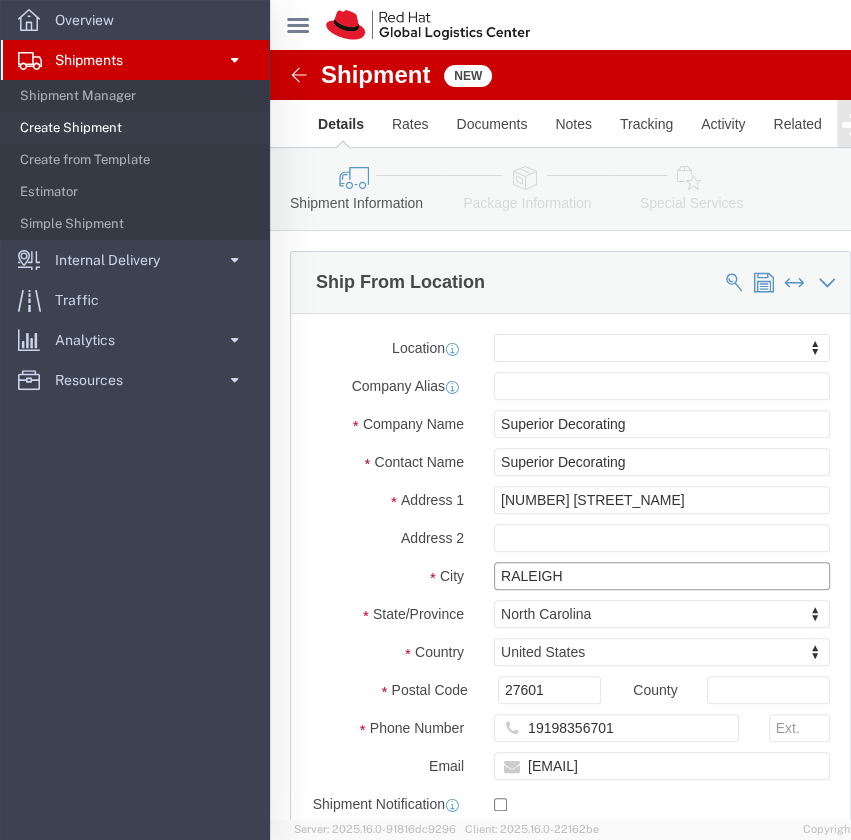drag, startPoint x: 341, startPoint y: 530, endPoint x: 182, endPoint y: 523, distance: 159.154 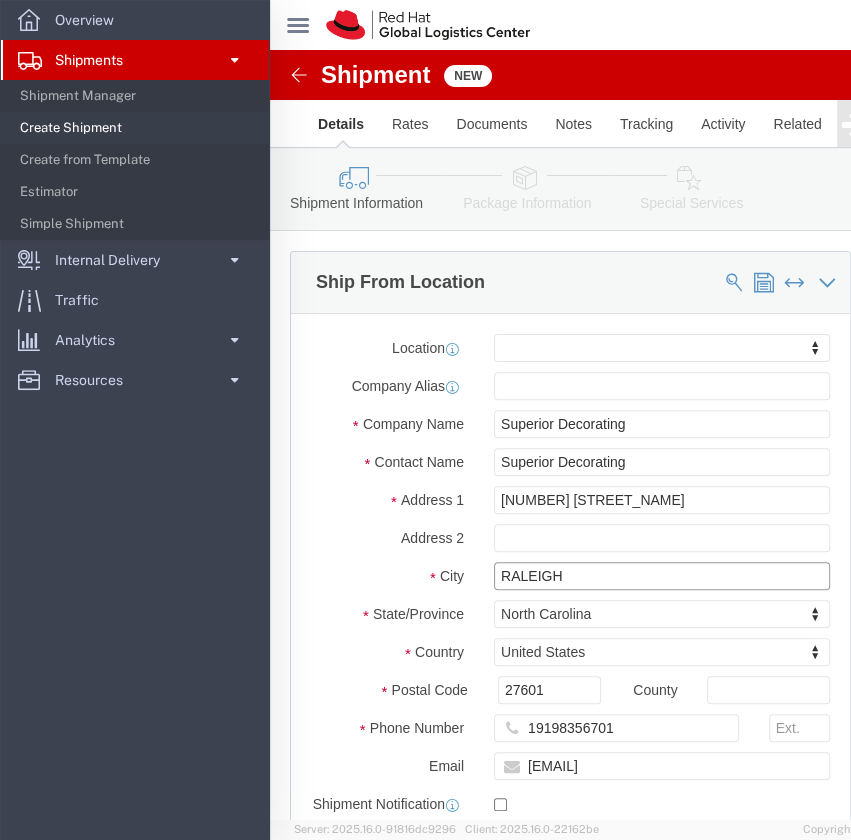 click on "City
[CITY]" 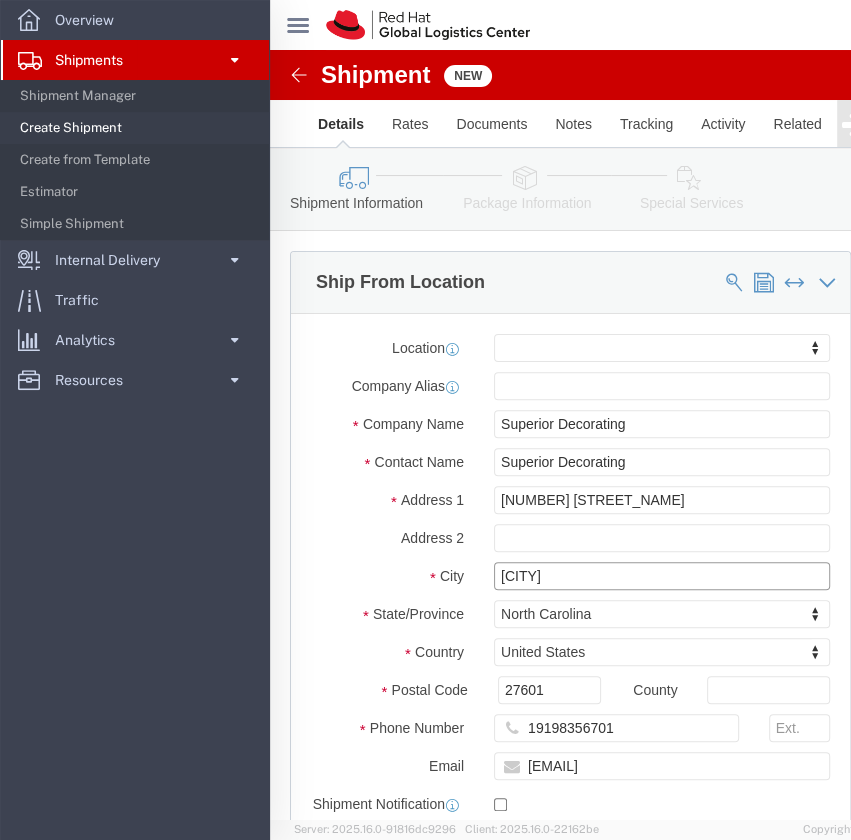 type on "[CITY]" 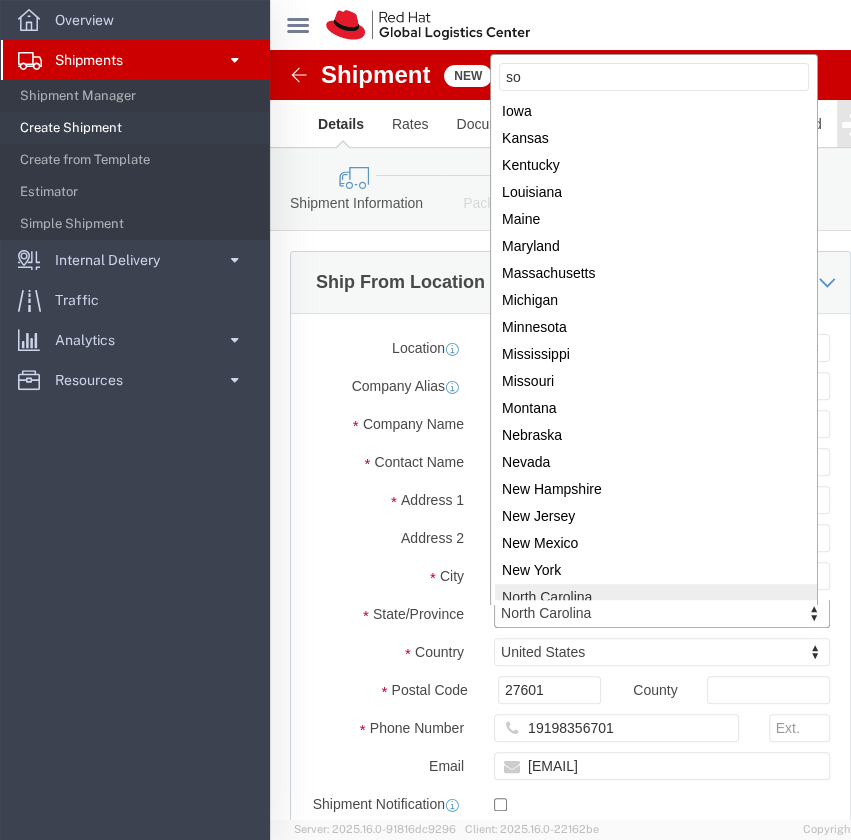 scroll, scrollTop: 0, scrollLeft: 0, axis: both 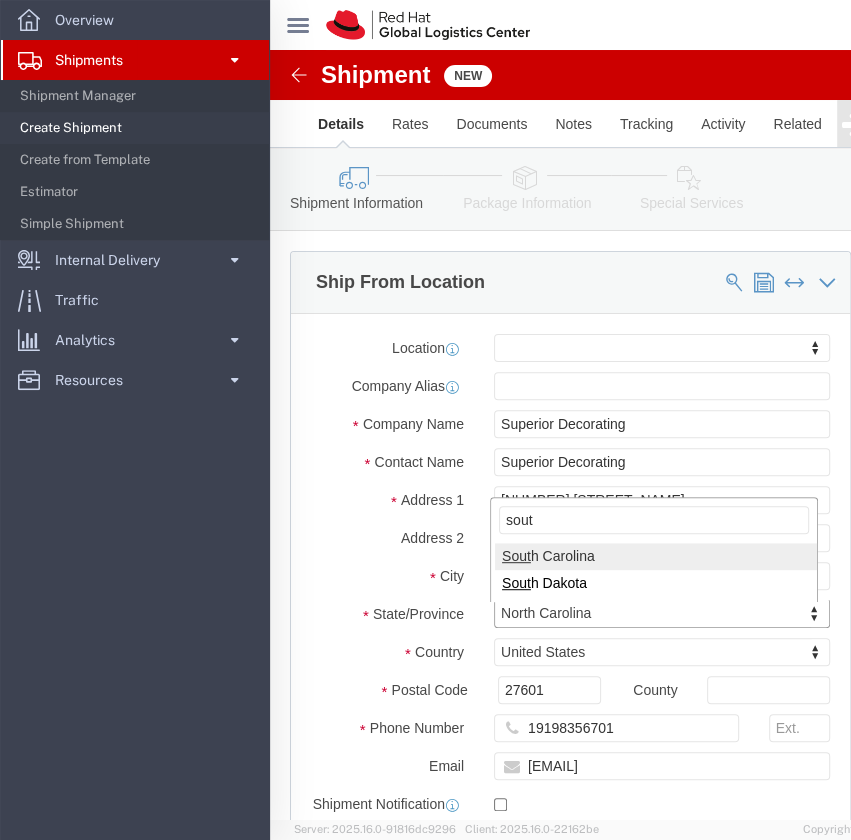type on "south" 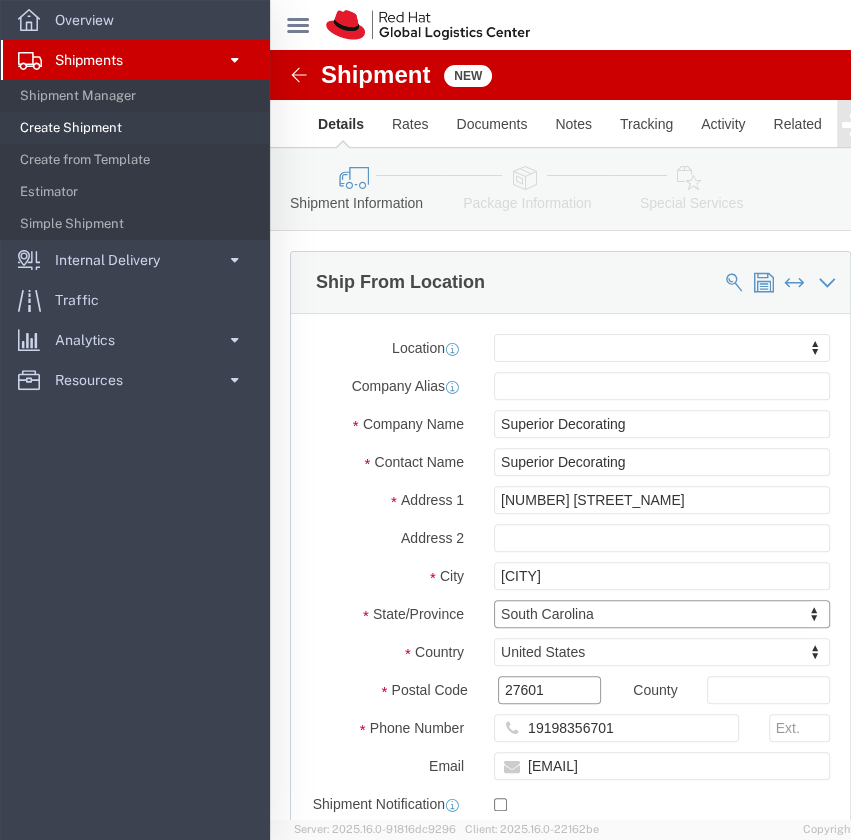 drag, startPoint x: 268, startPoint y: 634, endPoint x: 212, endPoint y: 621, distance: 57.48913 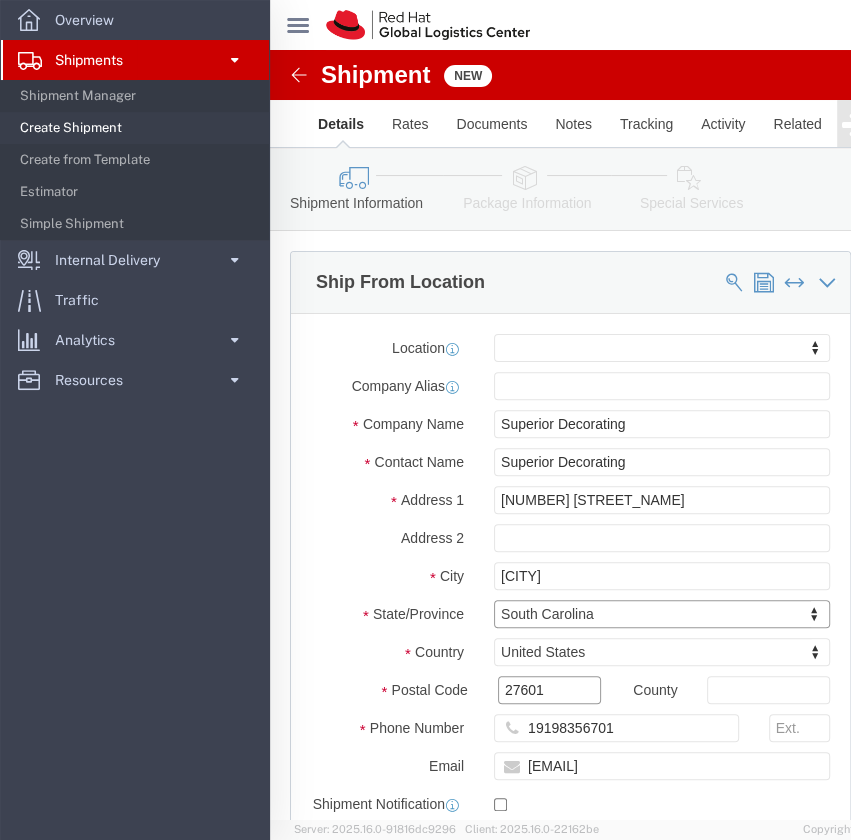 click on "Location My Profile Location RH - [CITY] - MSO RH - [CITY] Data Center RH - [CITY] Data Center RH - [CITY] - MSO RH - [CITY] - MSO RH - [CITY] 904 RH - [CITY] - Carina RH - [CITY] - MSO - NEW RH - [CITY] - MSO - Gaysorn RH - [CITY] - Colonial RH - Be'er Sheva RH - [CITY] - MSO RH - [CITY] - Parkview Green RH - [CITY] - Raycom RH - [CITY] Data Center RH - [CITY] - MSO RH - [CITY] Data Center RH - [CITY] RH - [CITY] RH - [CITY] - MSO RH - [CITY] RH - [CITY] - MSO RH - [CITY] - Masaryk University RH - [CITY] - Tech Park Brno - B RH - [CITY] - Tech Park Brno - C RH - [CITY] Data Center RH - [CITY] - MSO RH - [CITY] - MSO - MC Square RH - [CITY] RH - [CITY] - MSO RH - [CITY] RH - [CITY] - MSO RH - [CITY] RH - [CITY] - MSO RH - [CITY] RH - [CITY] - MSO RH - [CITY] RH - [CITY] - MSO RH - [CITY] RH - [CITY] - MSO RH - [CITY] Data Center (IBM) RH - [CITY] RH - [CITY] - MSO RH - [CITY] - MSO" 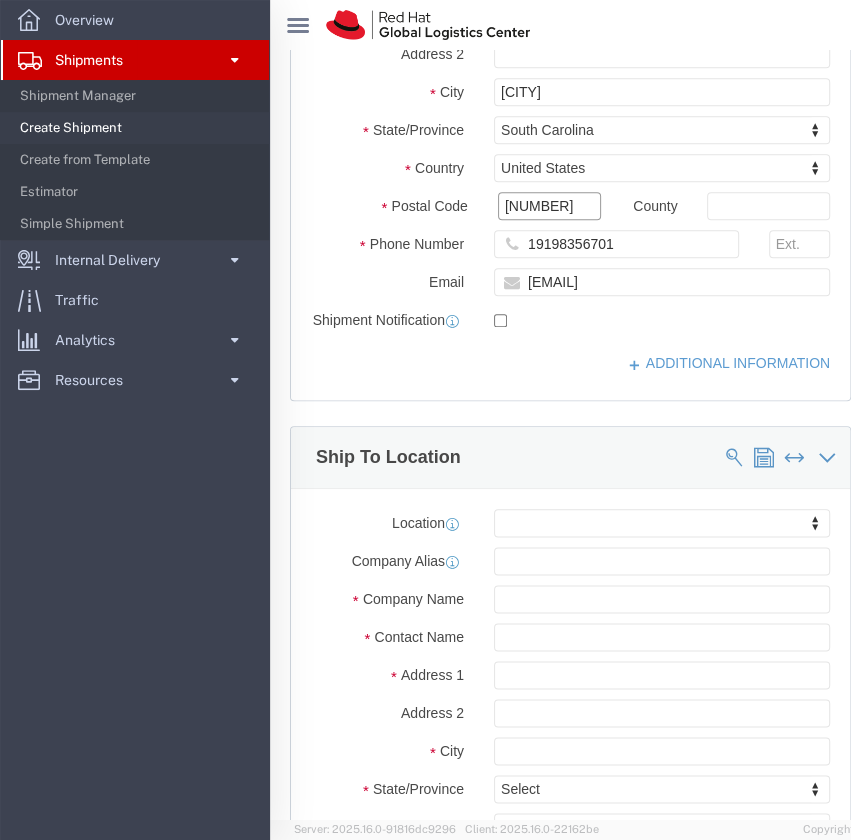 scroll, scrollTop: 410, scrollLeft: 0, axis: vertical 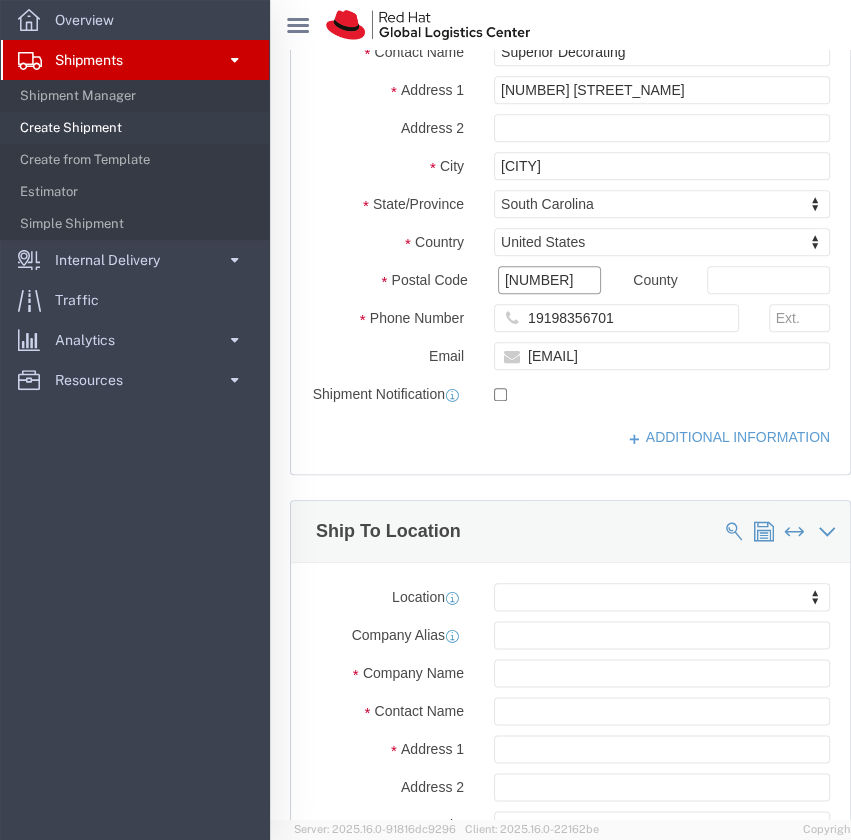 type on "[NUMBER]" 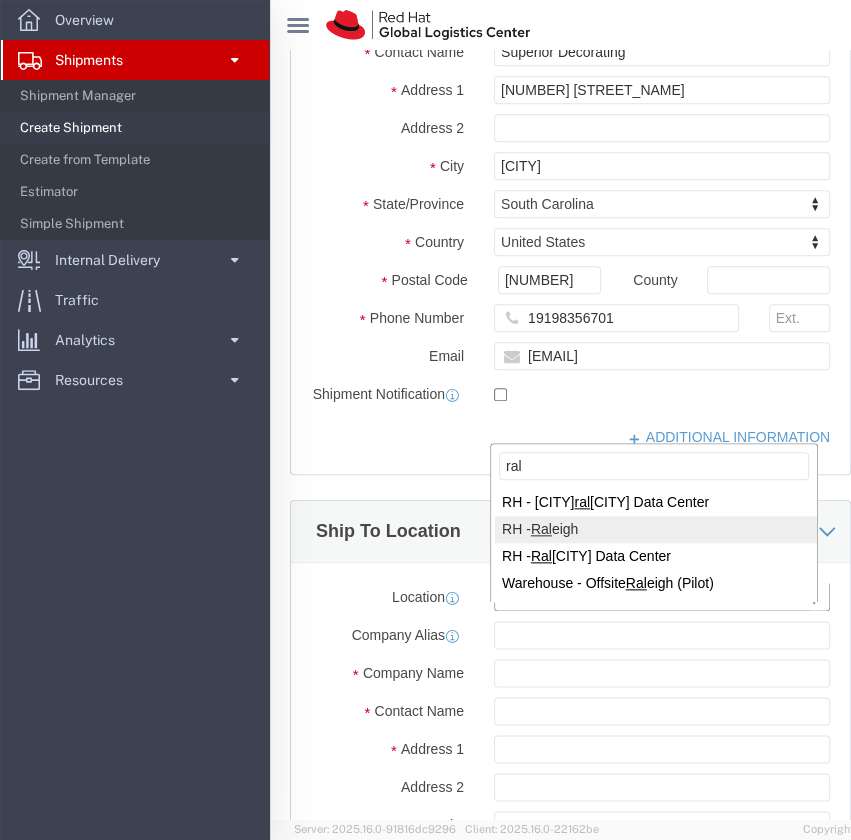 type on "ral" 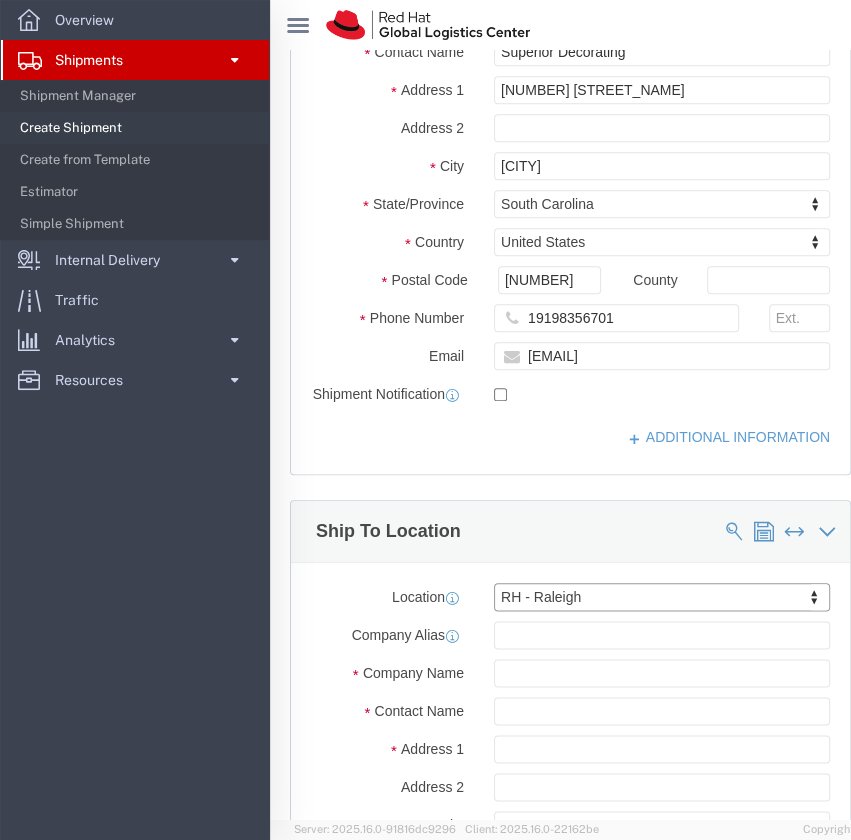 select on "NC" 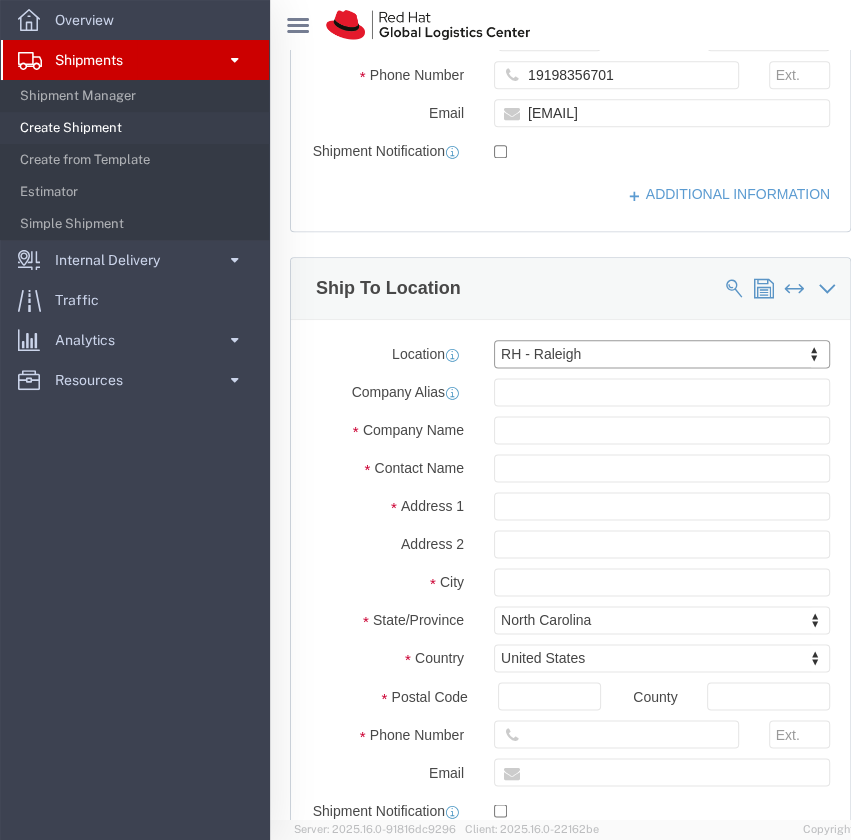 scroll, scrollTop: 656, scrollLeft: 0, axis: vertical 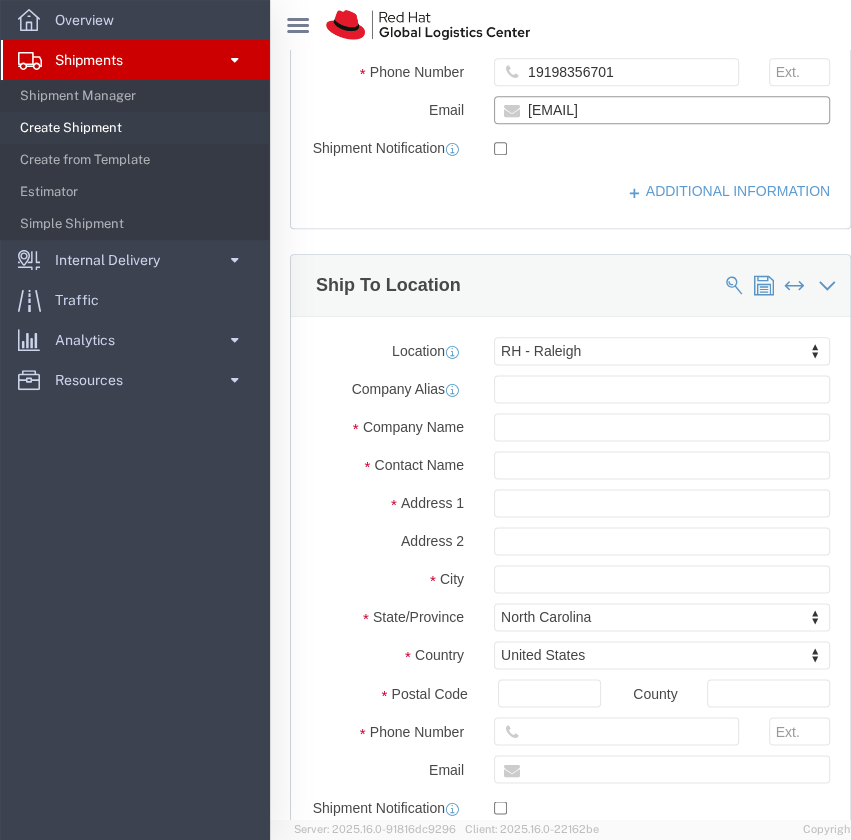 drag, startPoint x: 400, startPoint y: 59, endPoint x: 131, endPoint y: 25, distance: 271.1402 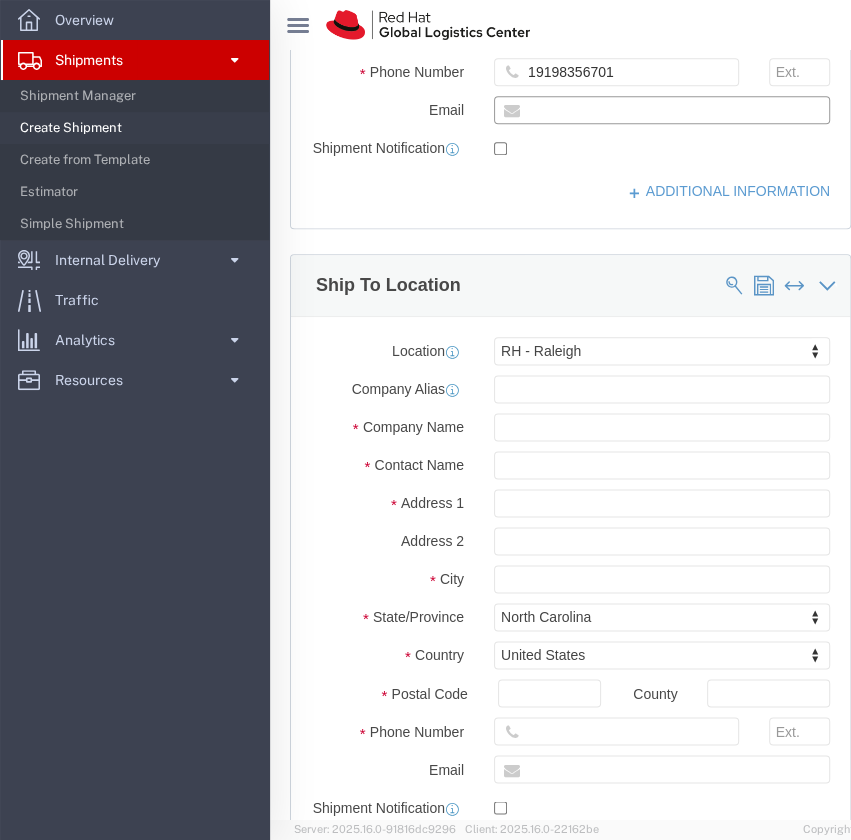type 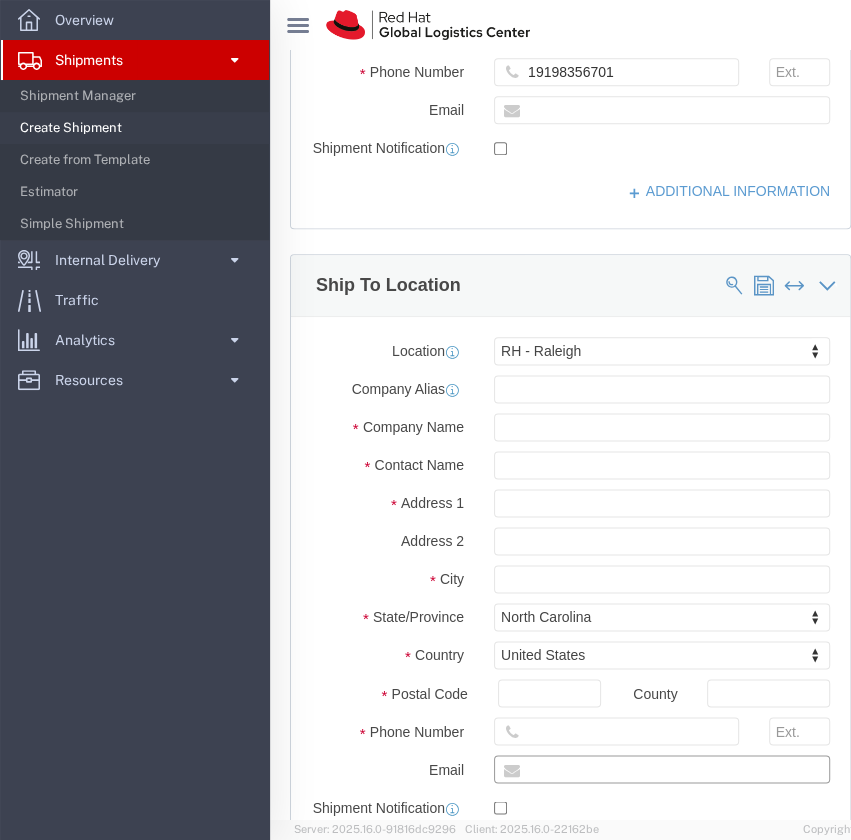 click 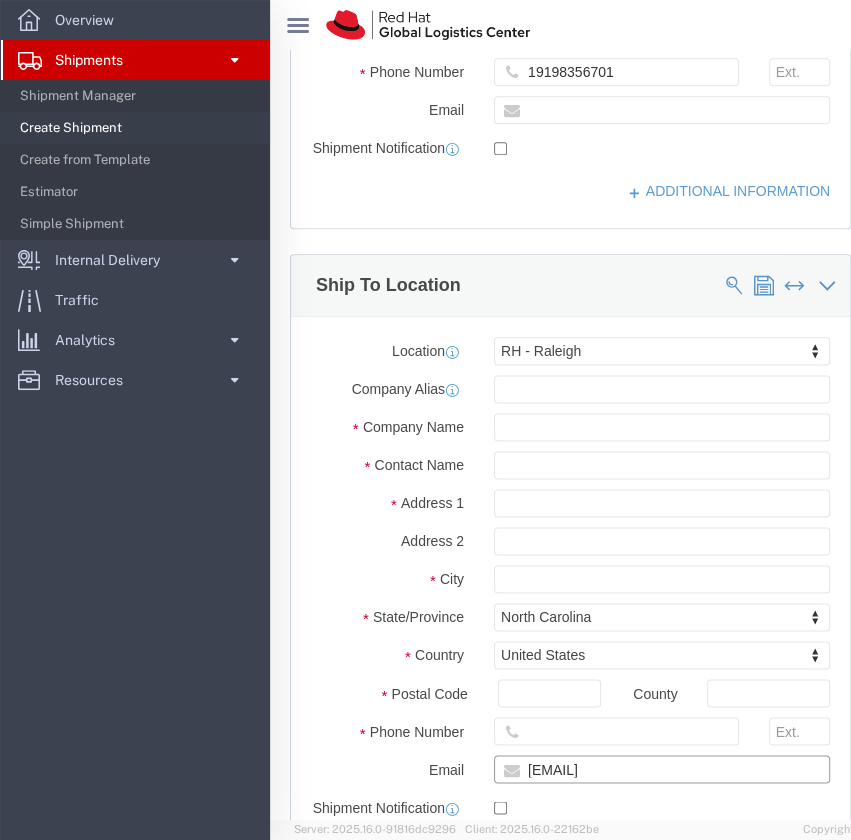 type on "[EMAIL]" 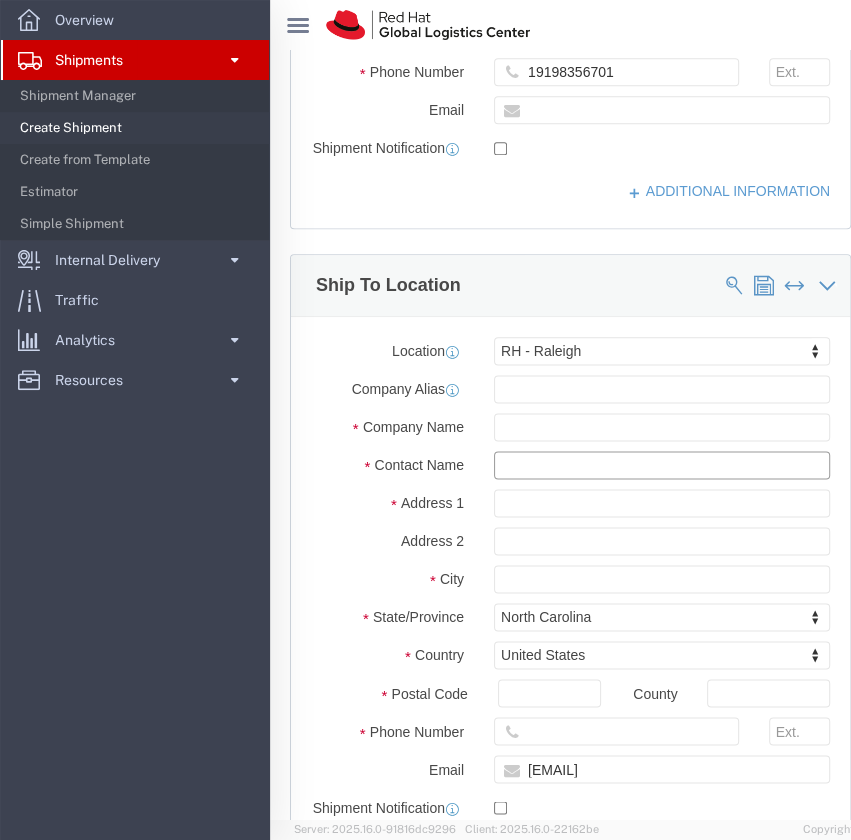 click 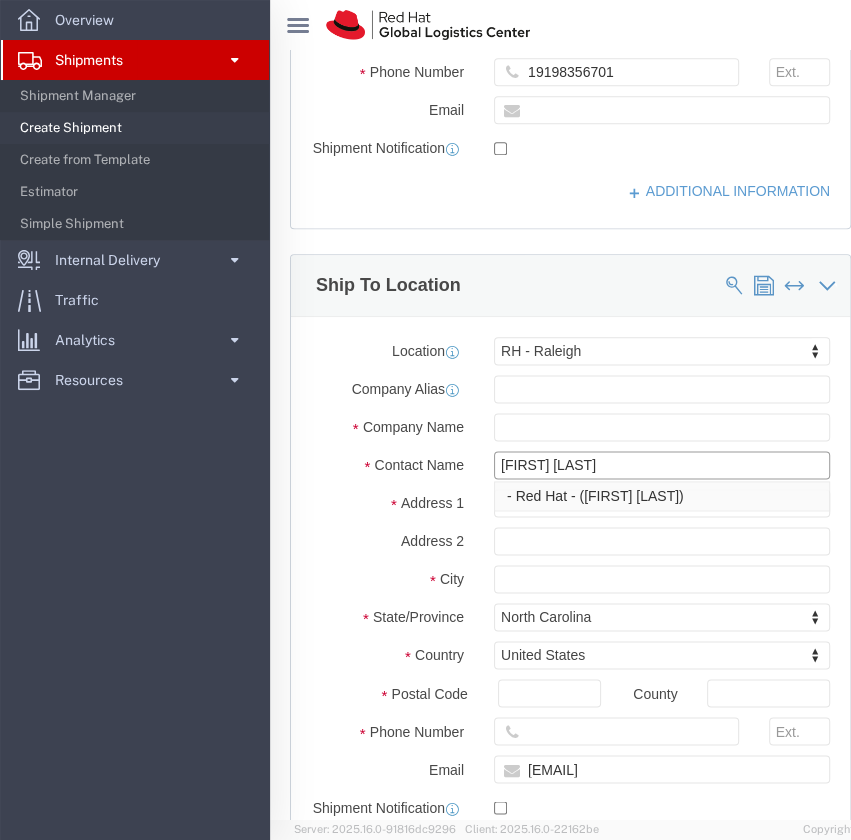 type on "[FIRST] [LAST]" 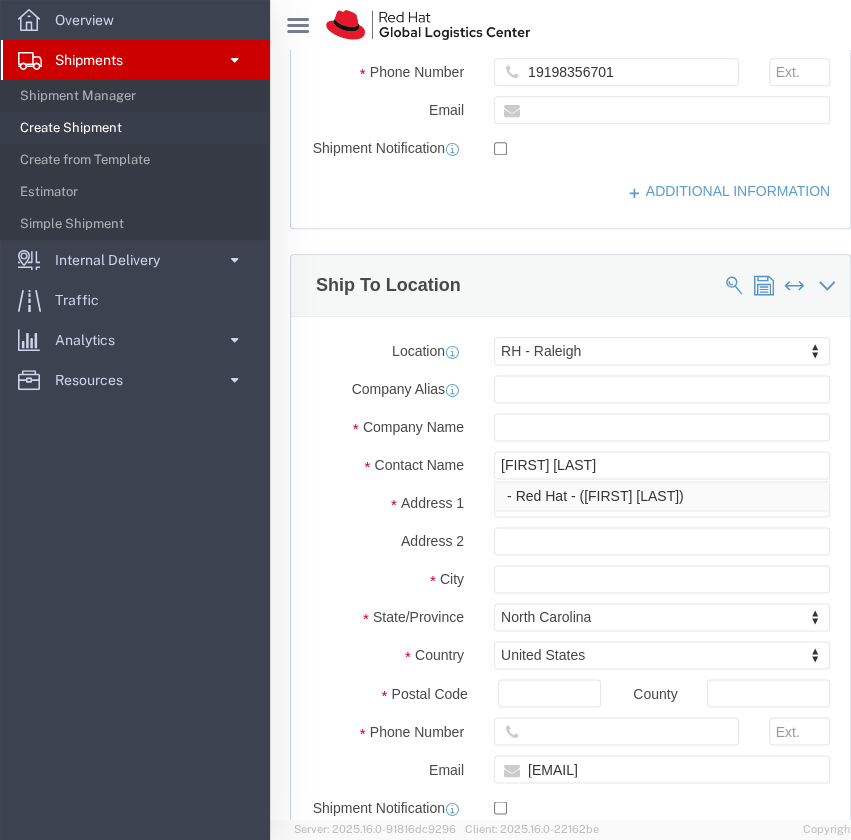 click on "State/Province" 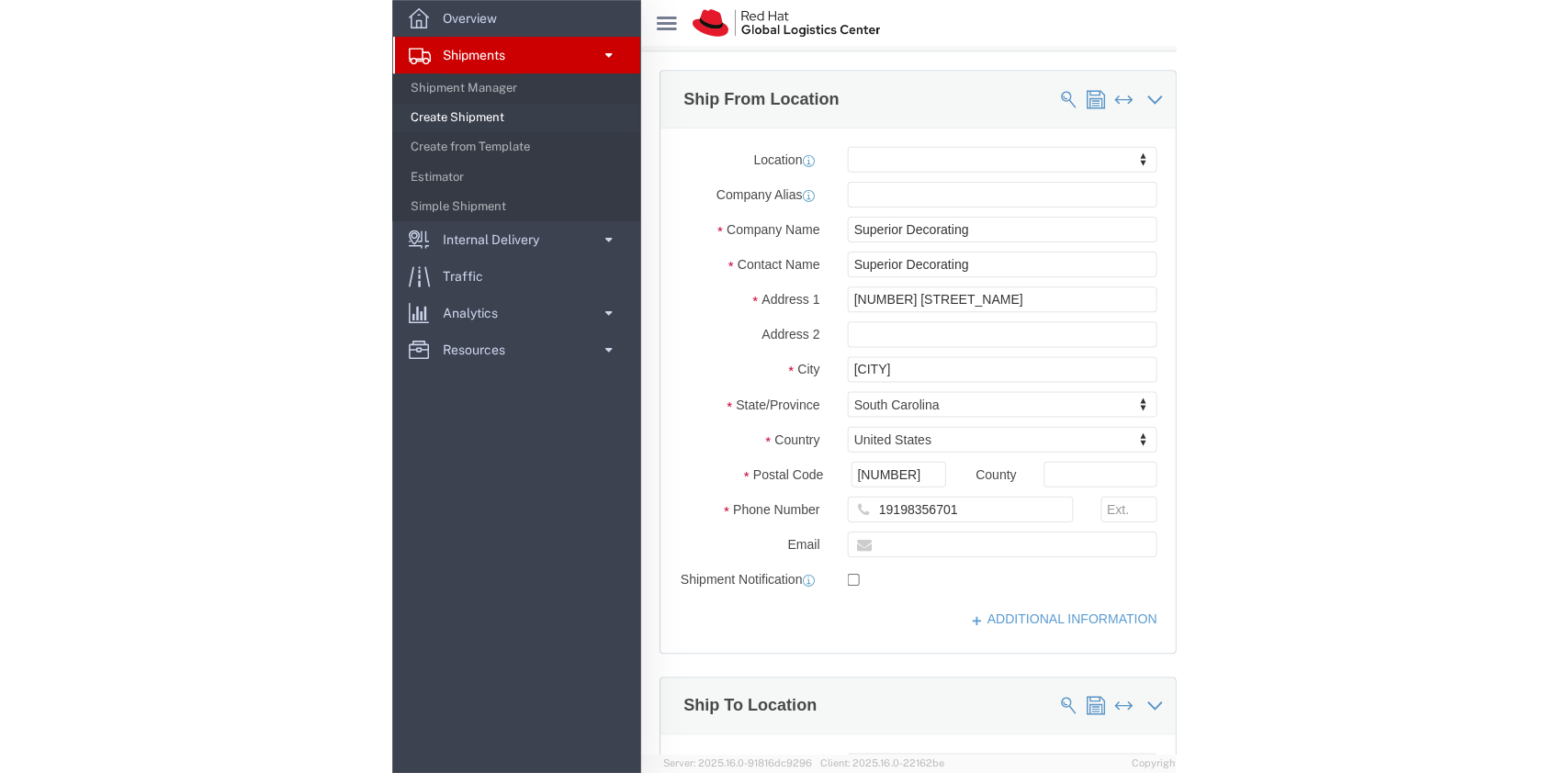 scroll, scrollTop: 162, scrollLeft: 0, axis: vertical 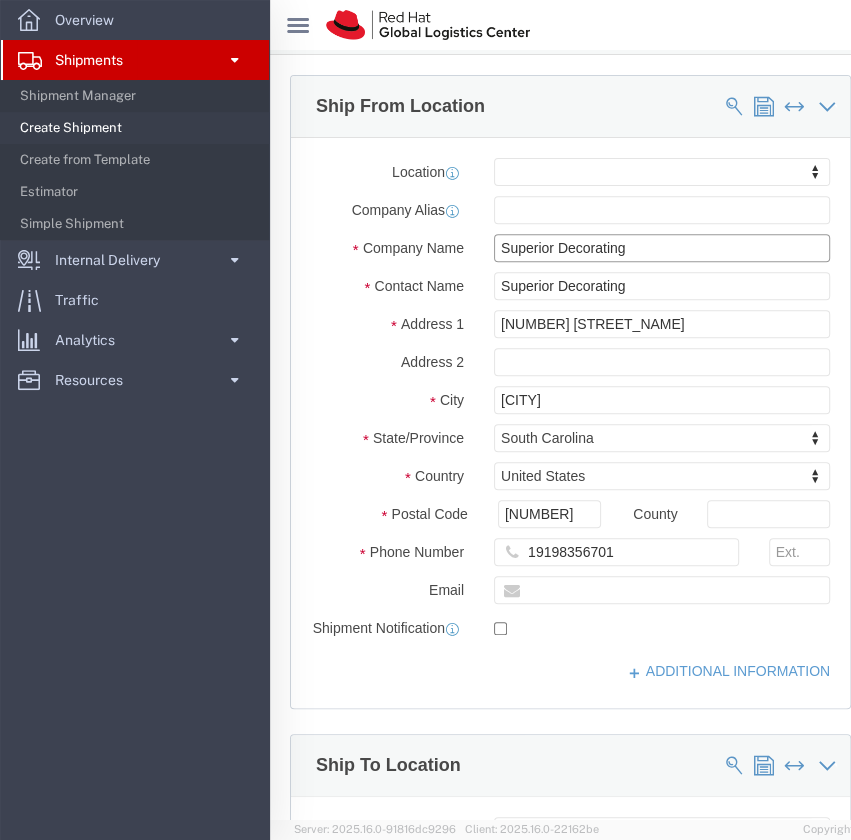 drag, startPoint x: 366, startPoint y: 193, endPoint x: 79, endPoint y: 154, distance: 289.6377 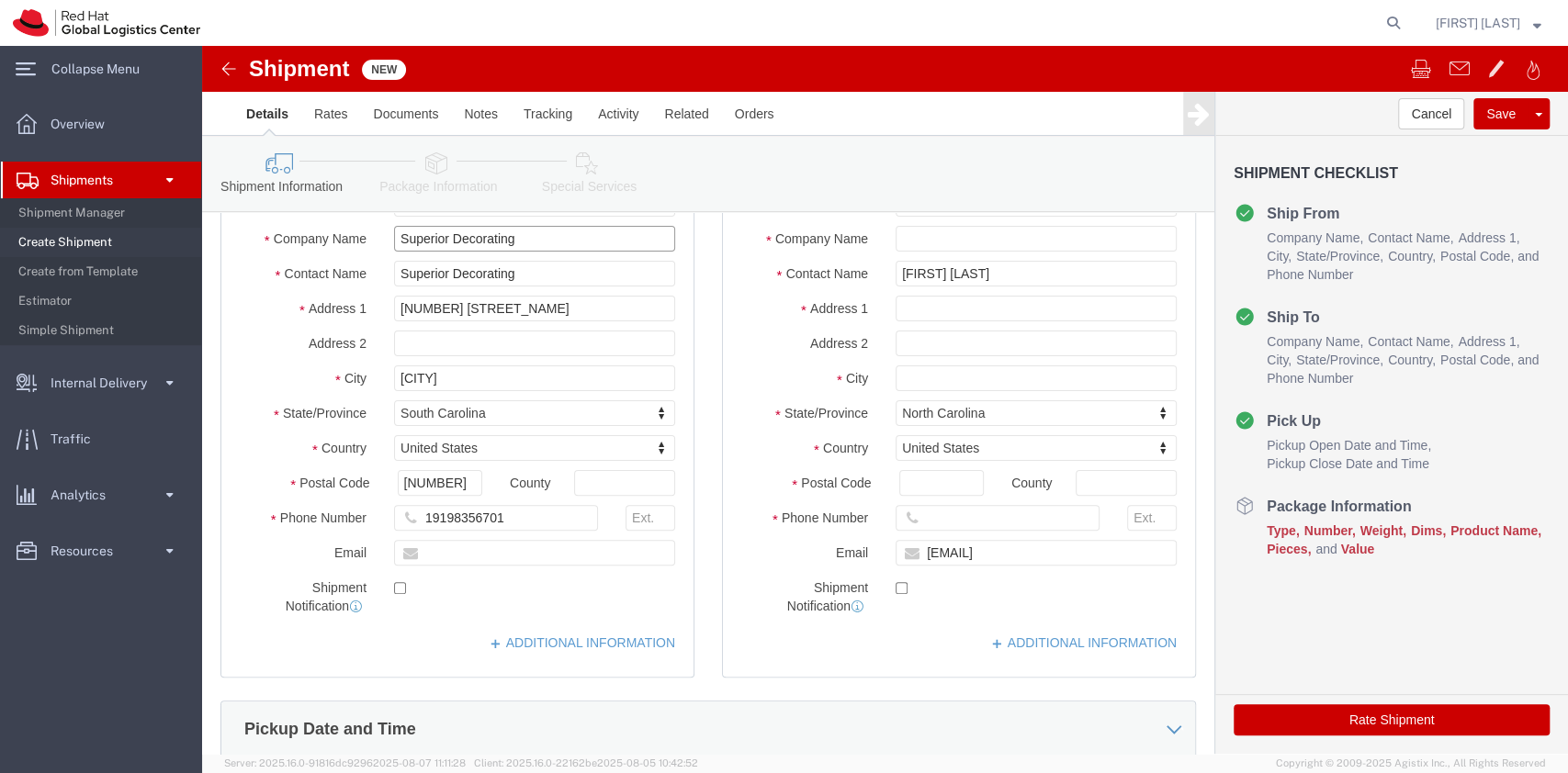 scroll, scrollTop: 149, scrollLeft: 0, axis: vertical 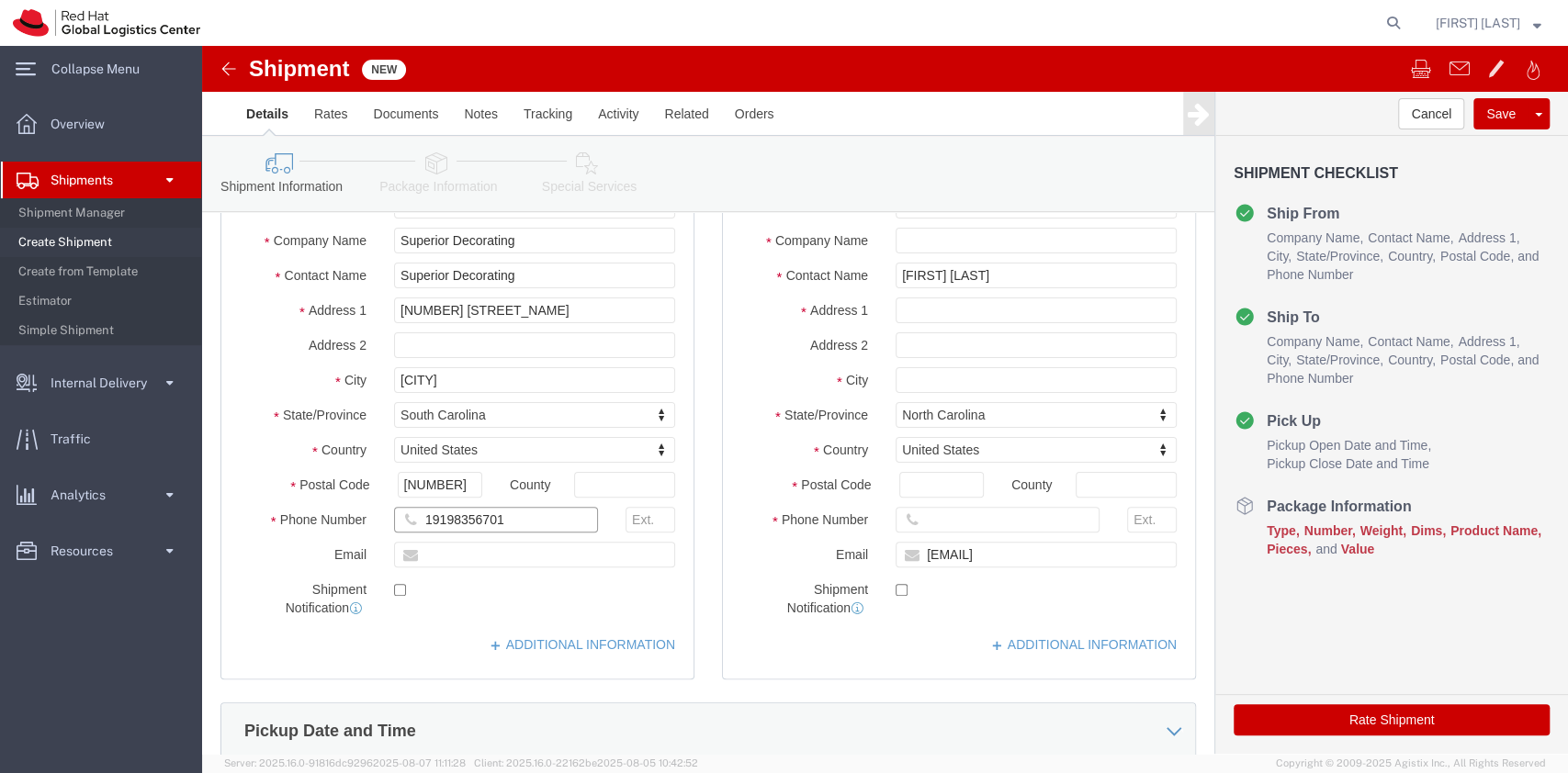 drag, startPoint x: 345, startPoint y: 479, endPoint x: 153, endPoint y: 435, distance: 196.97716 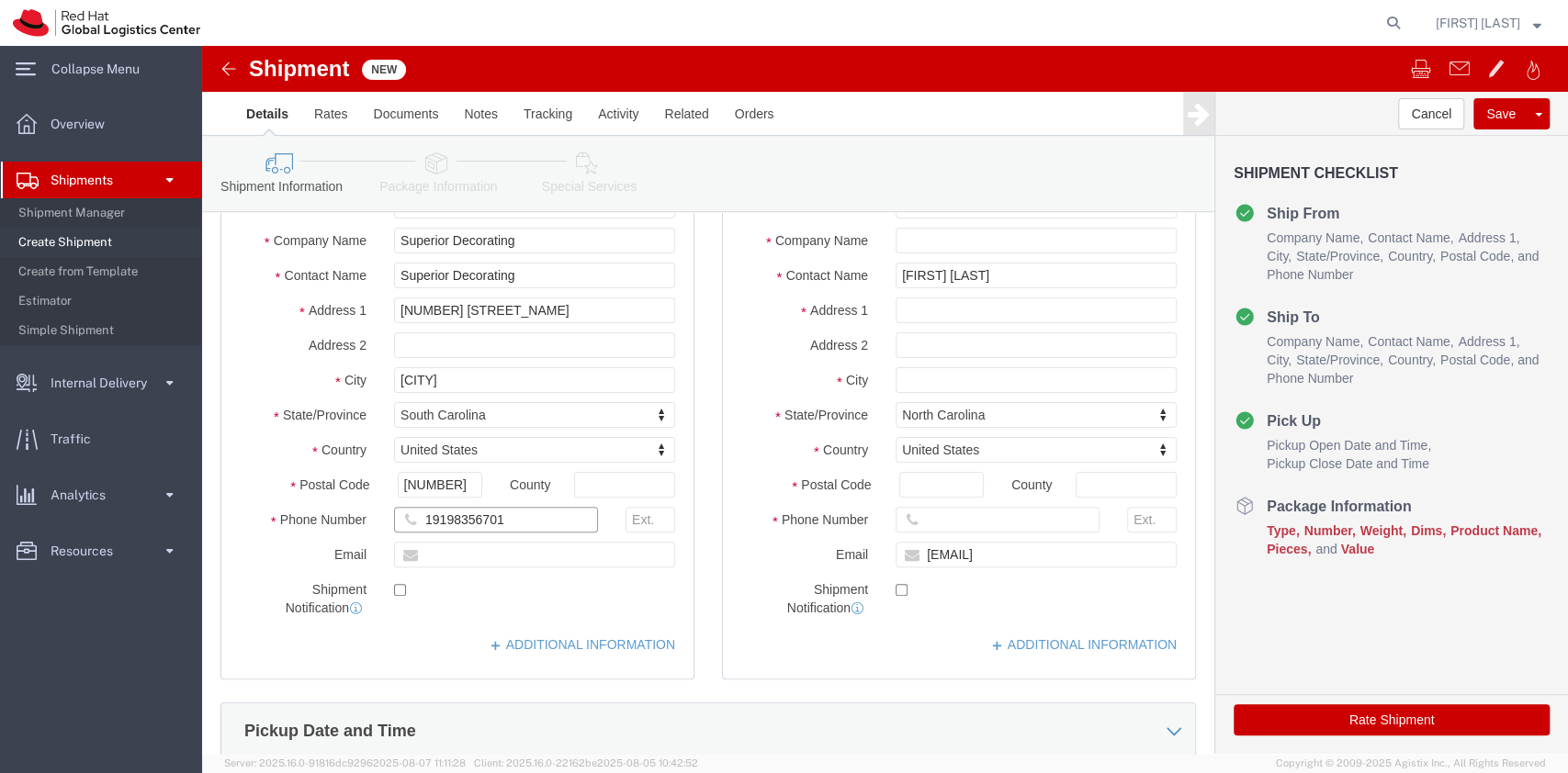 click on "Location My Profile Location RH - [CITY] - MSO RH - [CITY] Data Center RH - [CITY] Data Center RH - [CITY] - MSO RH - [CITY] - MSO RH - [CITY] 904 RH - [CITY] - Carina RH - [CITY] - MSO - NEW RH - [CITY] - MSO - Gaysorn RH - [CITY] - Colonial RH - Be'er Sheva RH - [CITY] - MSO RH - [CITY] - Parkview Green RH - [CITY] - Raycom RH - [CITY] Data Center RH - [CITY] - MSO RH - [CITY] Data Center RH - [CITY] RH - [CITY] RH - [CITY] - MSO RH - [CITY] RH - [CITY] - MSO RH - [CITY] - Masaryk University RH - [CITY] - Tech Park Brno - B RH - [CITY] - Tech Park Brno - C RH - [CITY] Data Center RH - [CITY] - MSO RH - [CITY] - MSO - MC Square RH - [CITY] RH - [CITY] - MSO RH - [CITY] RH - [CITY] - MSO RH - [CITY] RH - [CITY] - MSO RH - [CITY] RH - [CITY] - MSO RH - [CITY] RH - [CITY] - MSO RH - [CITY] RH - [CITY] - MSO RH - [CITY] Data Center (IBM) RH - [CITY] RH - [CITY] - MSO RH - [CITY] - MSO" 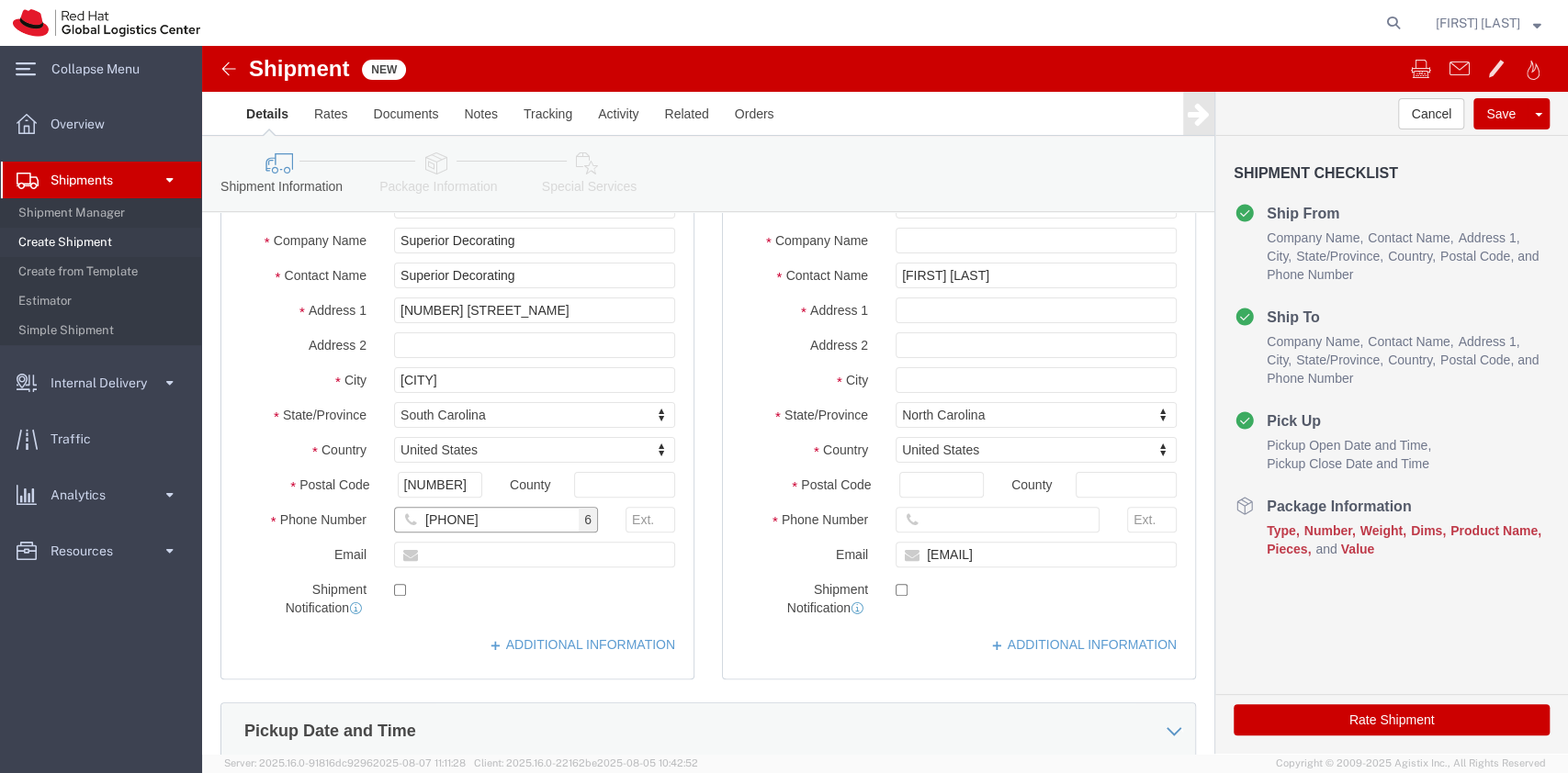 type on "[PHONE]" 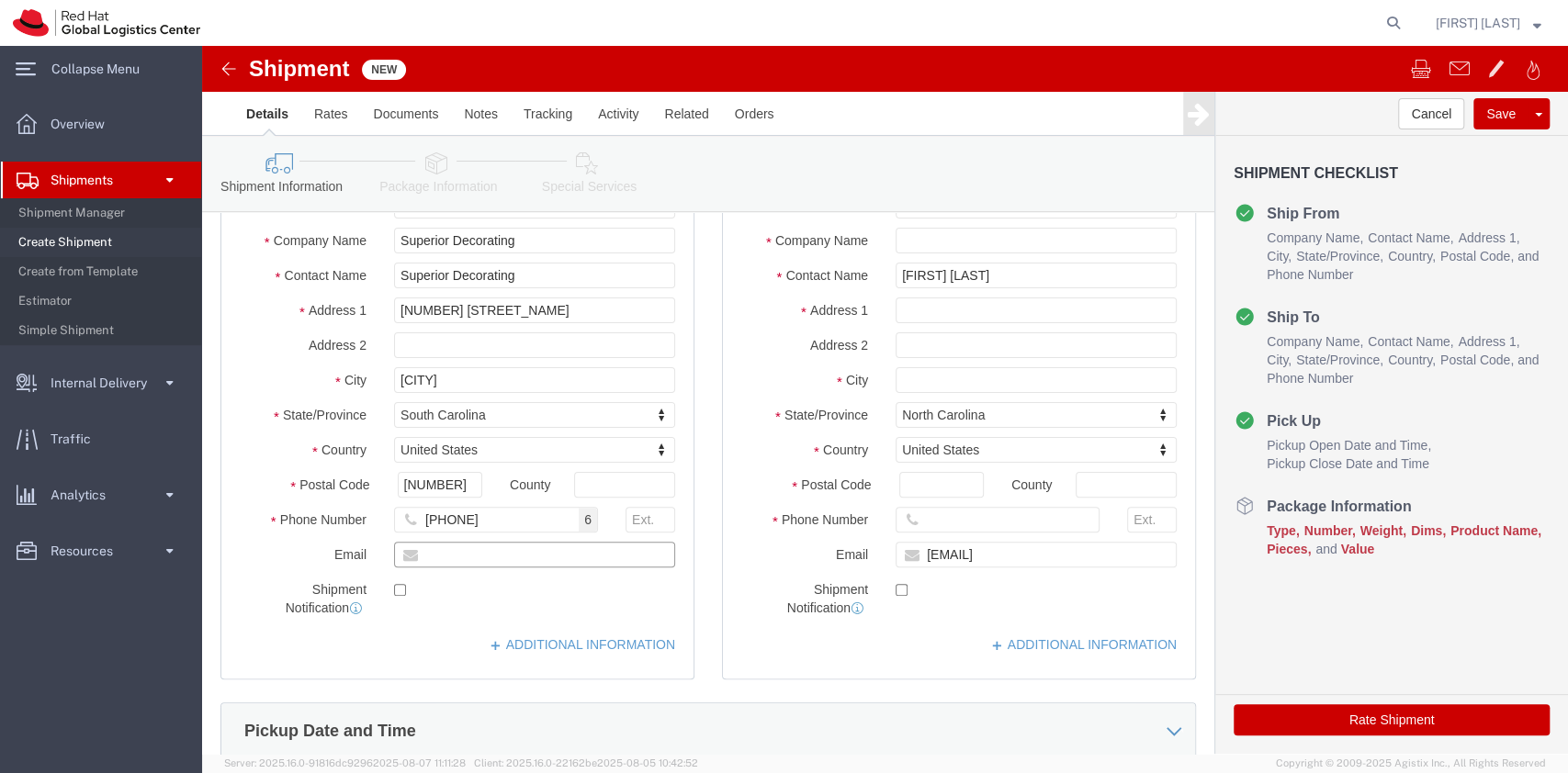 click 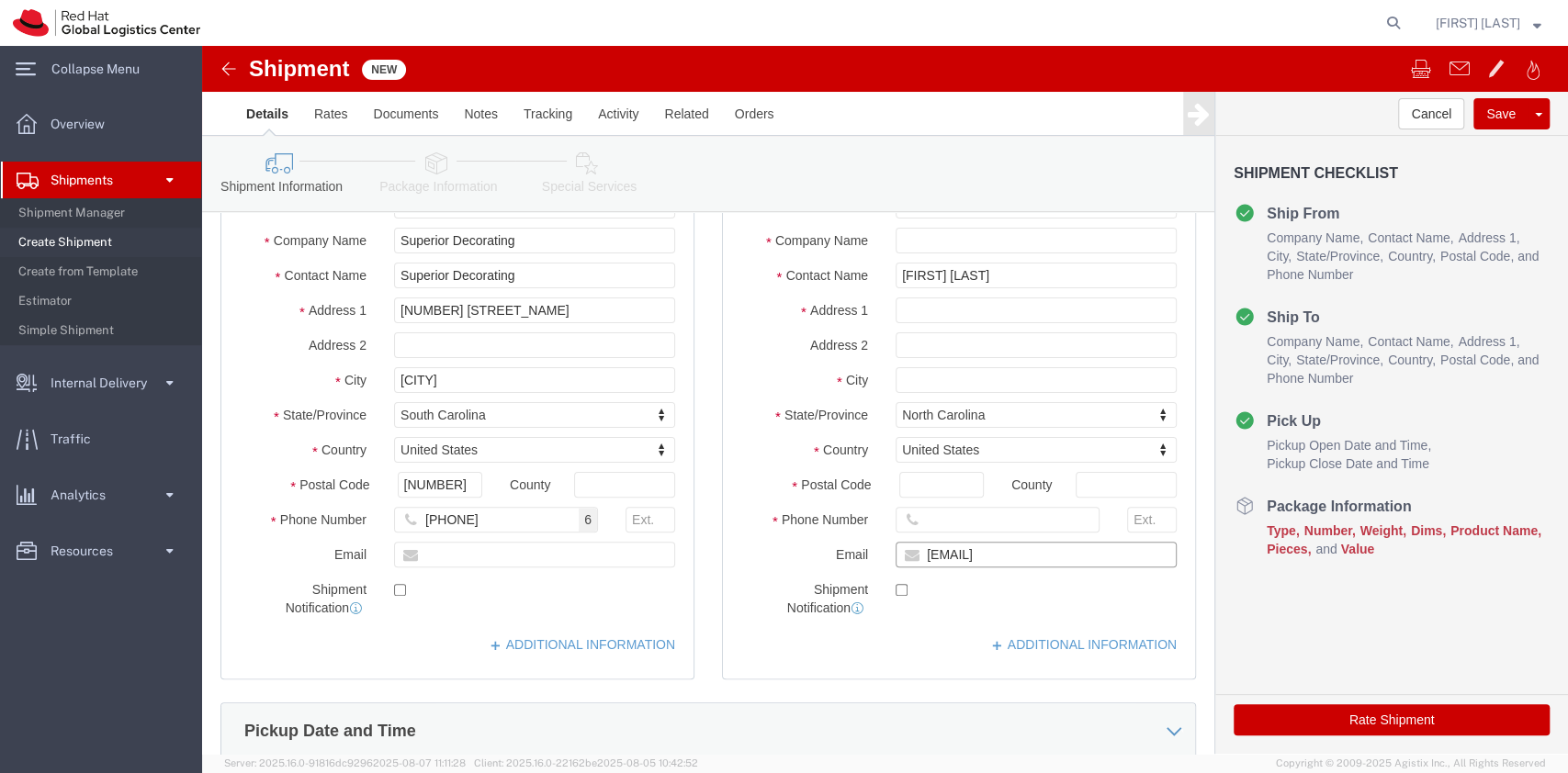 drag, startPoint x: 866, startPoint y: 510, endPoint x: 671, endPoint y: 509, distance: 195.00256 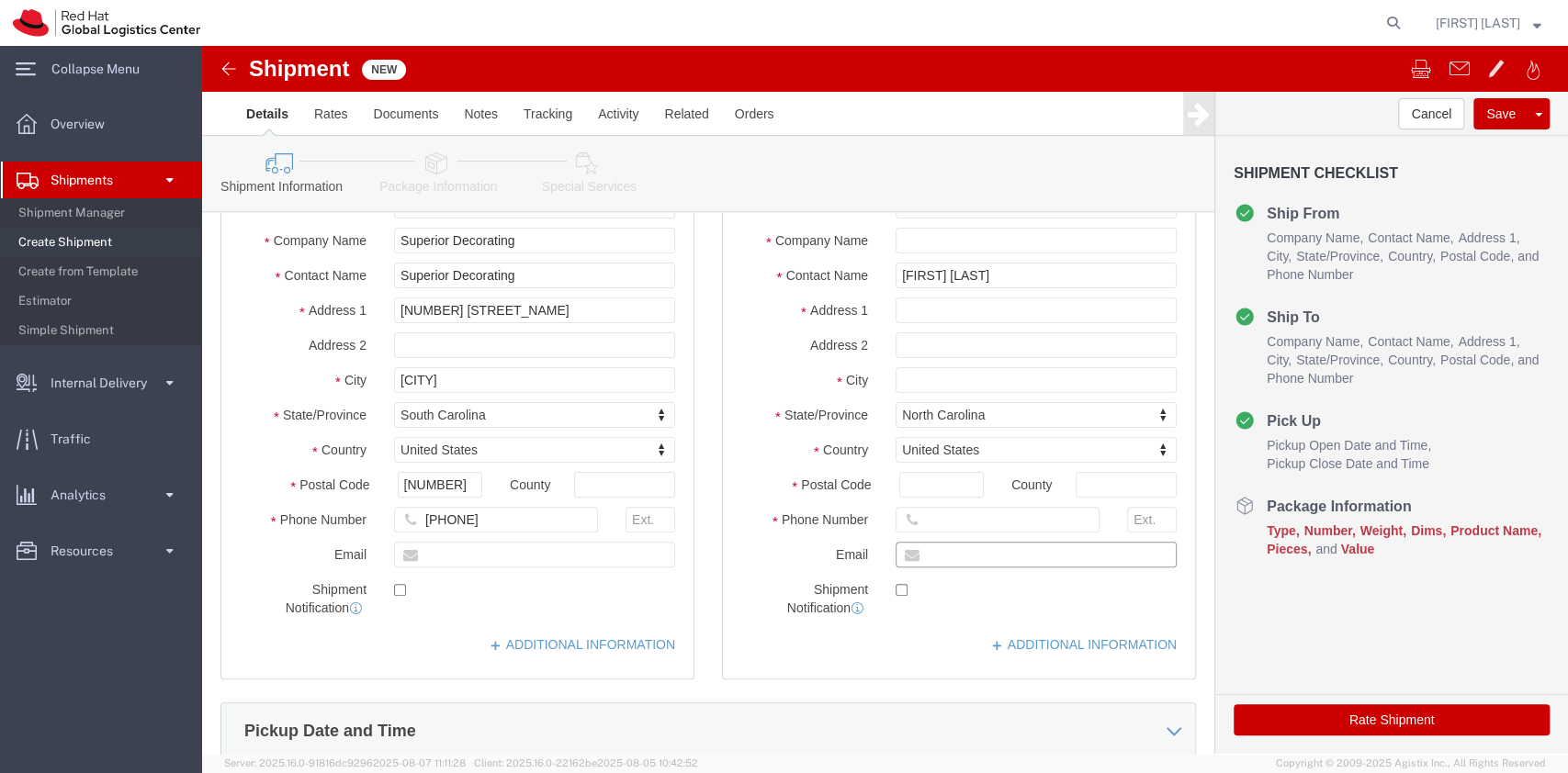 paste on "[EMAIL]" 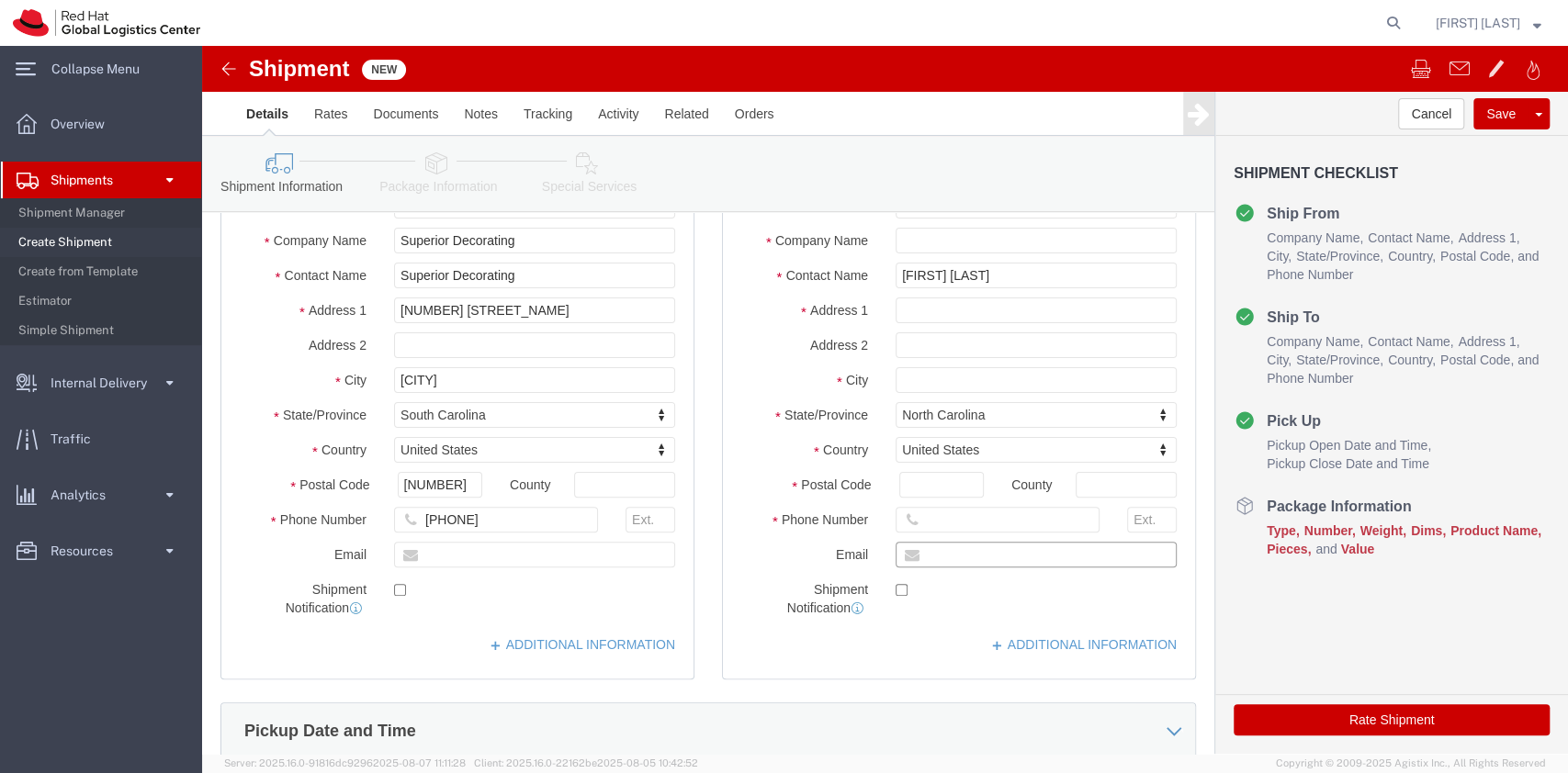type on "[EMAIL]" 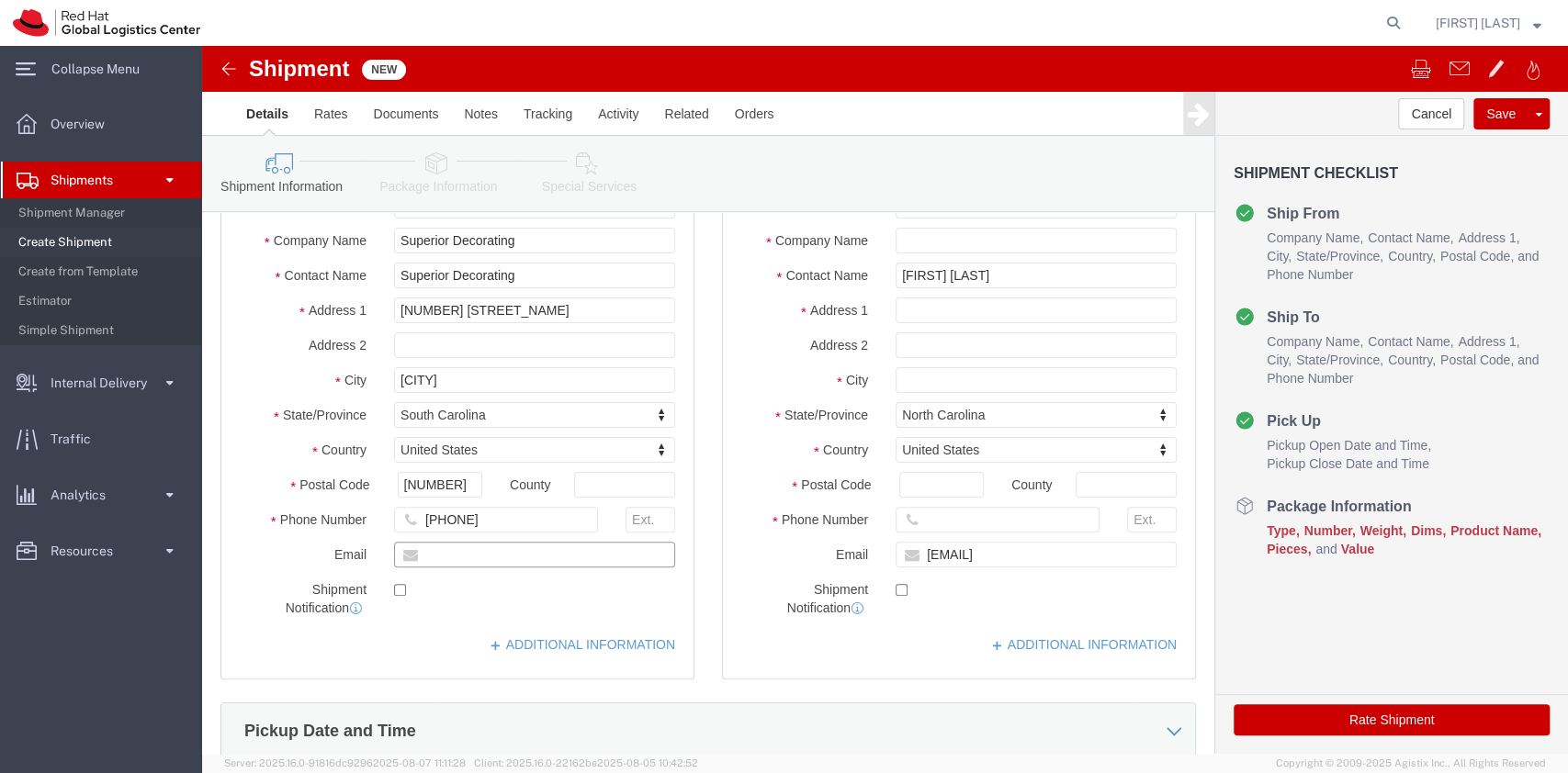click 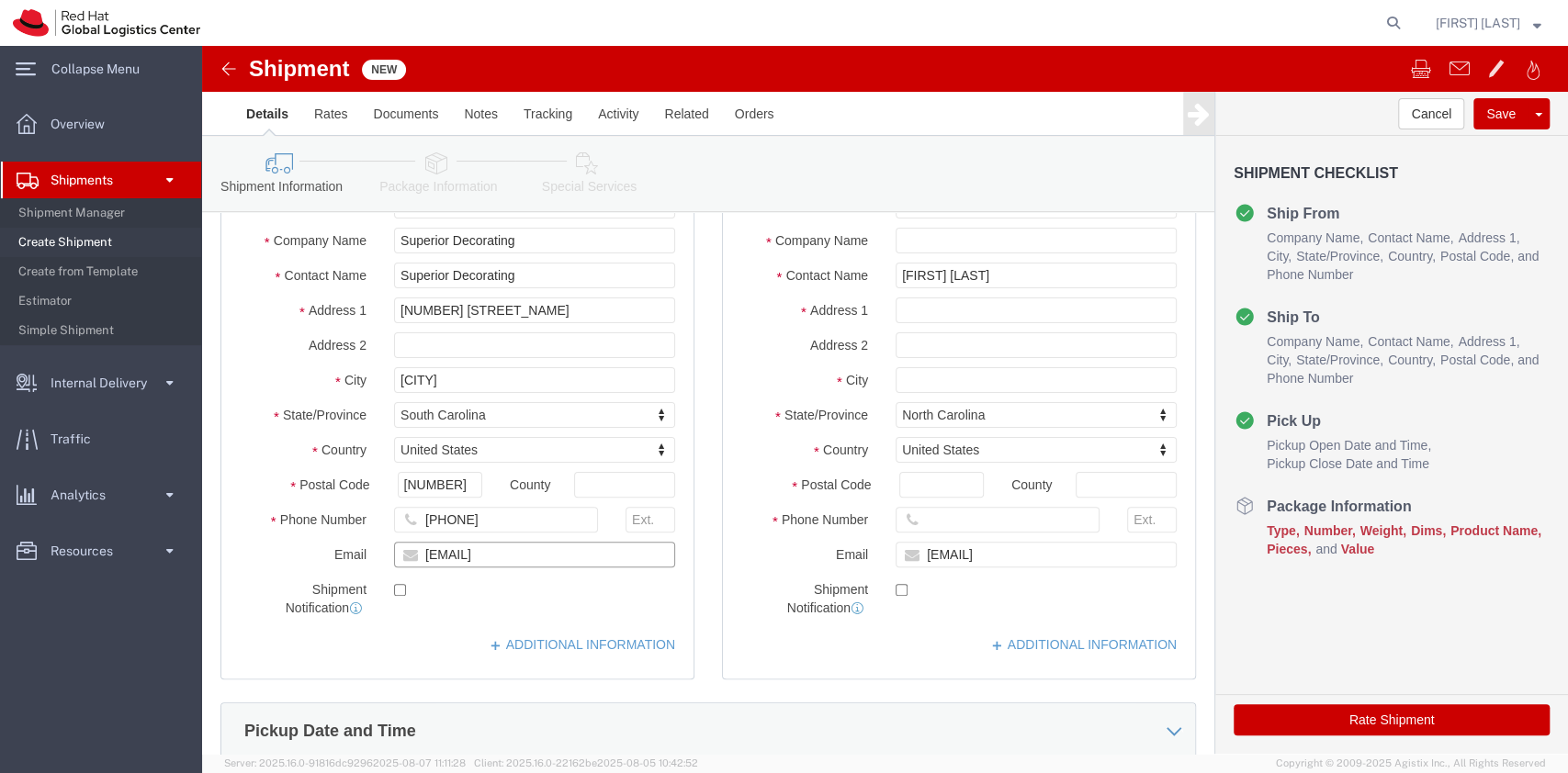 type on "[EMAIL]" 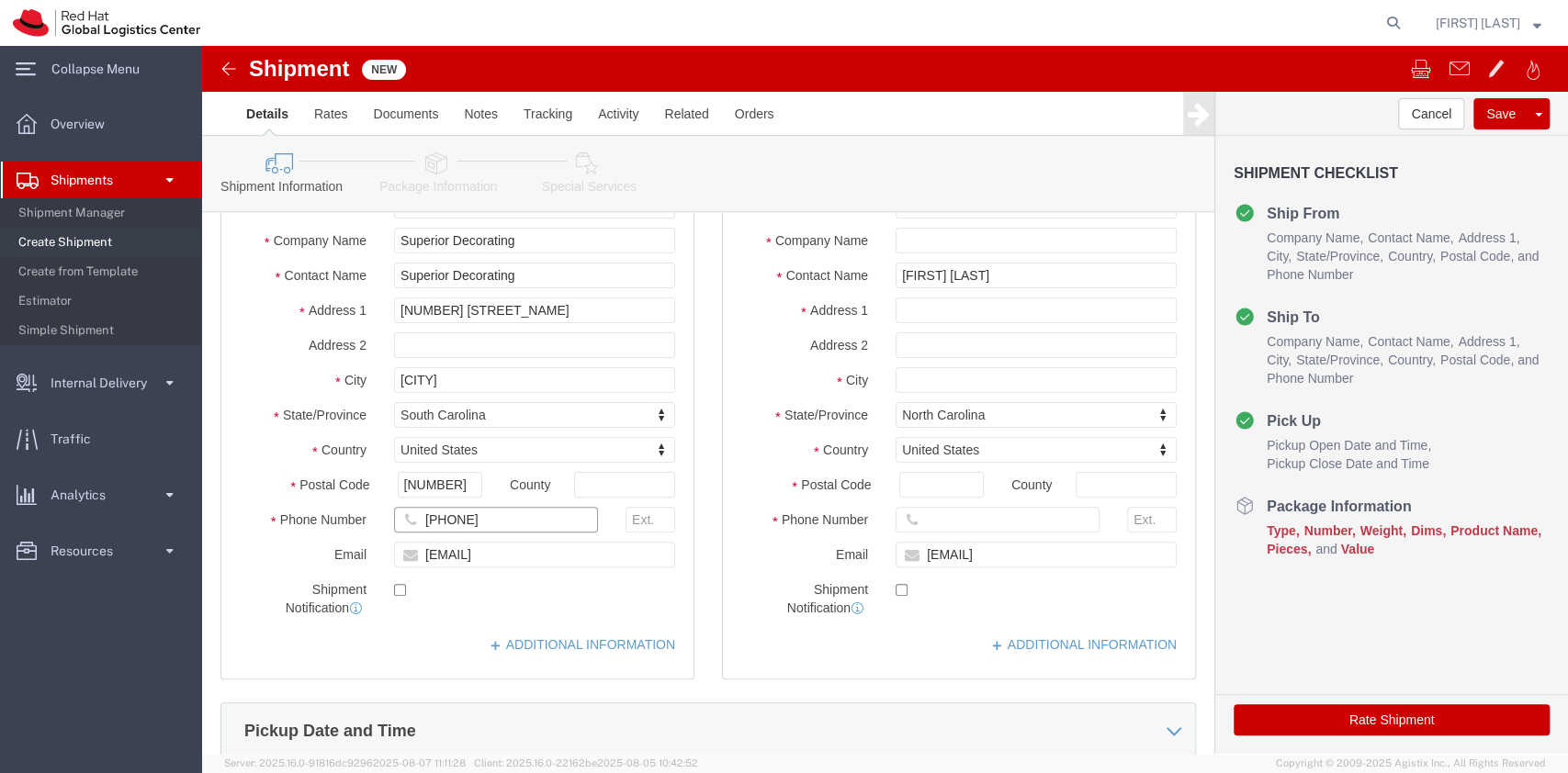 click on "[PHONE]" 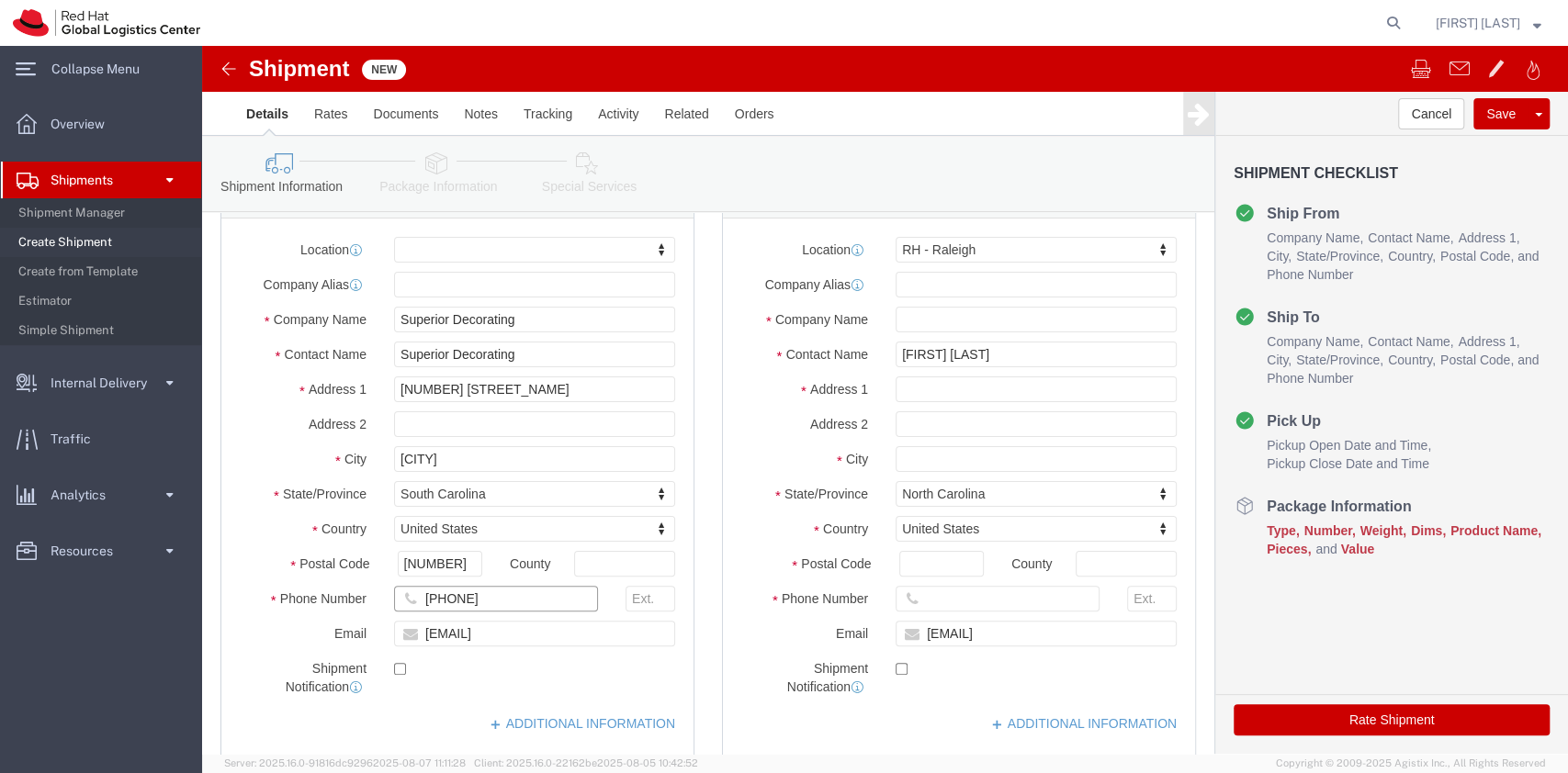 scroll, scrollTop: 73, scrollLeft: 0, axis: vertical 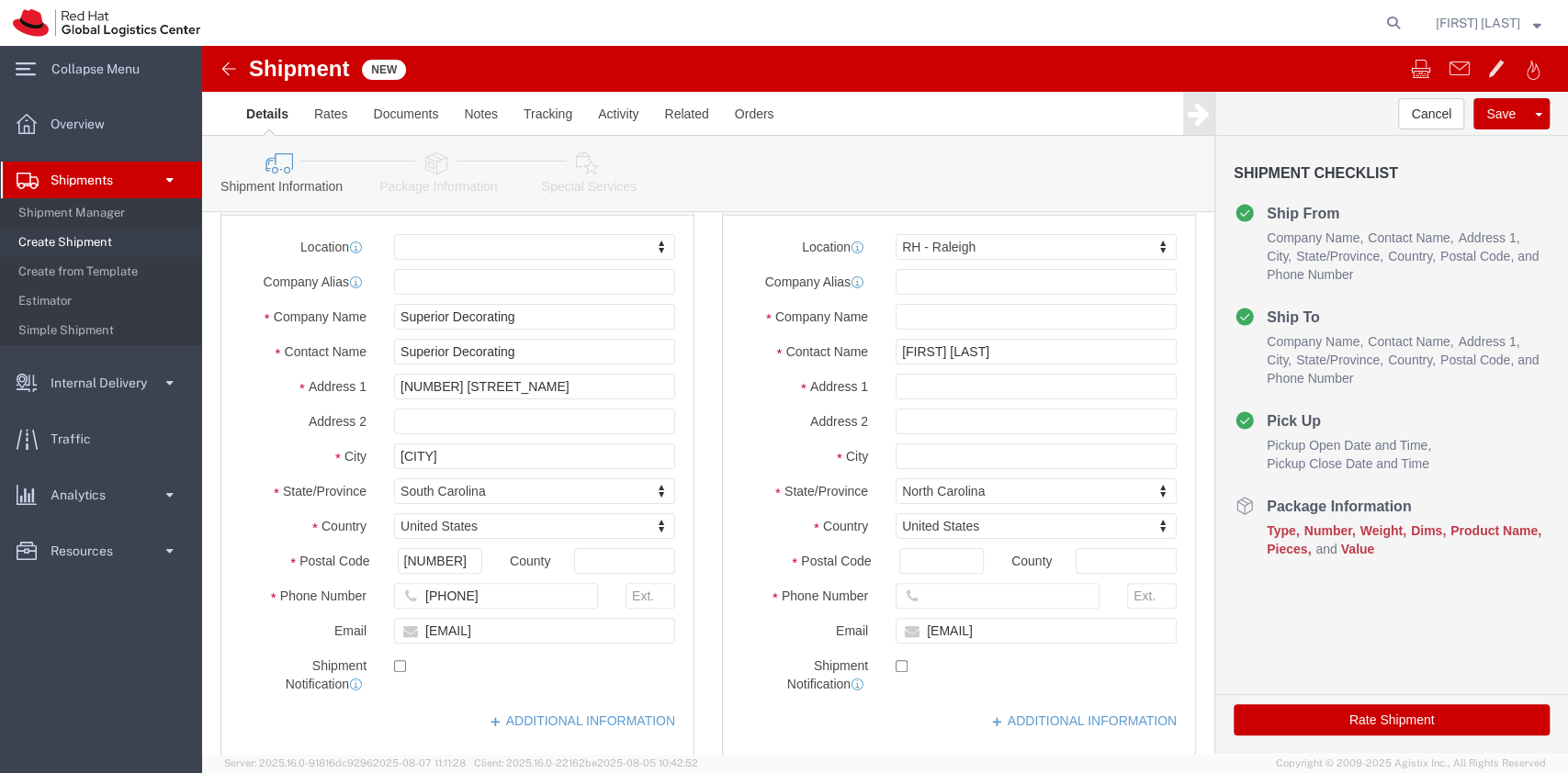 click on "Package Information" 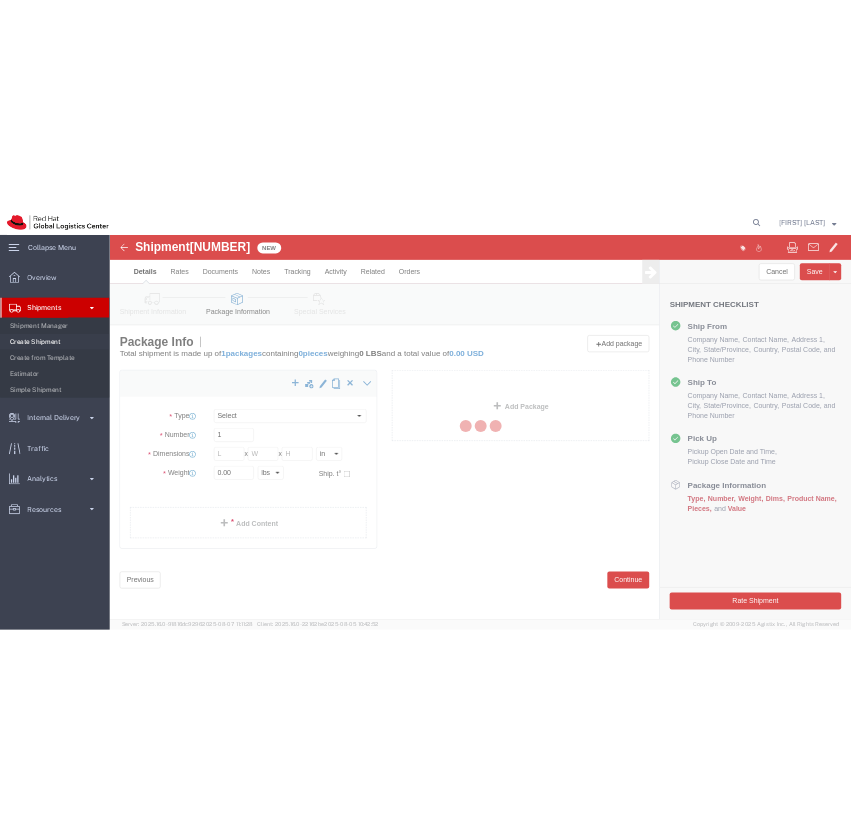 scroll, scrollTop: 0, scrollLeft: 0, axis: both 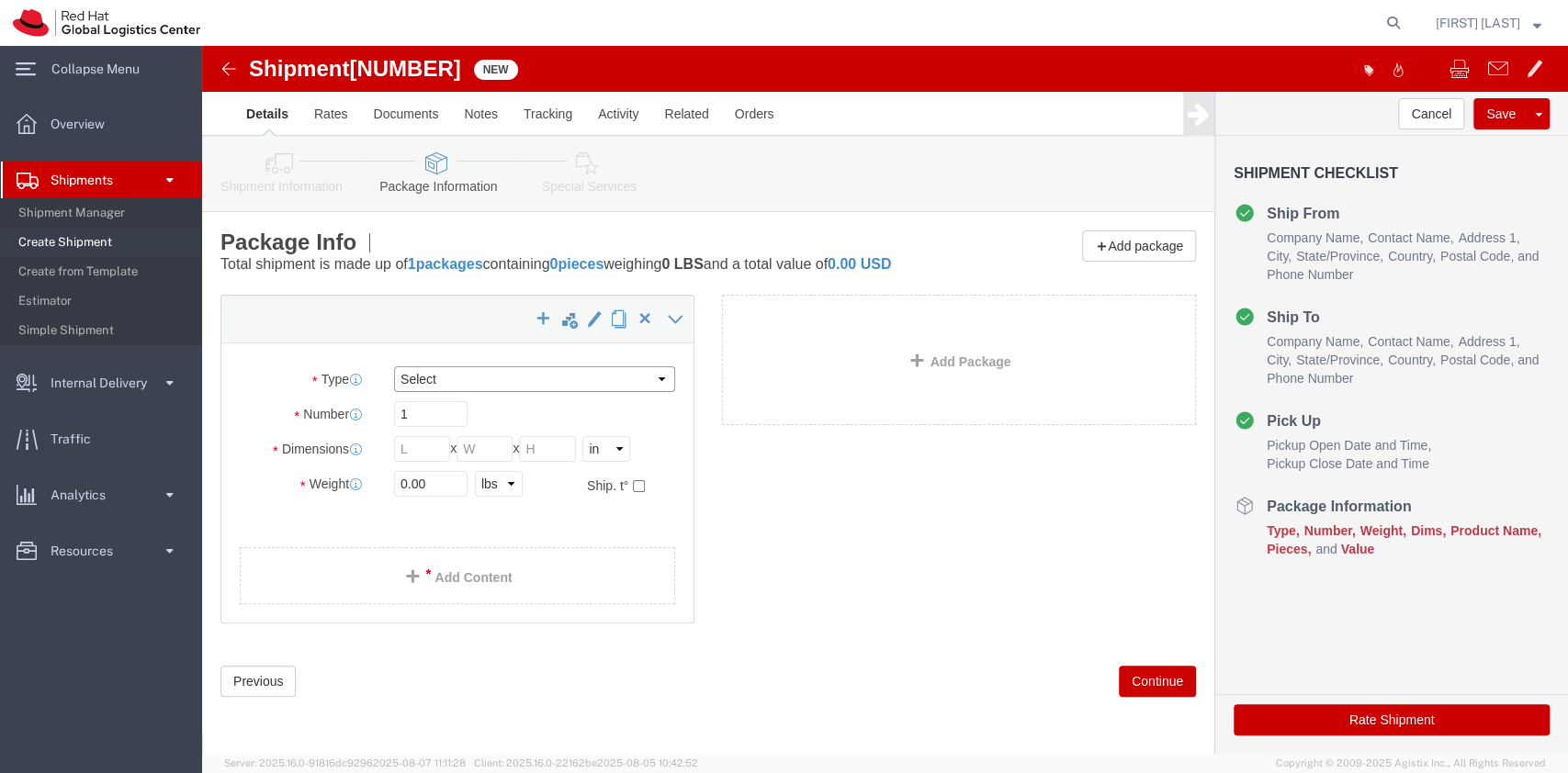 click on "Select Case(s) Crate(s) Envelope Large Box Medium Box PAK Skid(s) Small Box Smart Box Lite Tube Your Packaging" 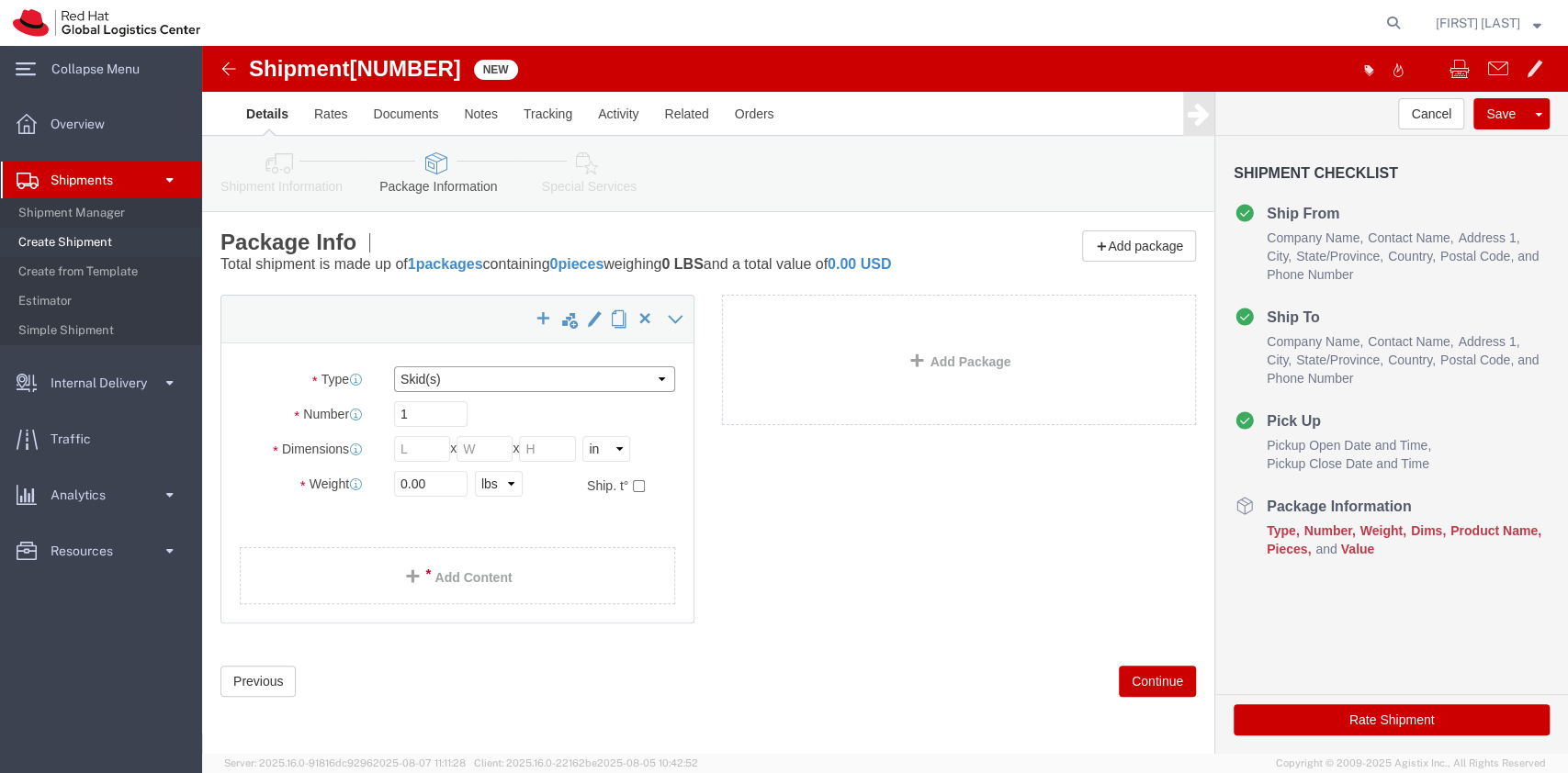 click on "Select Case(s) Crate(s) Envelope Large Box Medium Box PAK Skid(s) Small Box Smart Box Lite Tube Your Packaging" 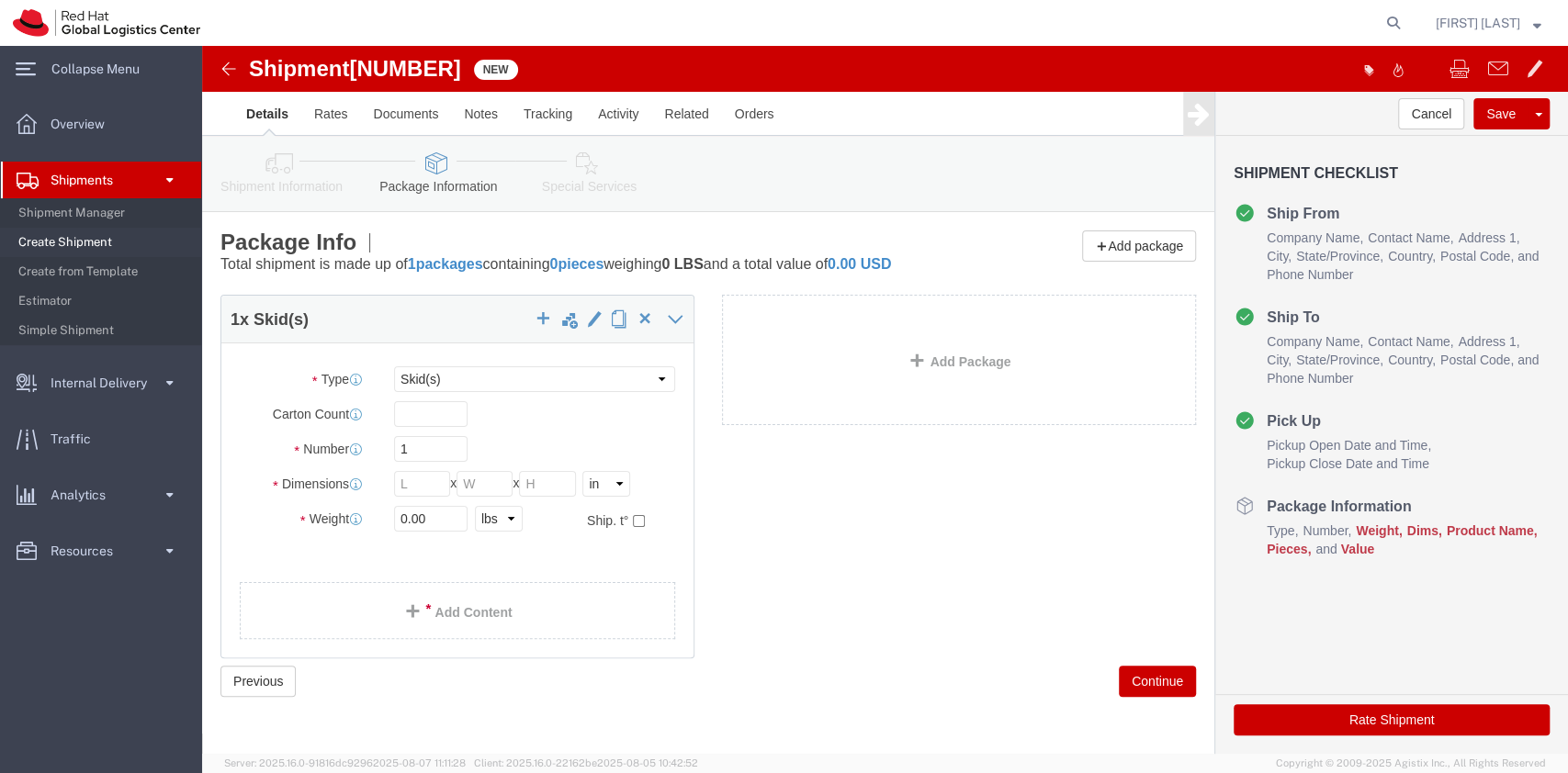 click 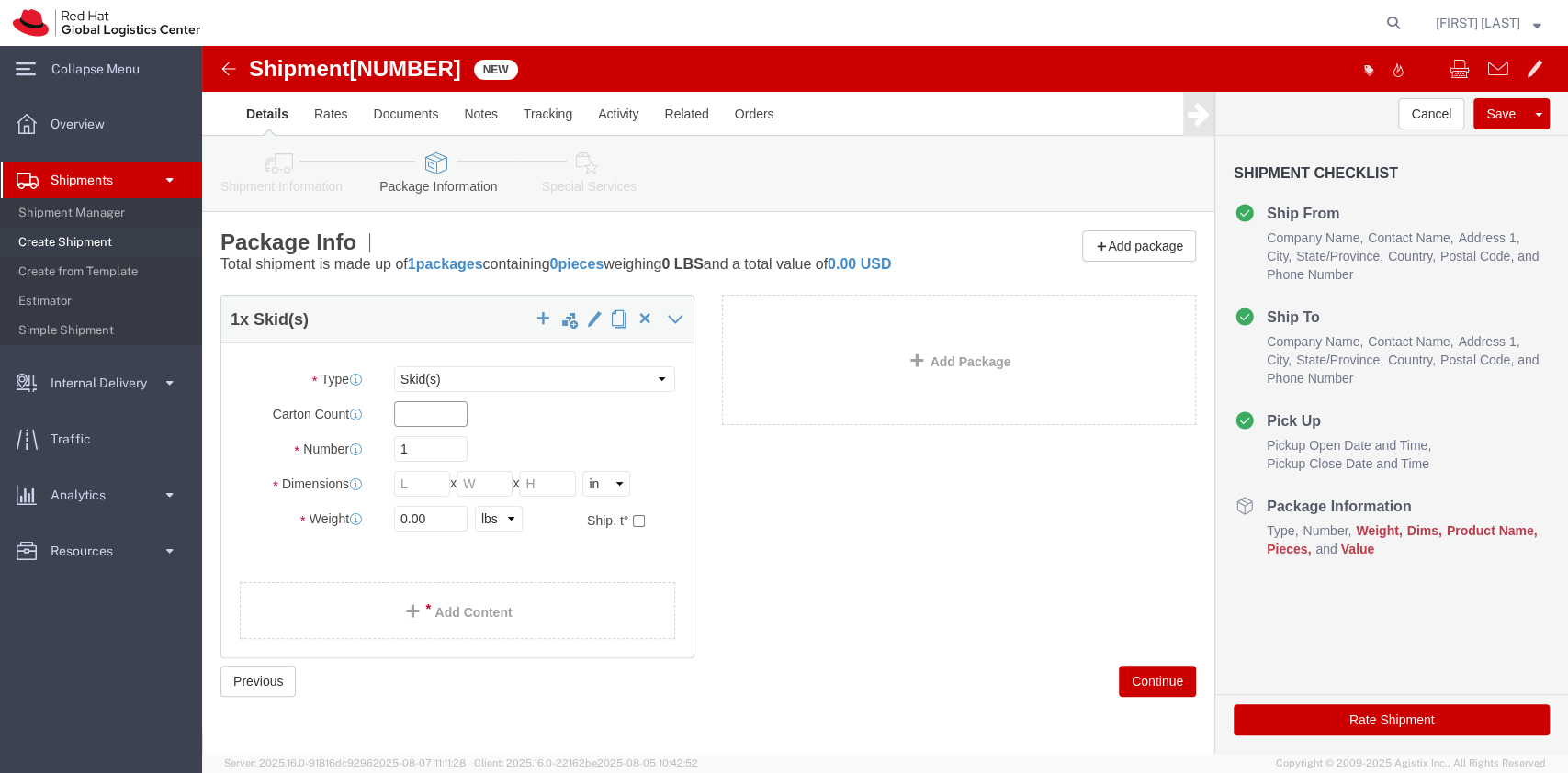 click 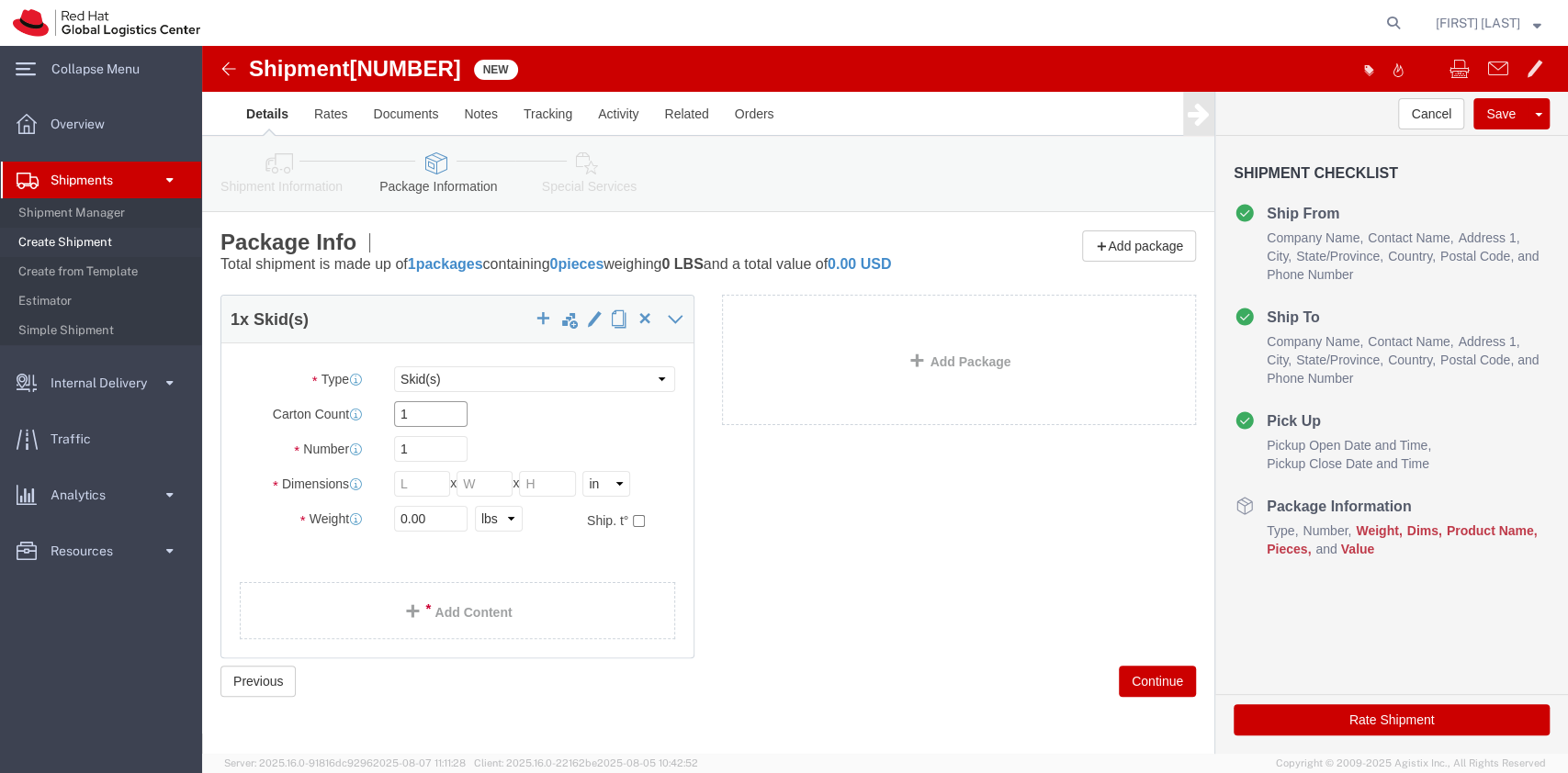 type on "1" 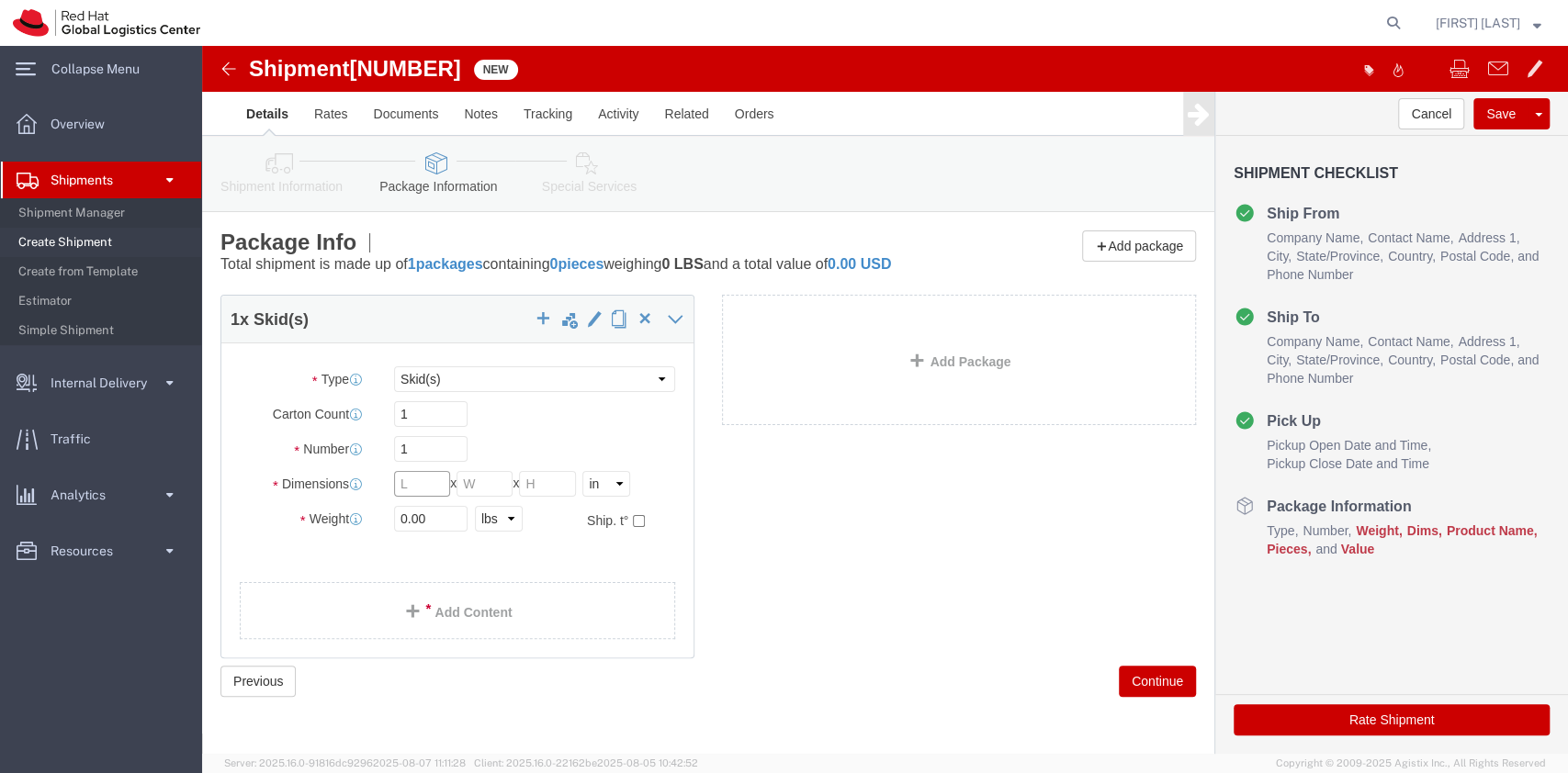 click 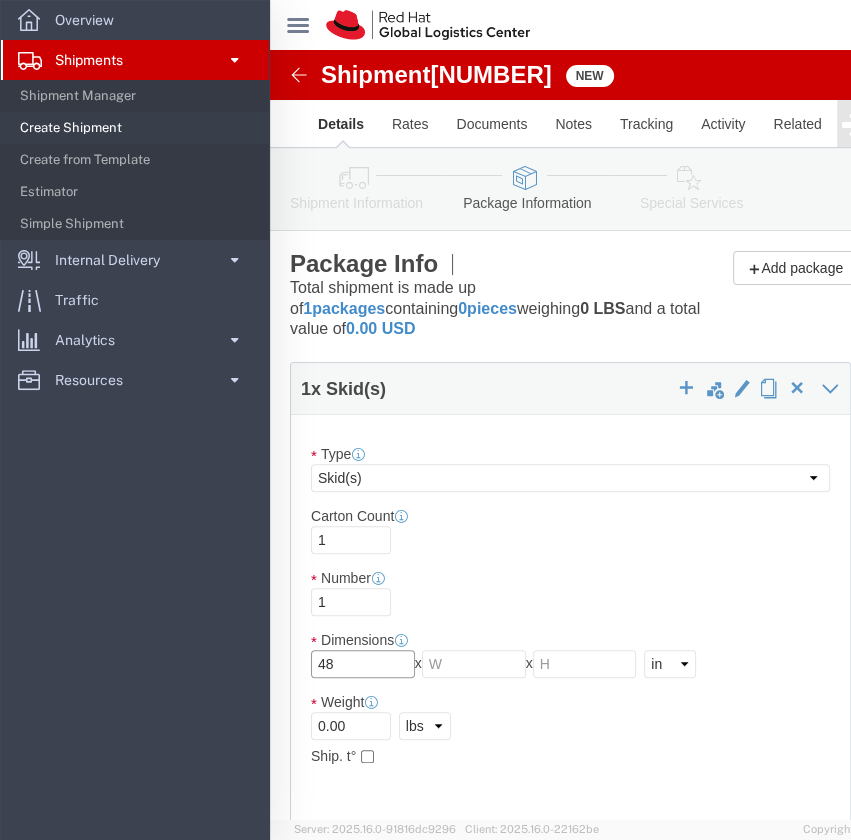 type on "48" 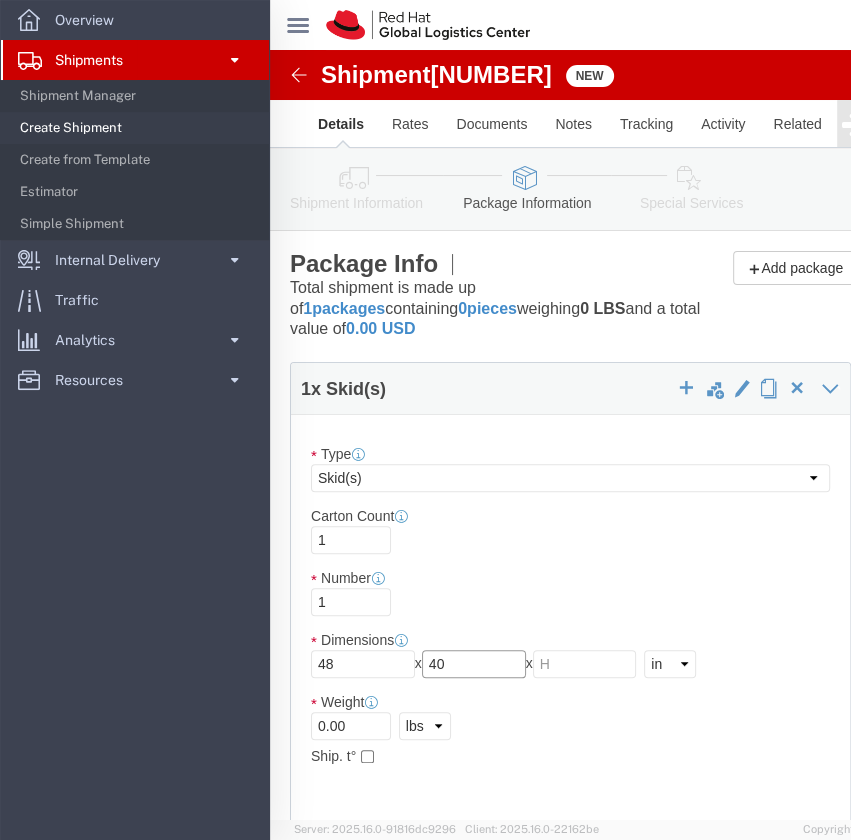 type on "40" 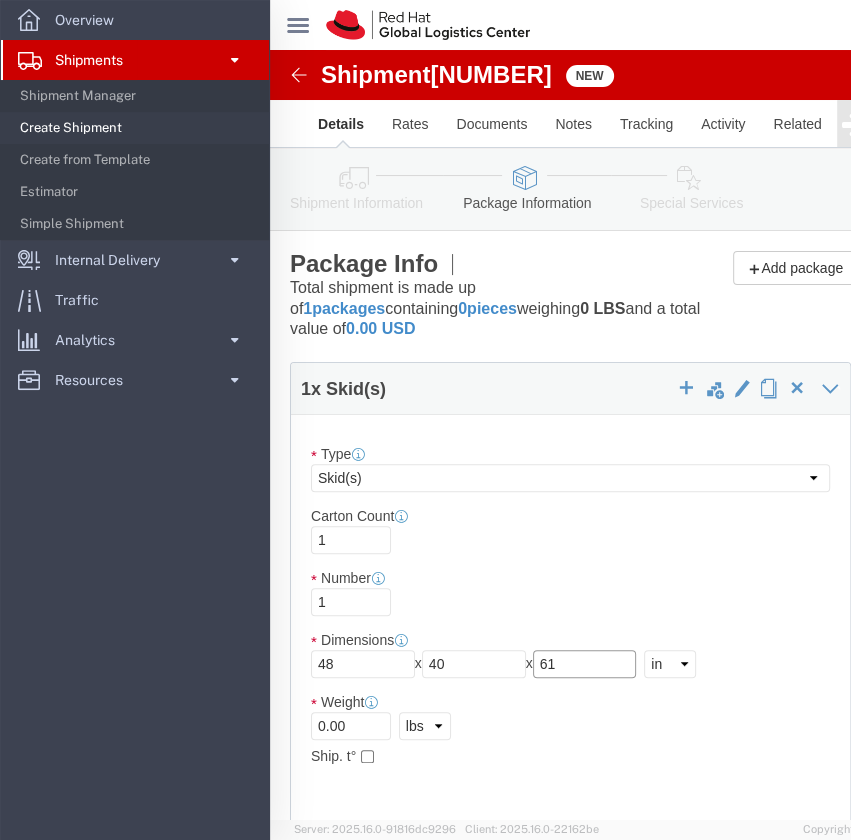type on "61" 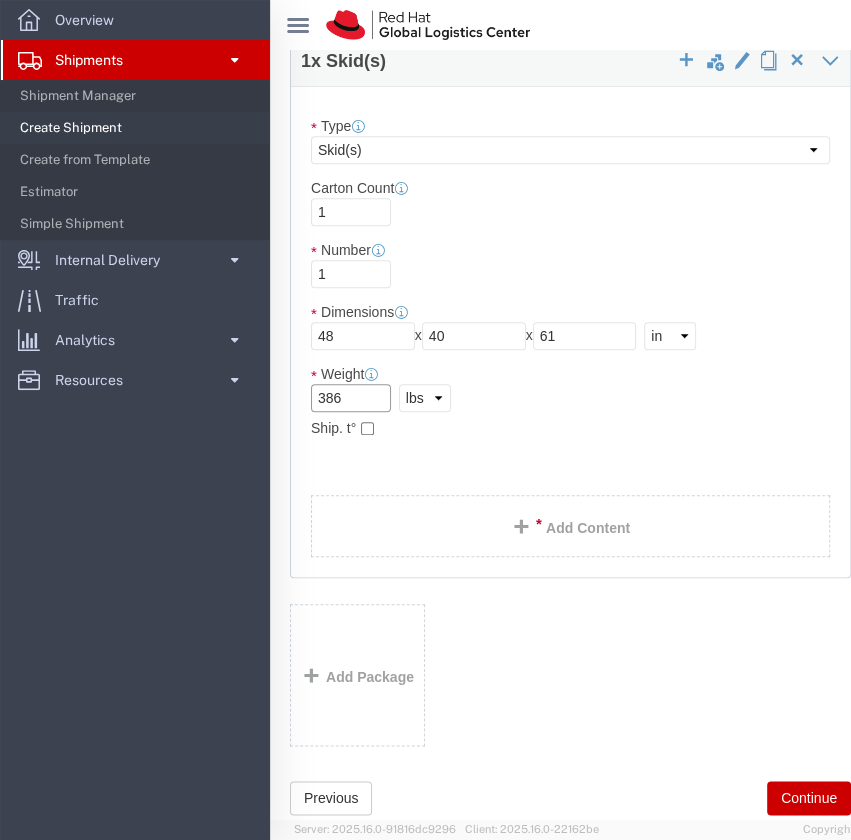scroll, scrollTop: 329, scrollLeft: 0, axis: vertical 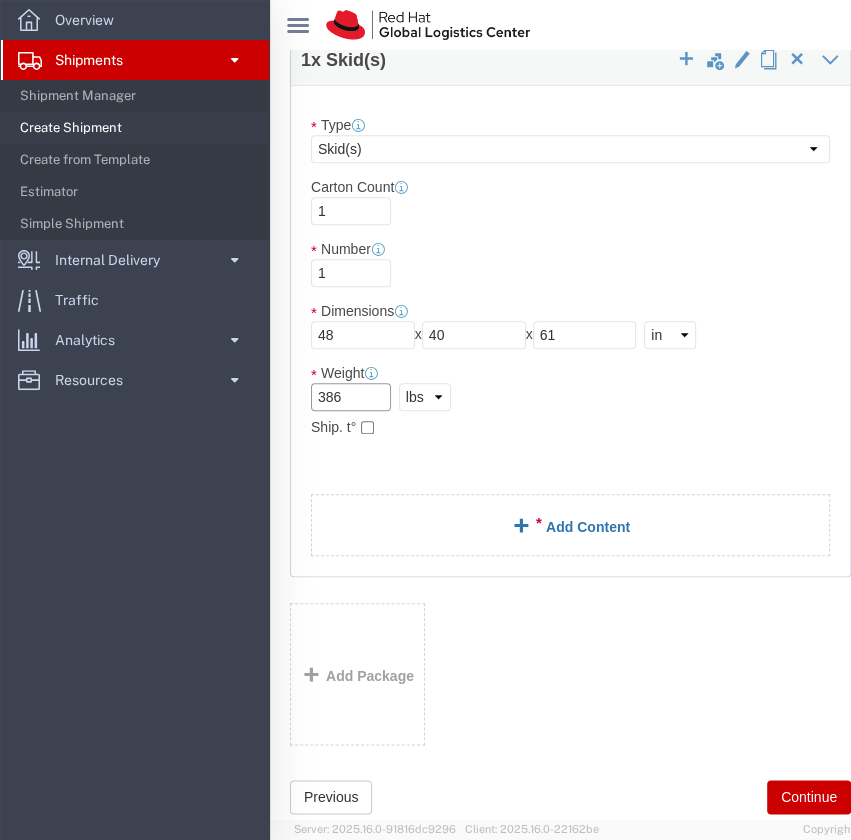 type on "386" 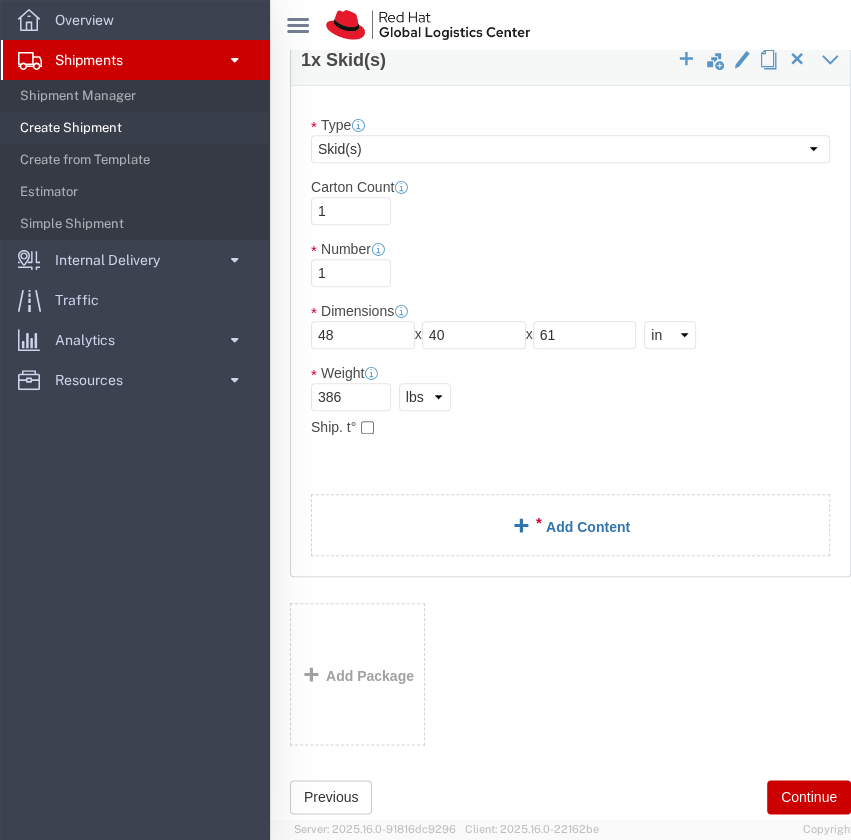 click on "Add Content" 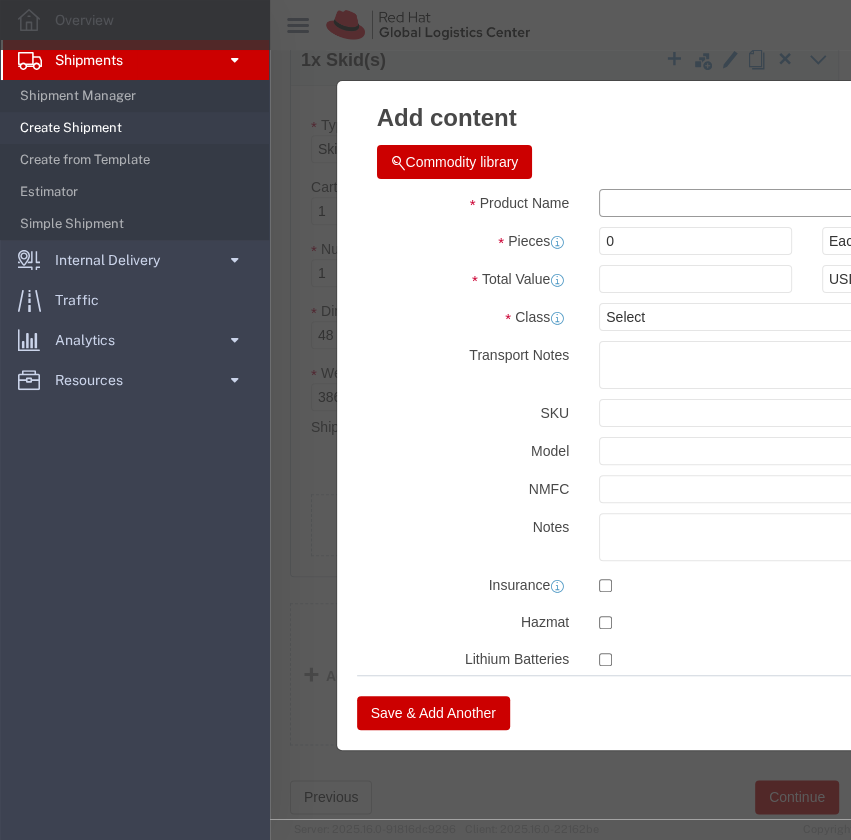 click 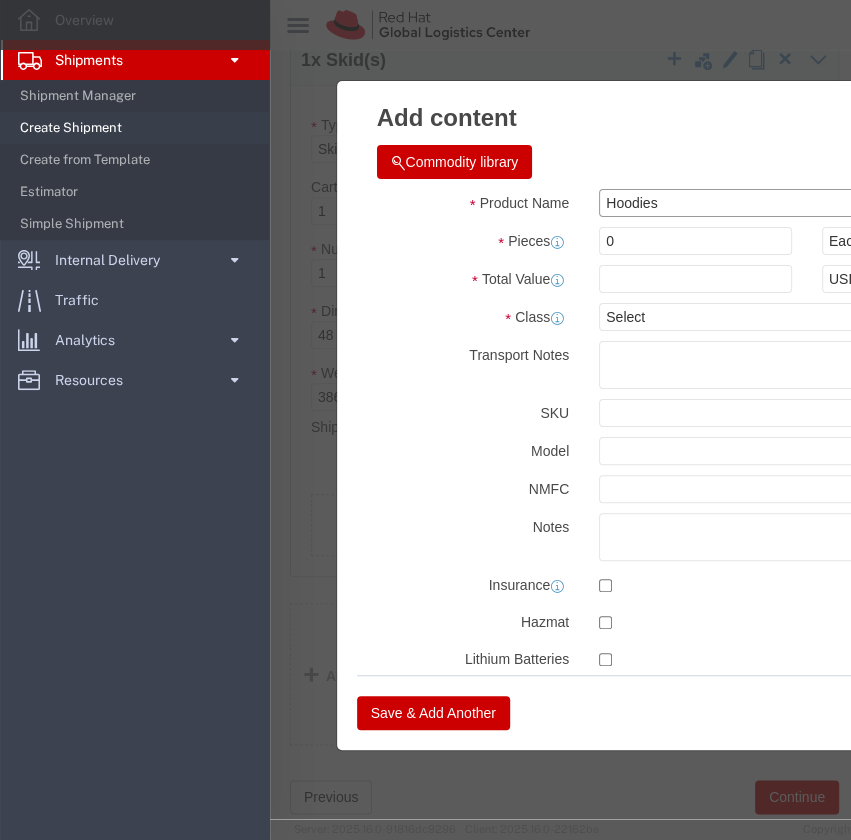 type on "Hoodies" 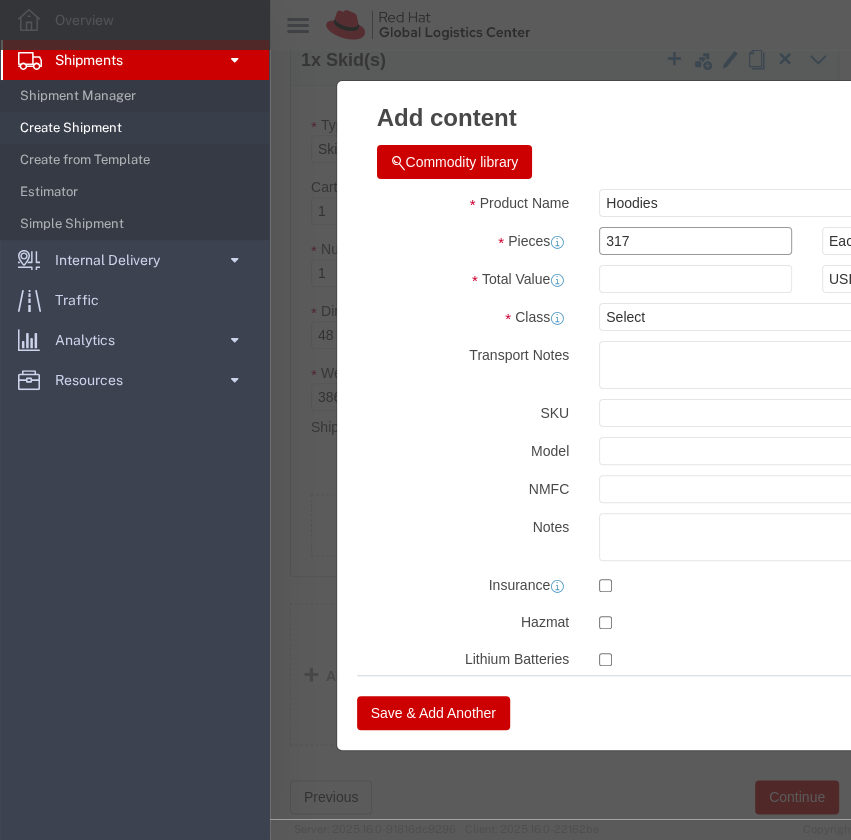 type on "317" 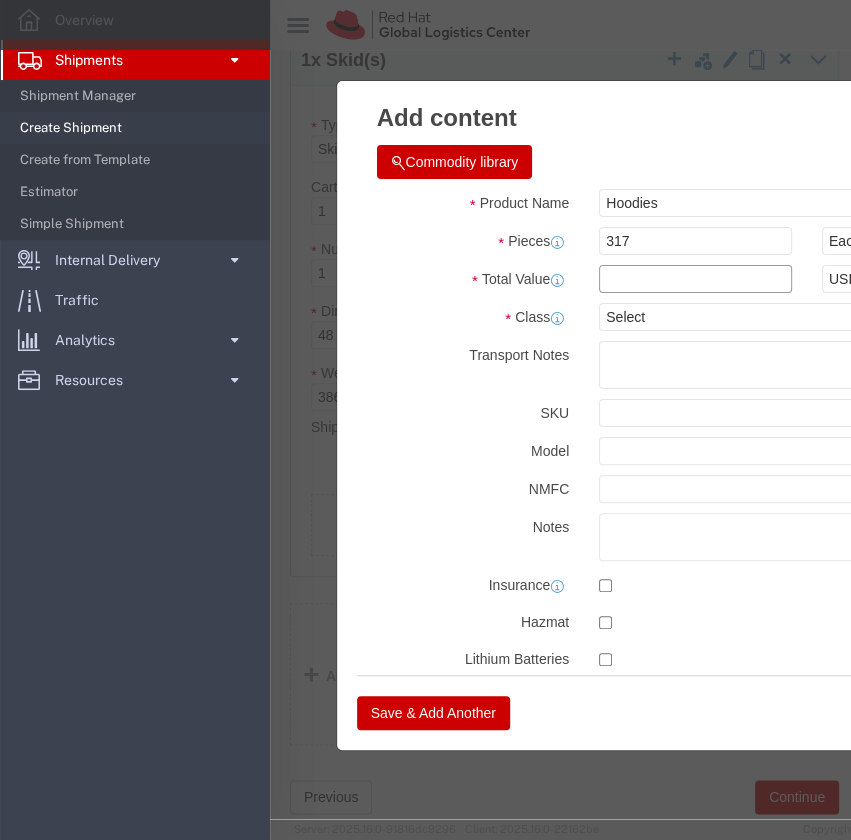 click 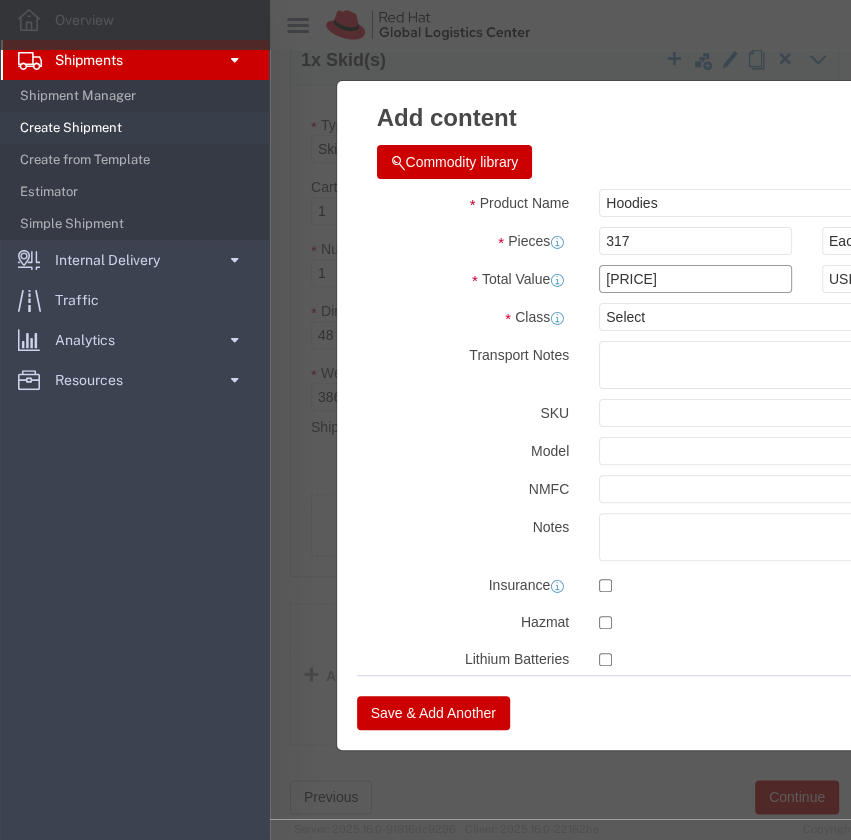 type on "[PRICE]" 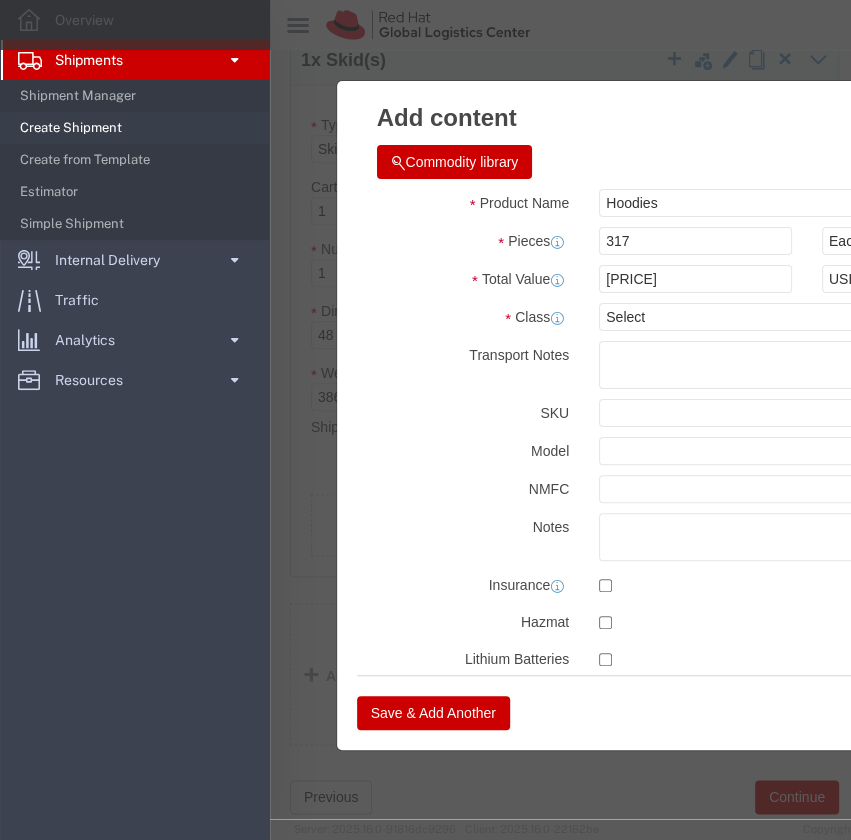click on "Transport Notes" 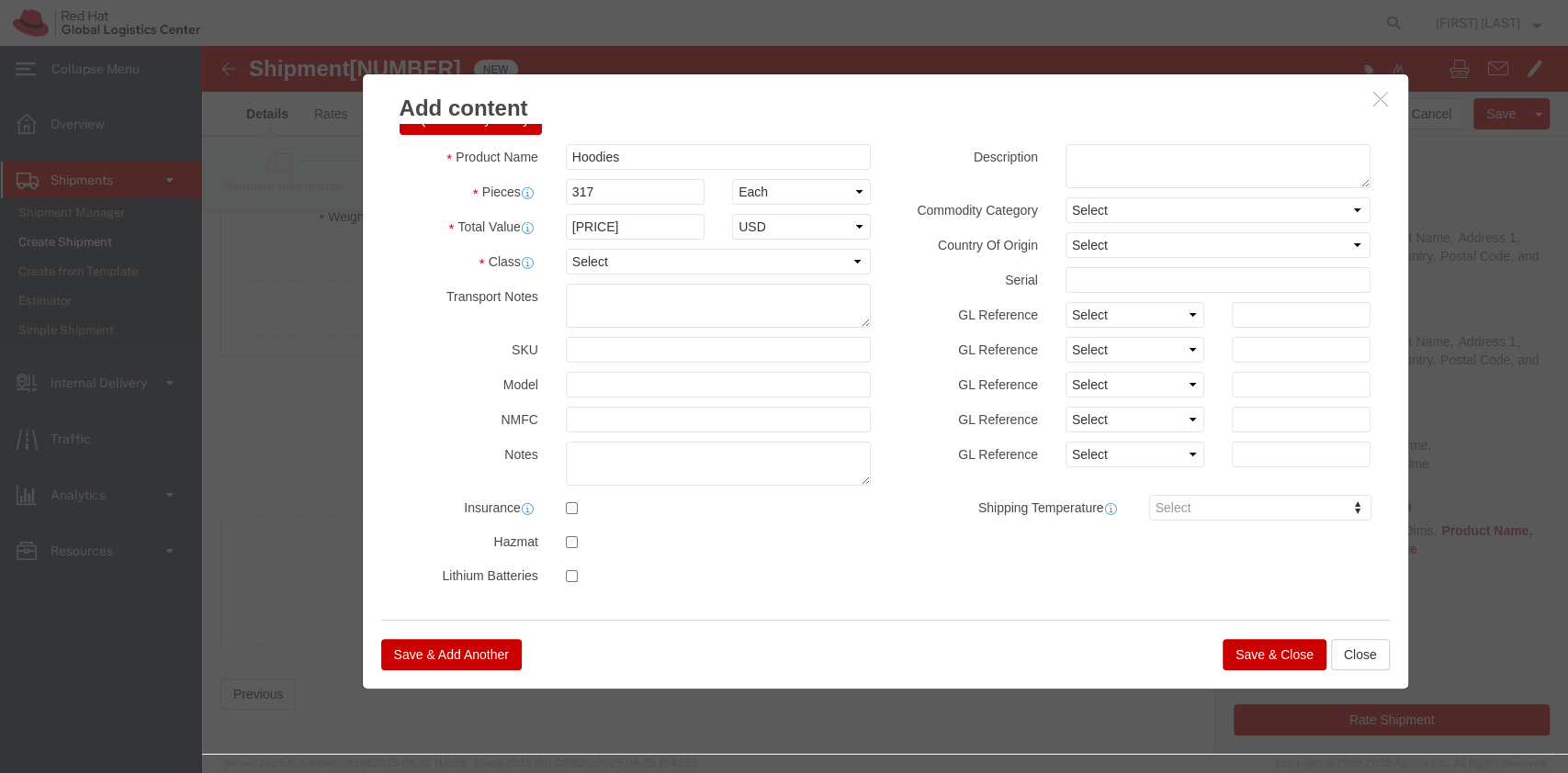 scroll, scrollTop: 28, scrollLeft: 0, axis: vertical 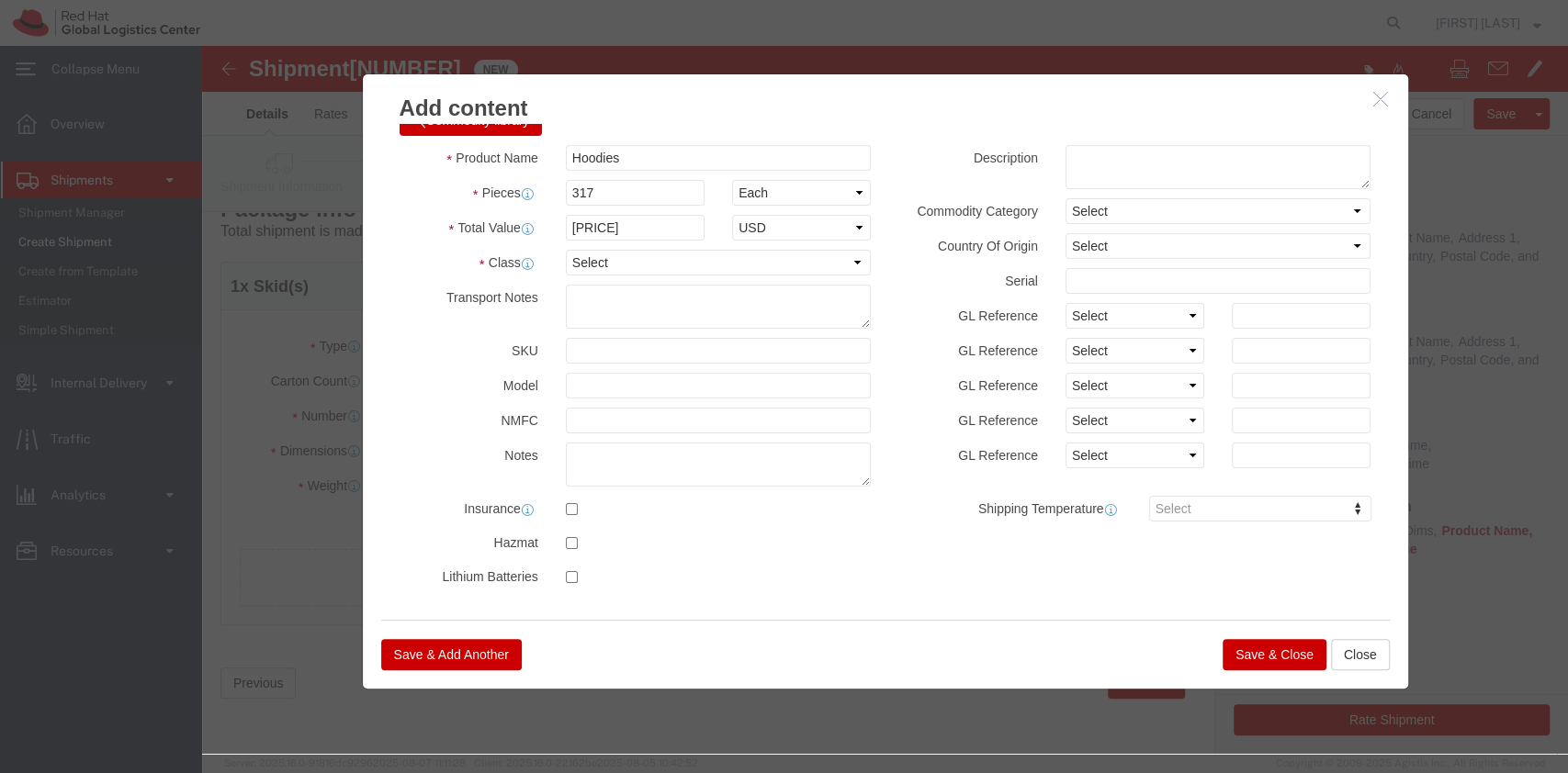 click on "Save & Close" 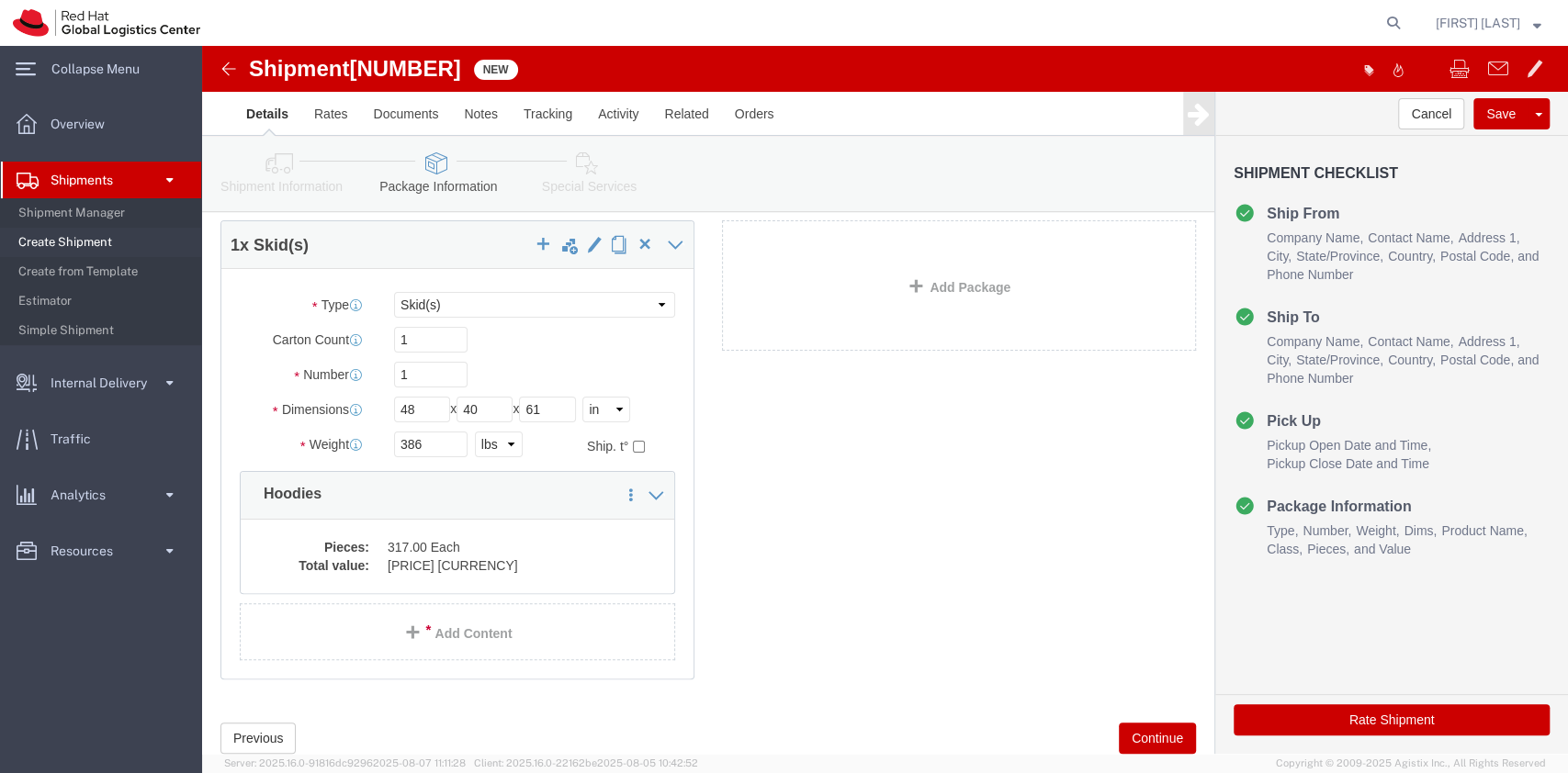 scroll, scrollTop: 0, scrollLeft: 0, axis: both 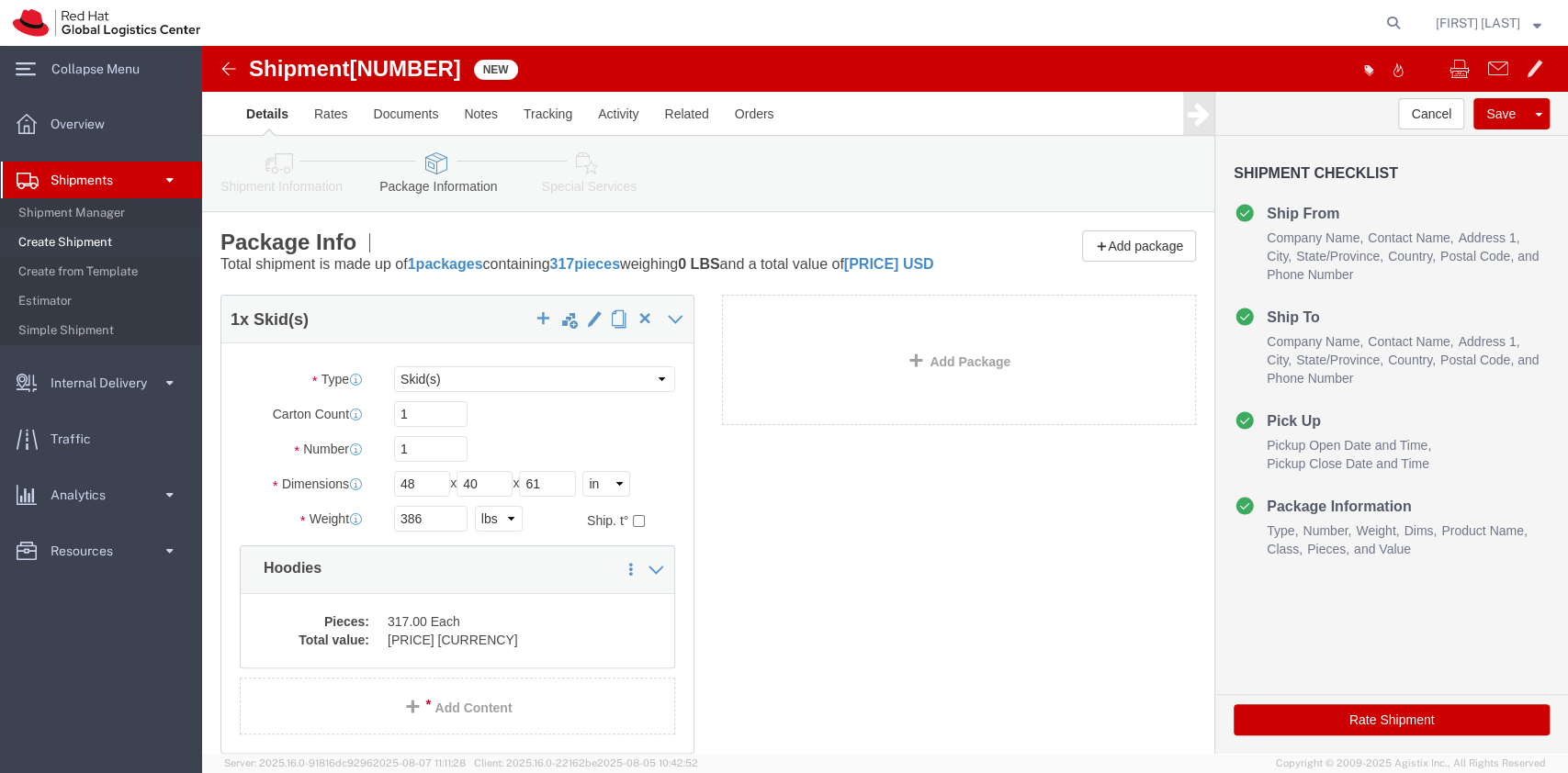 click 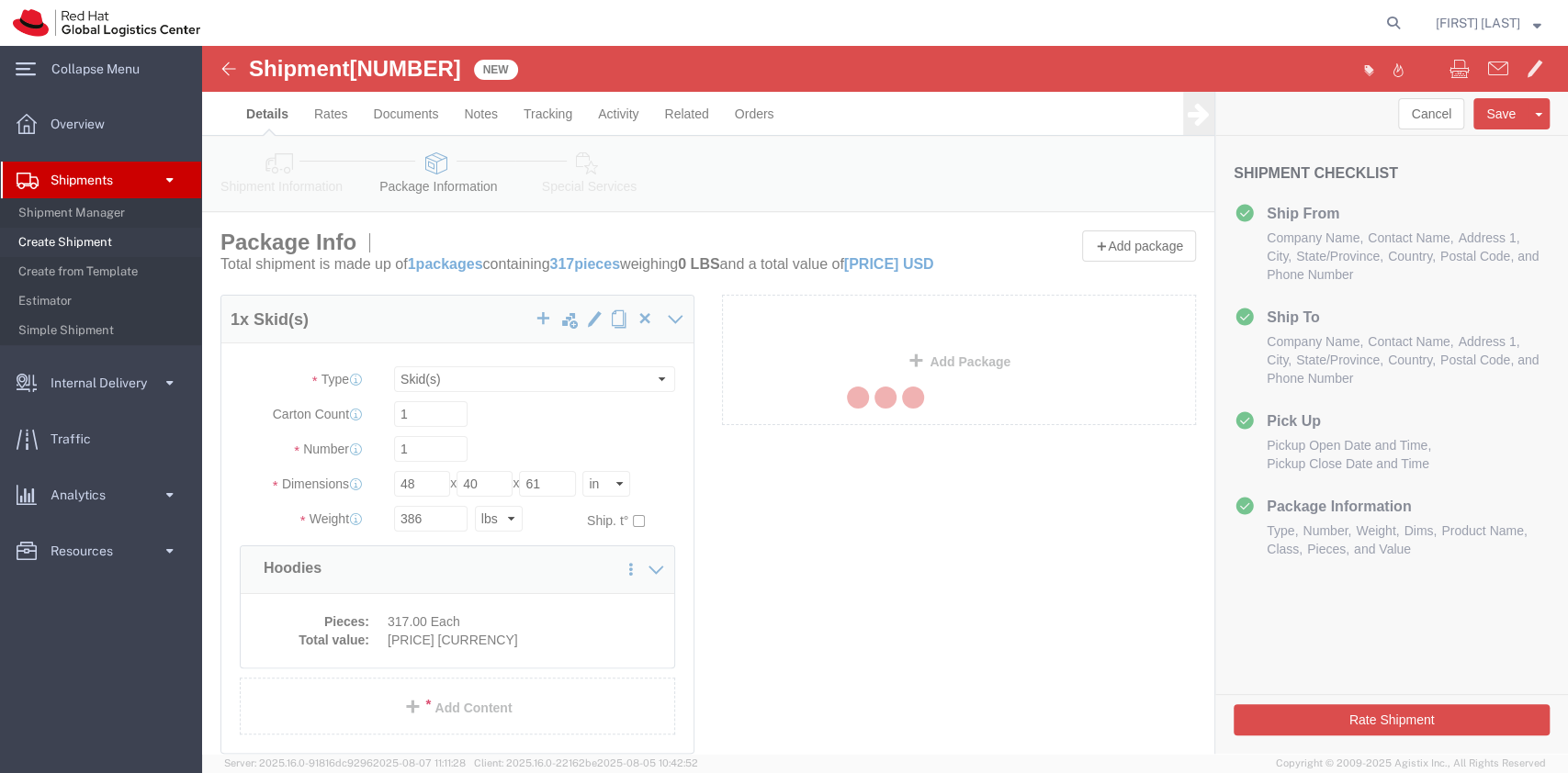 select 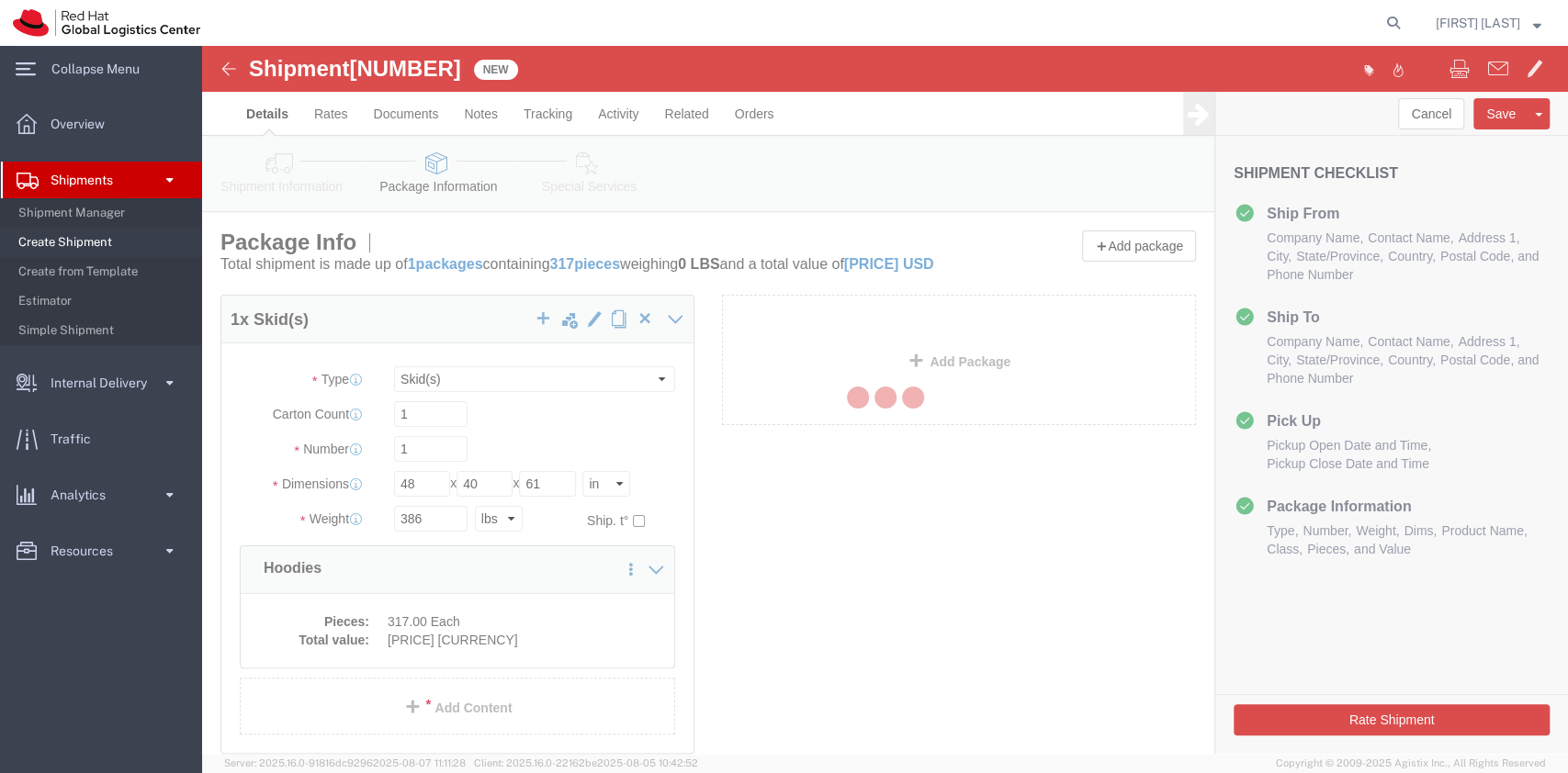select 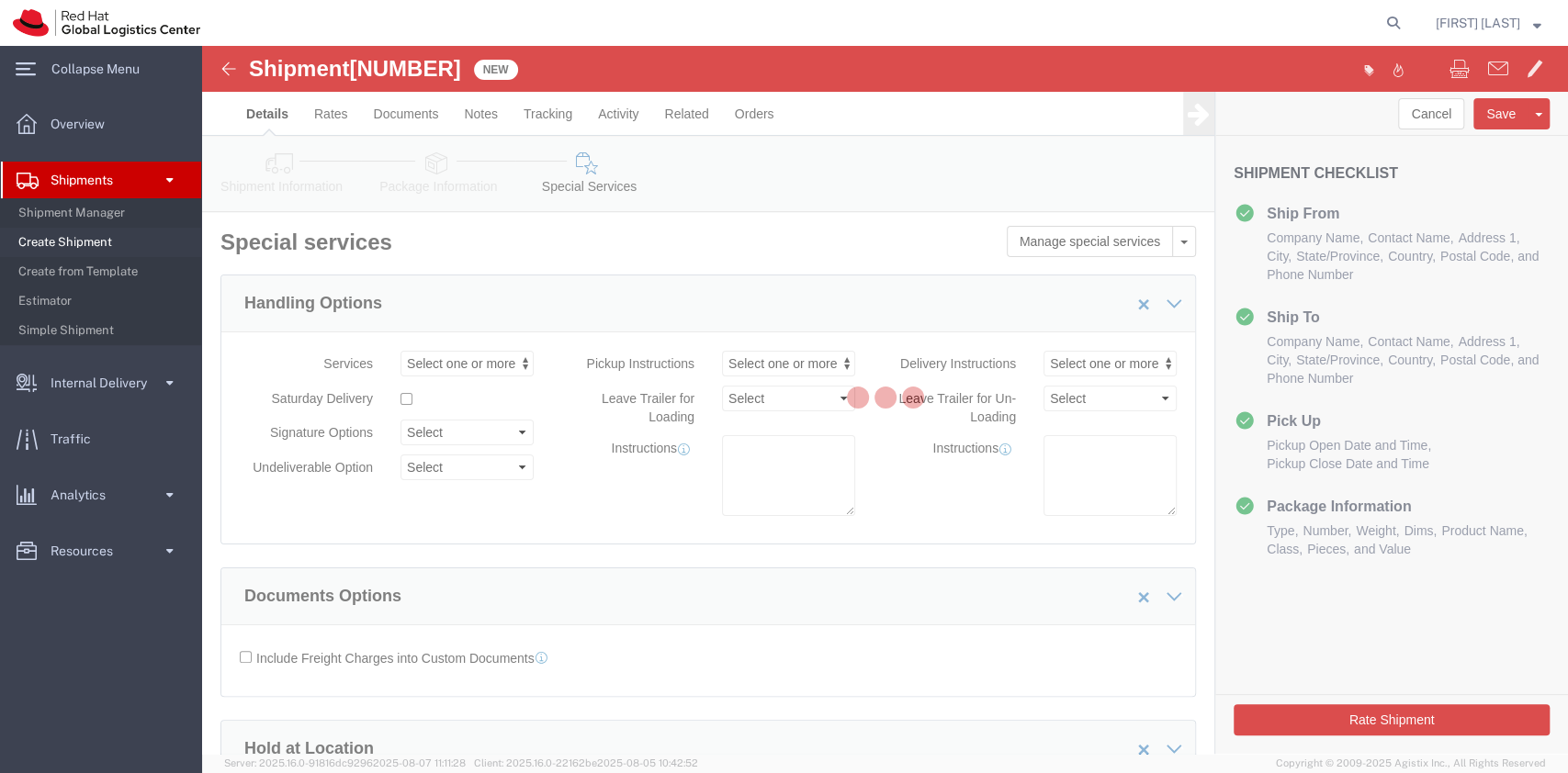 select on "COSTCENTER" 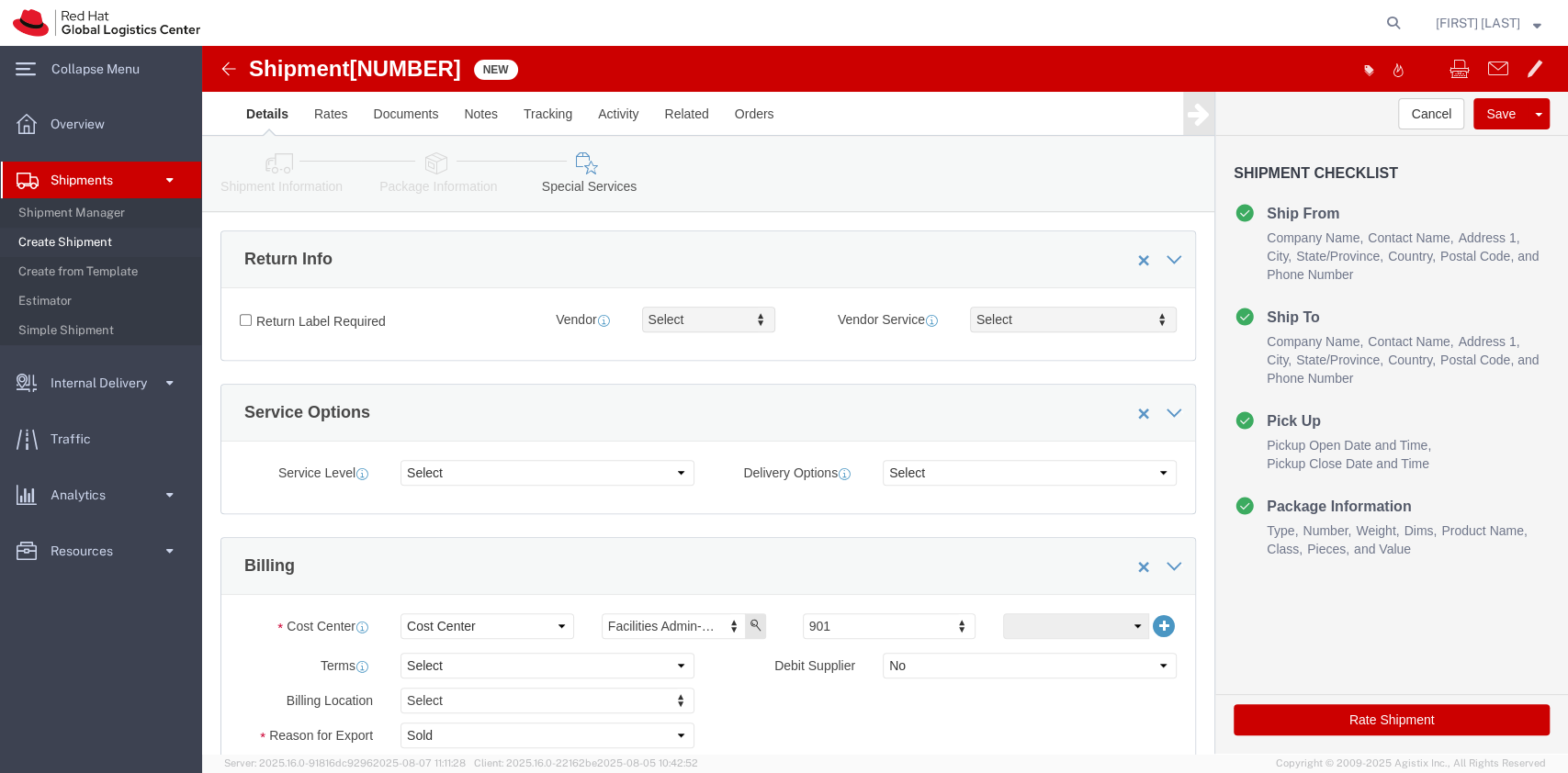 scroll, scrollTop: 830, scrollLeft: 0, axis: vertical 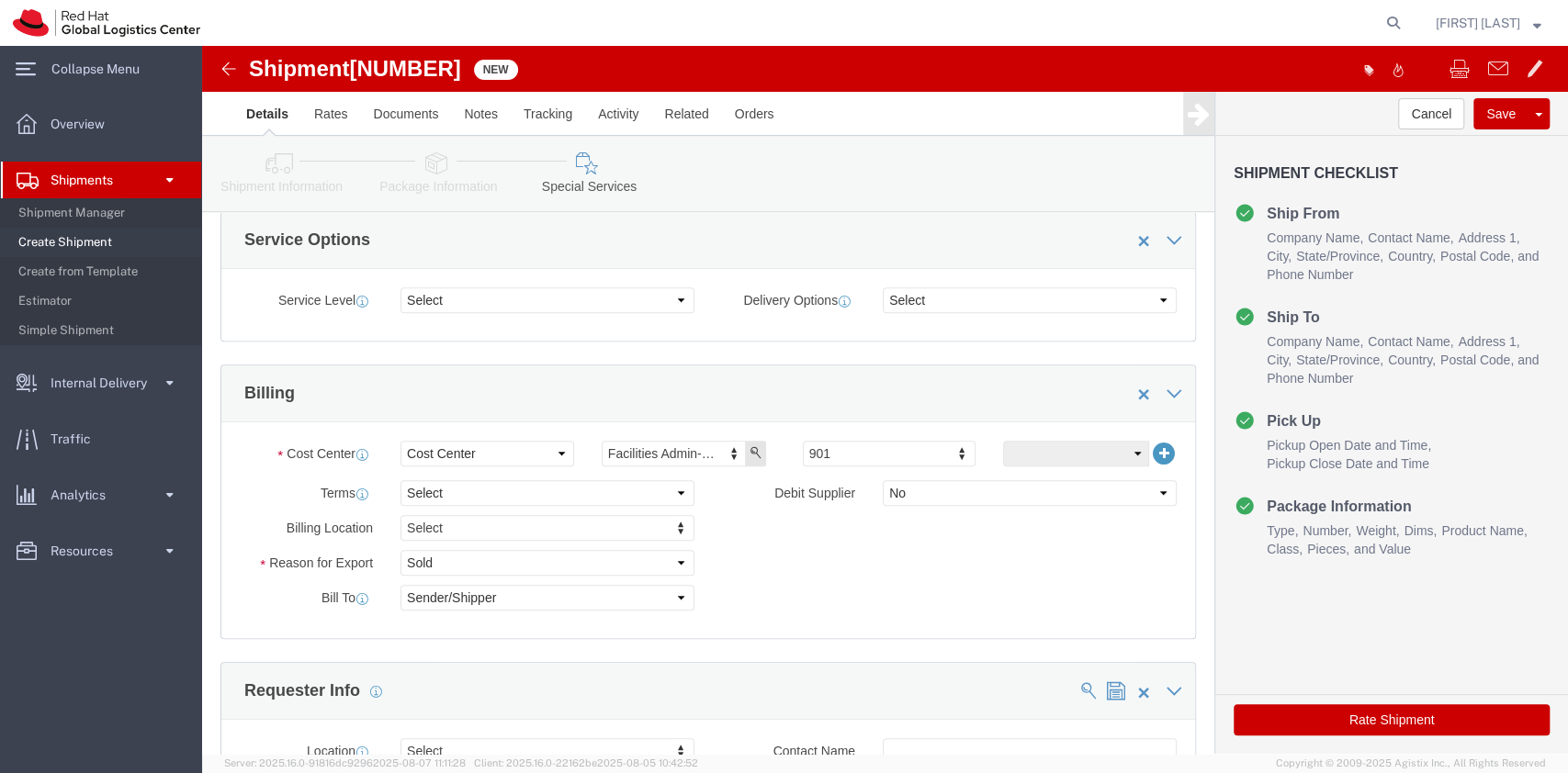 click 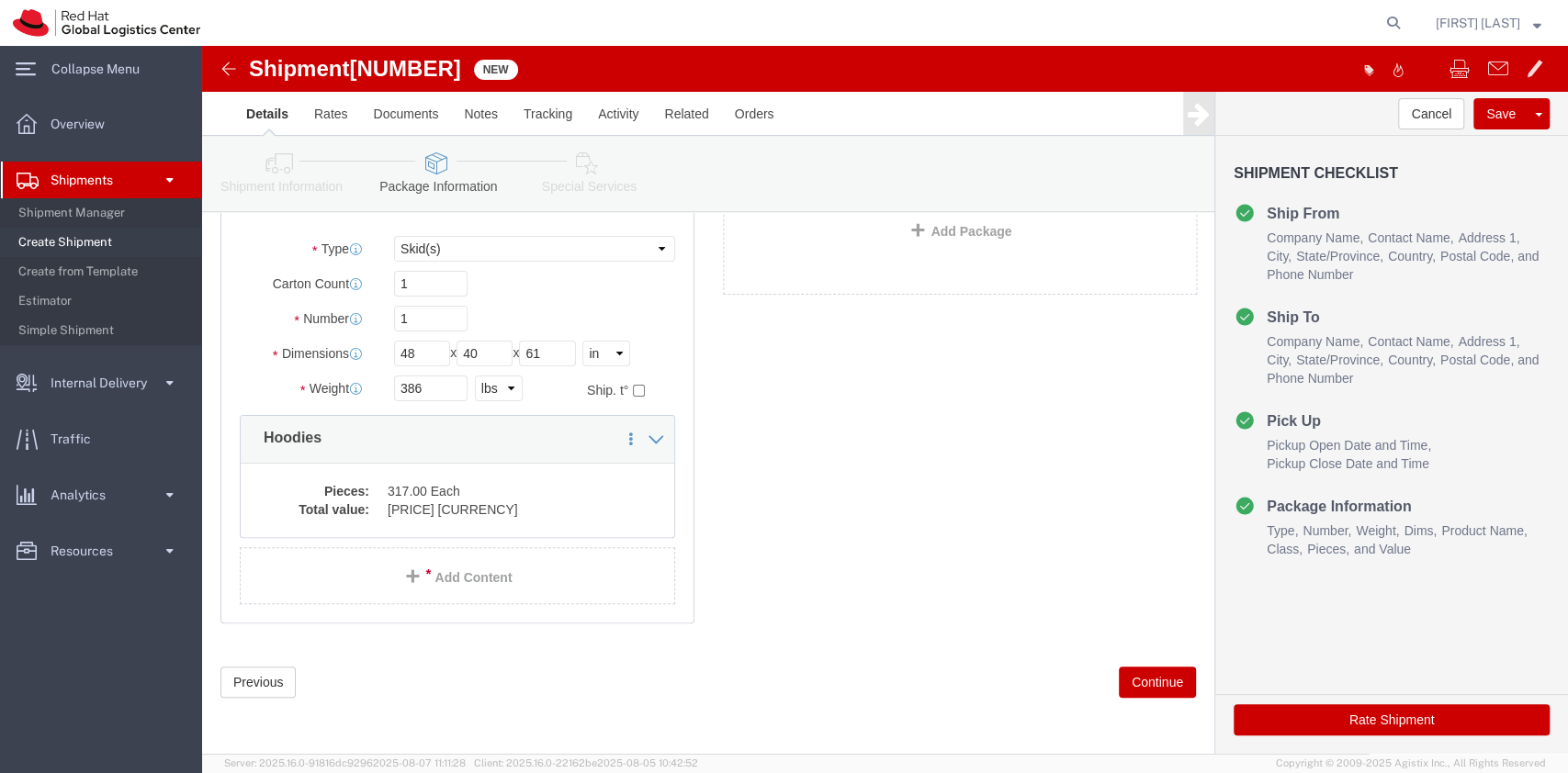 scroll, scrollTop: 148, scrollLeft: 0, axis: vertical 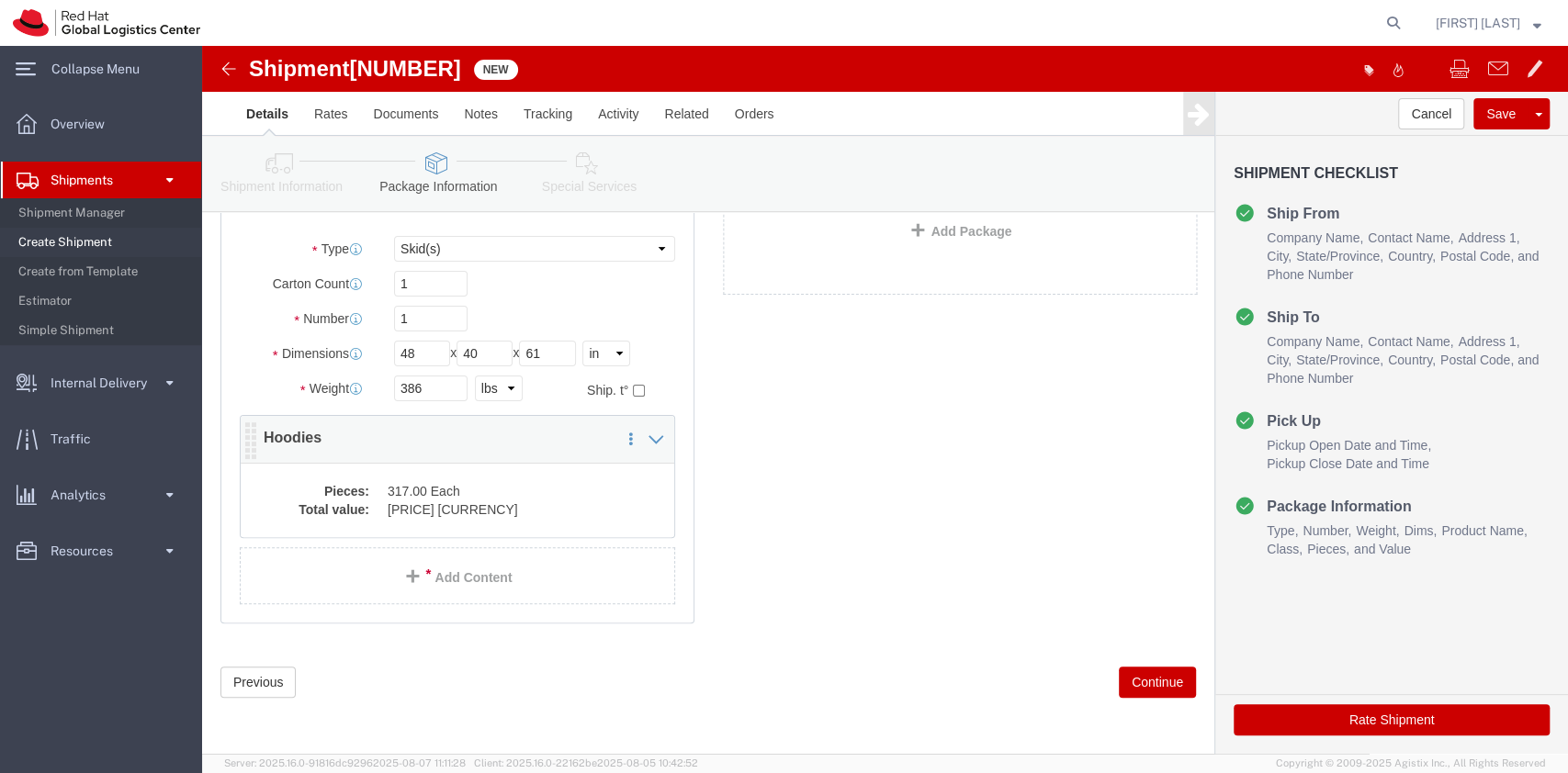 click on "317.00 Each" 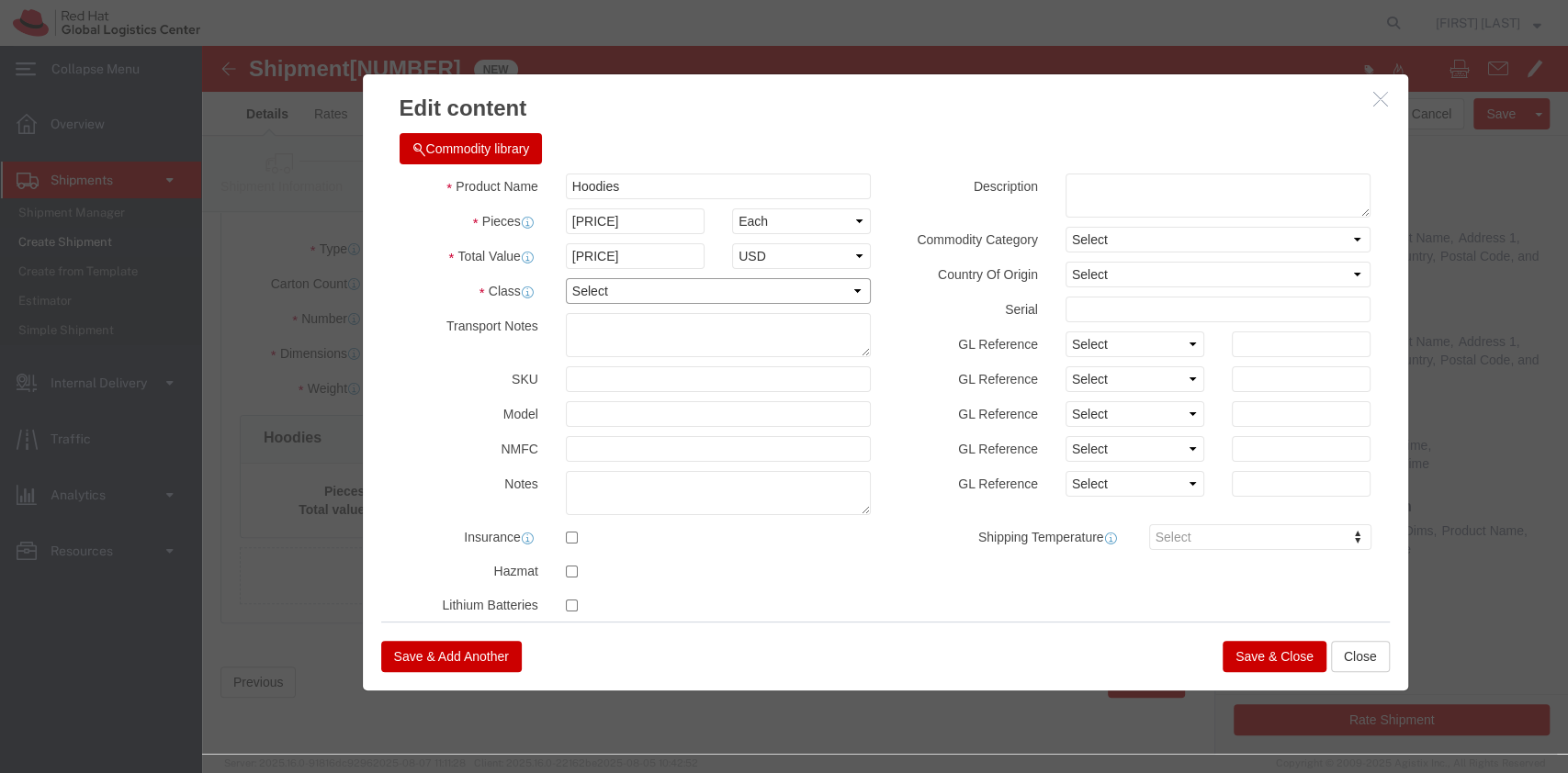 click on "Select 50 55 60 65 70 85 92.5 100 125 175 250 300 400" 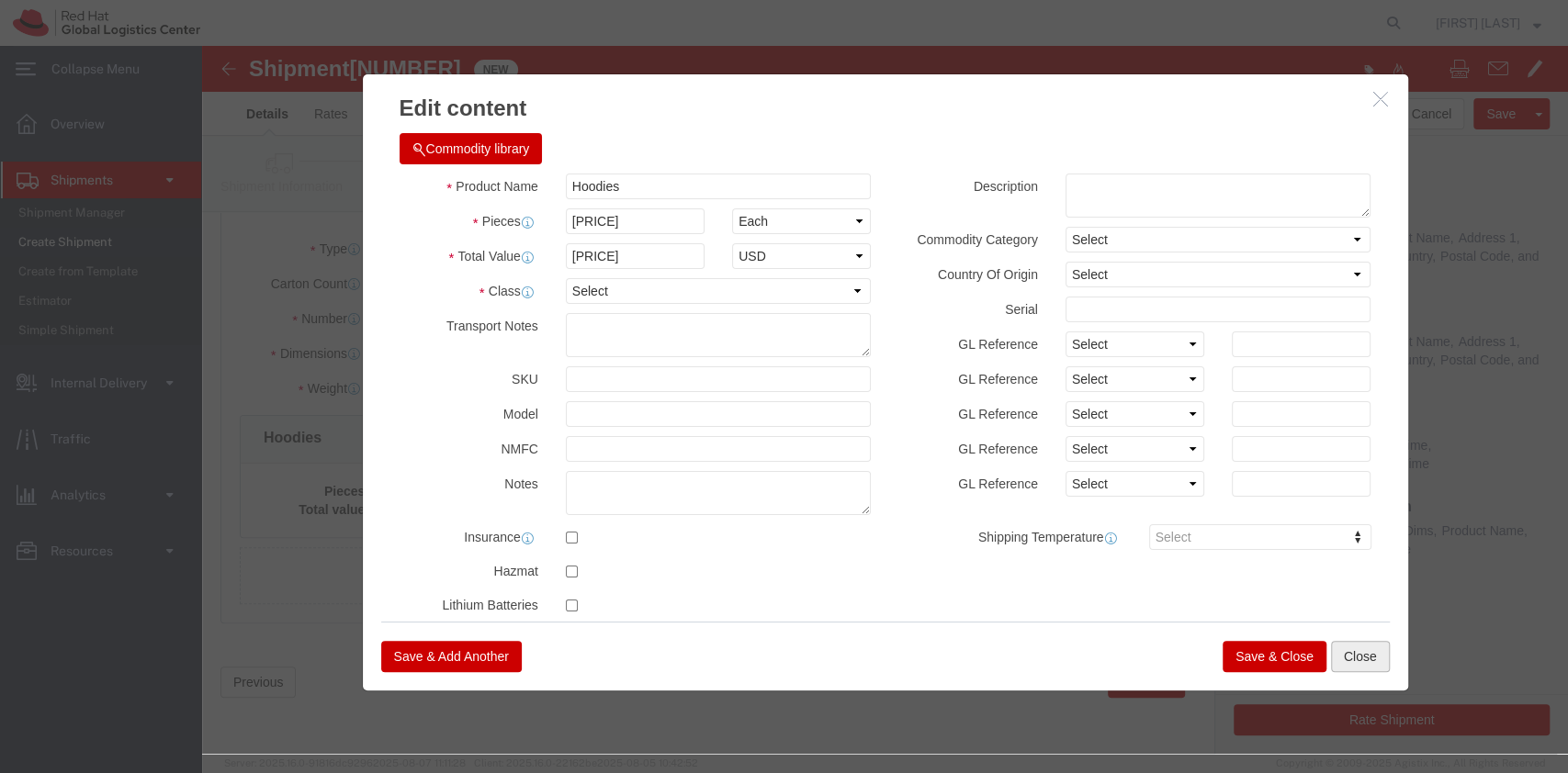 click on "Close" 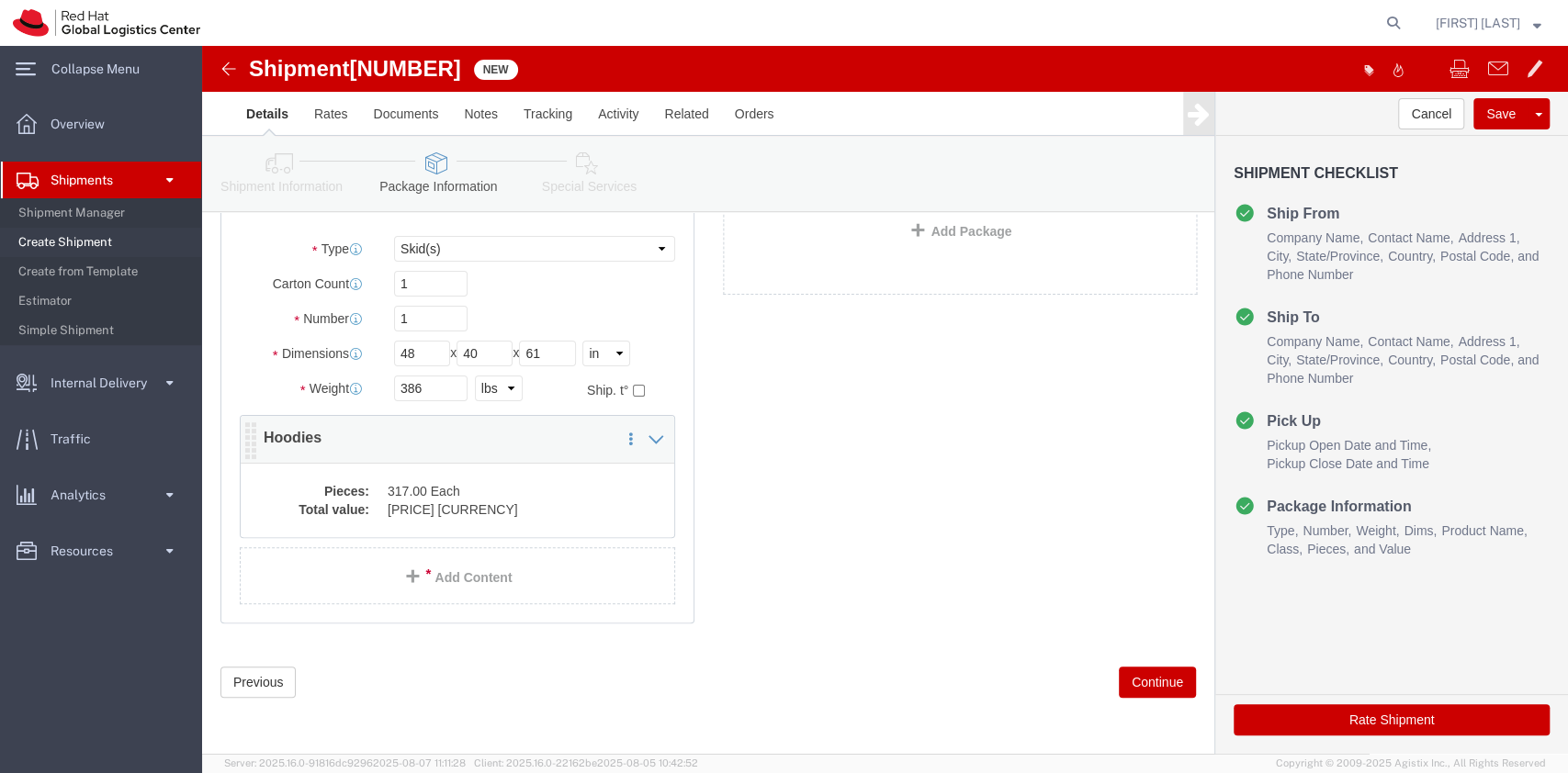 click on "317.00 Each" 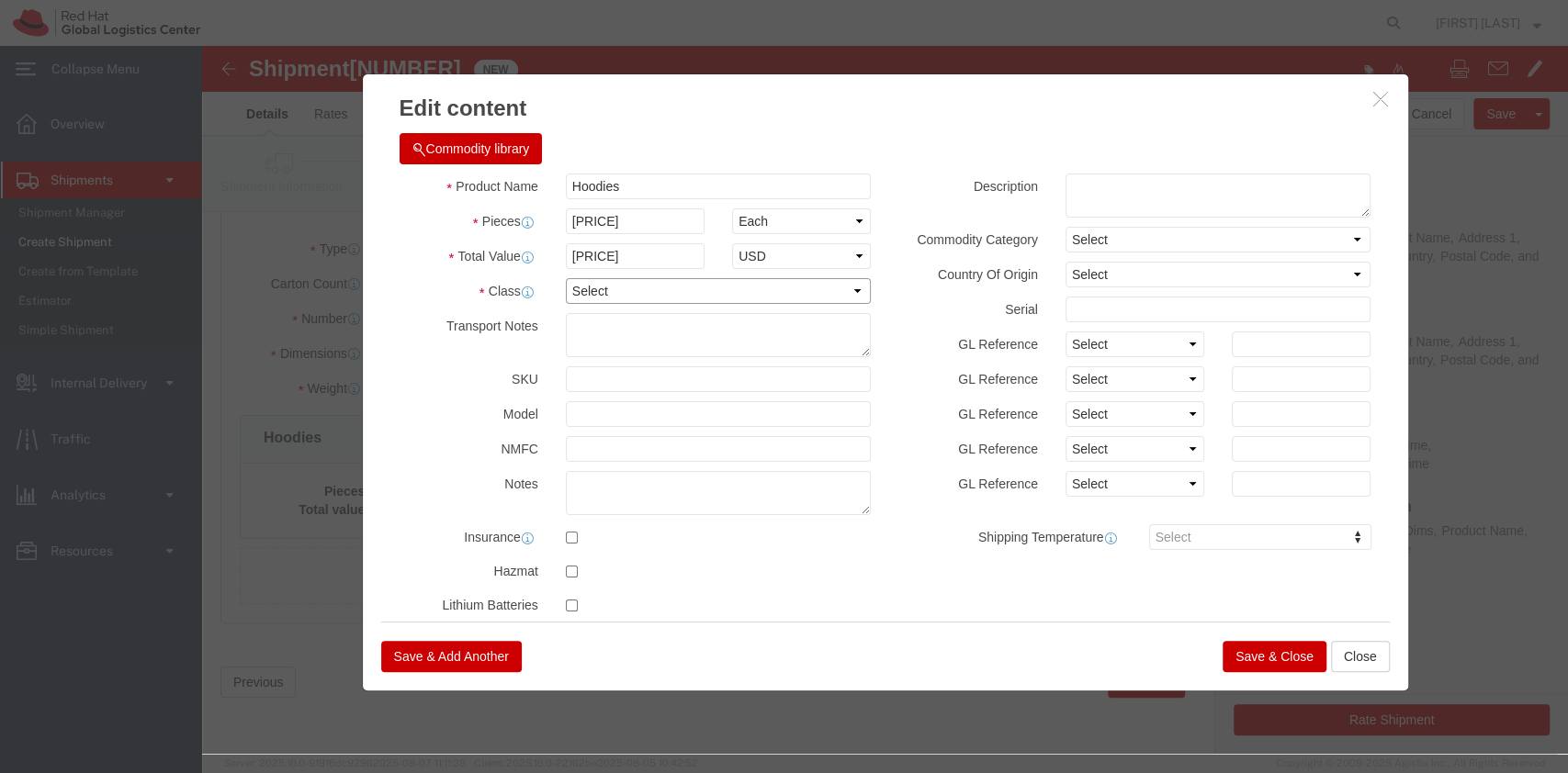 click on "Select 50 55 60 65 70 85 92.5 100 125 175 250 300 400" 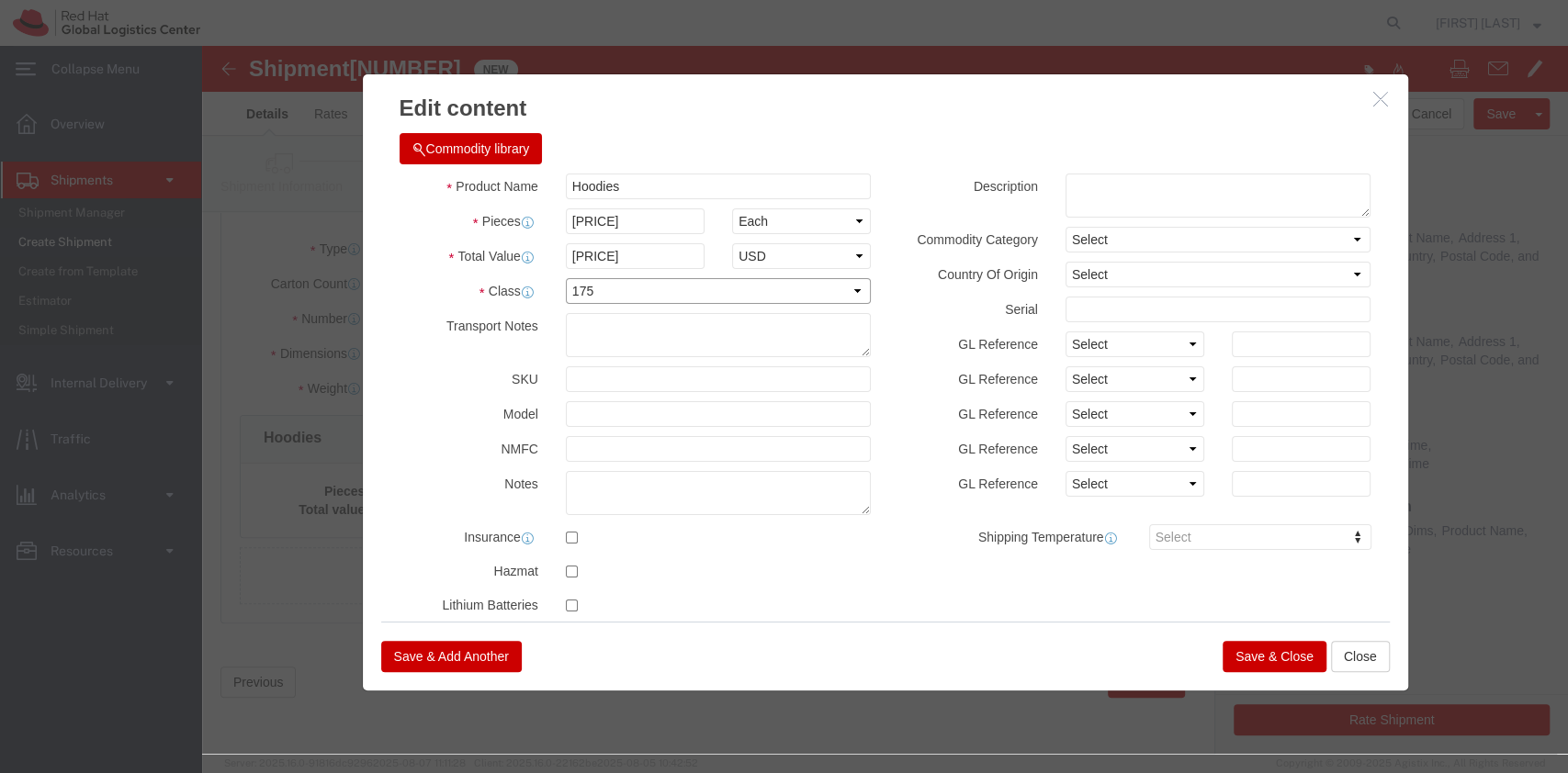 click on "Select 50 55 60 65 70 85 92.5 100 125 175 250 300 400" 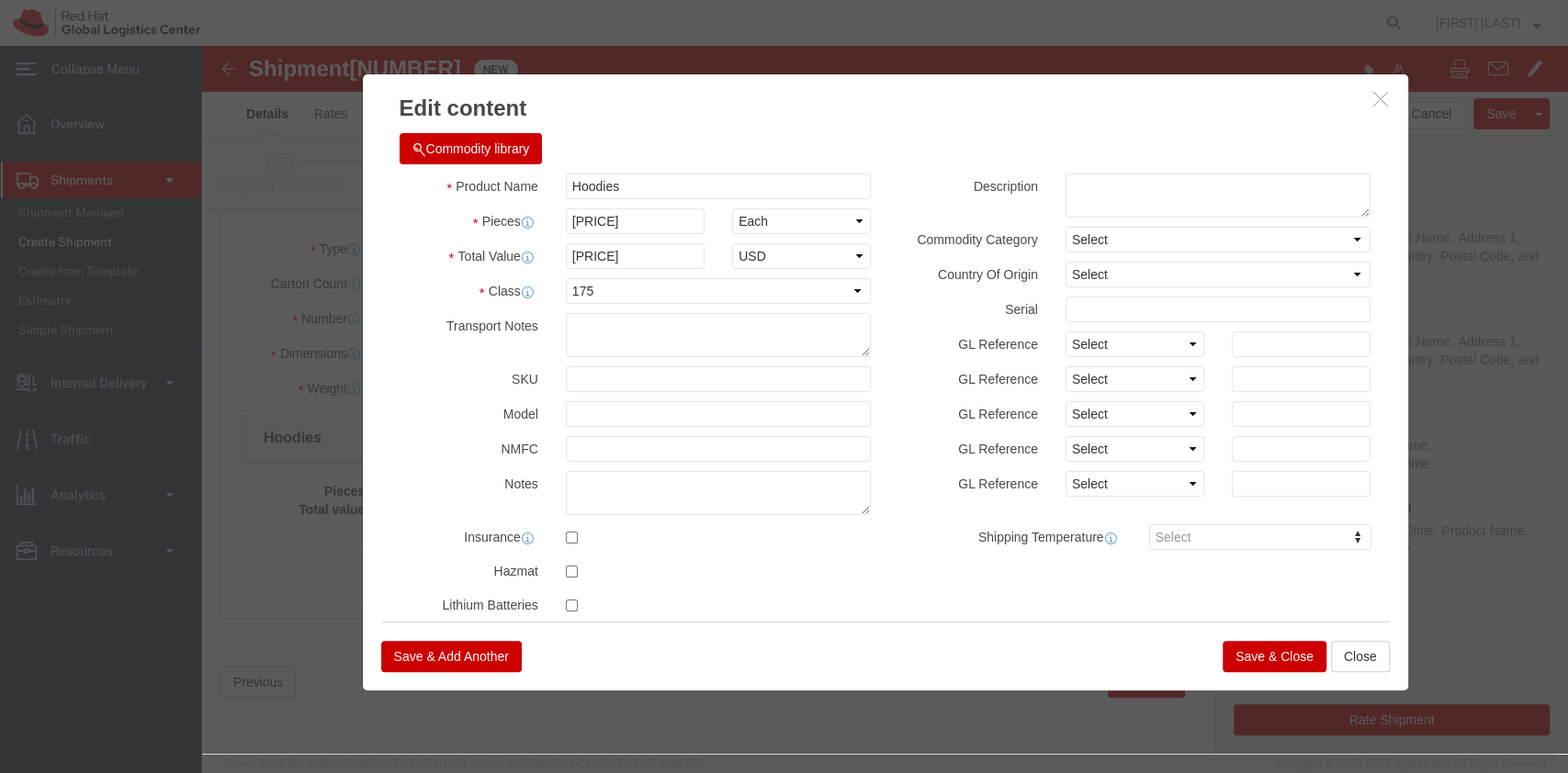 click on "Save & Close" 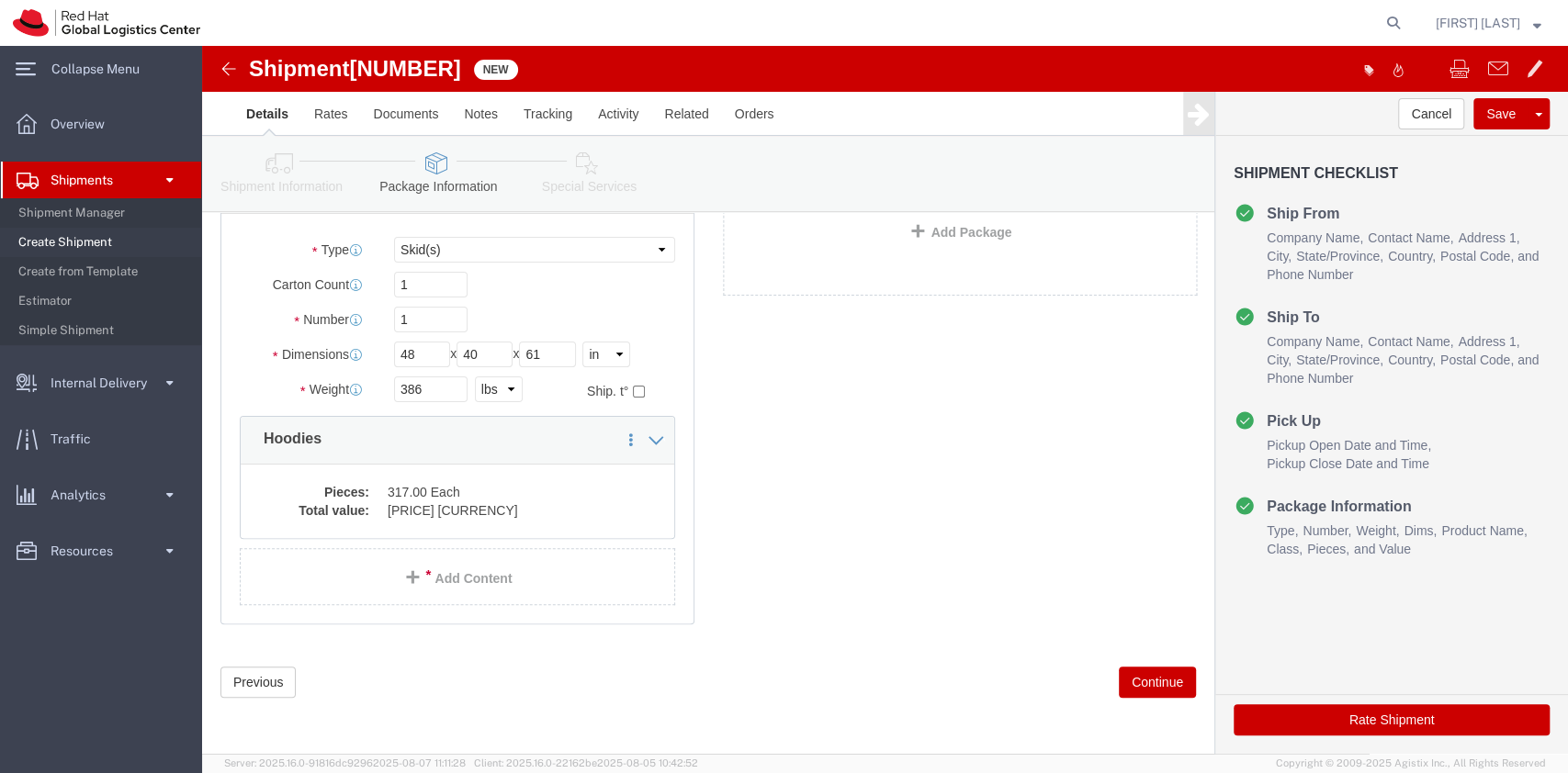 click on "Special Services" 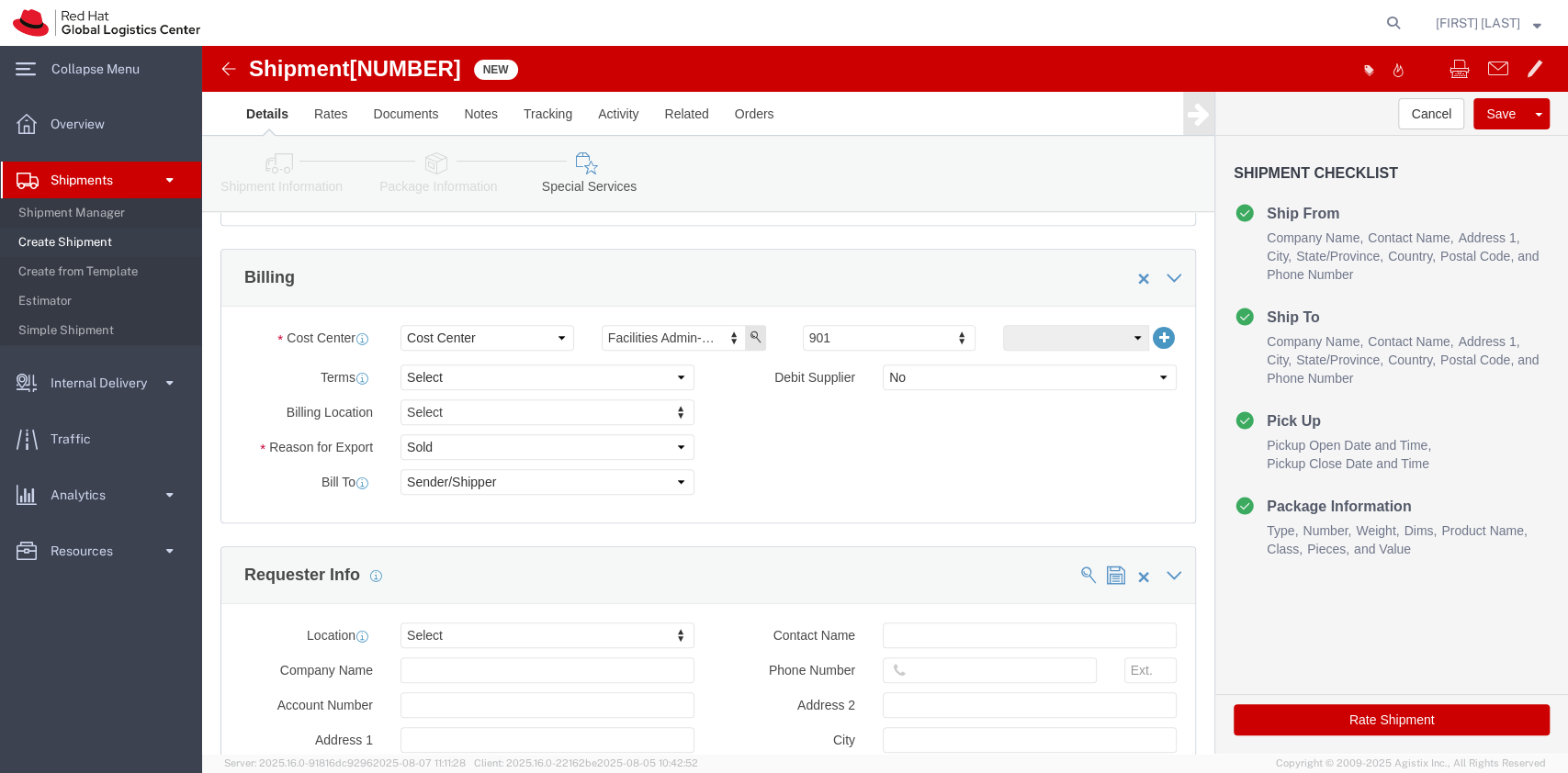 scroll, scrollTop: 947, scrollLeft: 0, axis: vertical 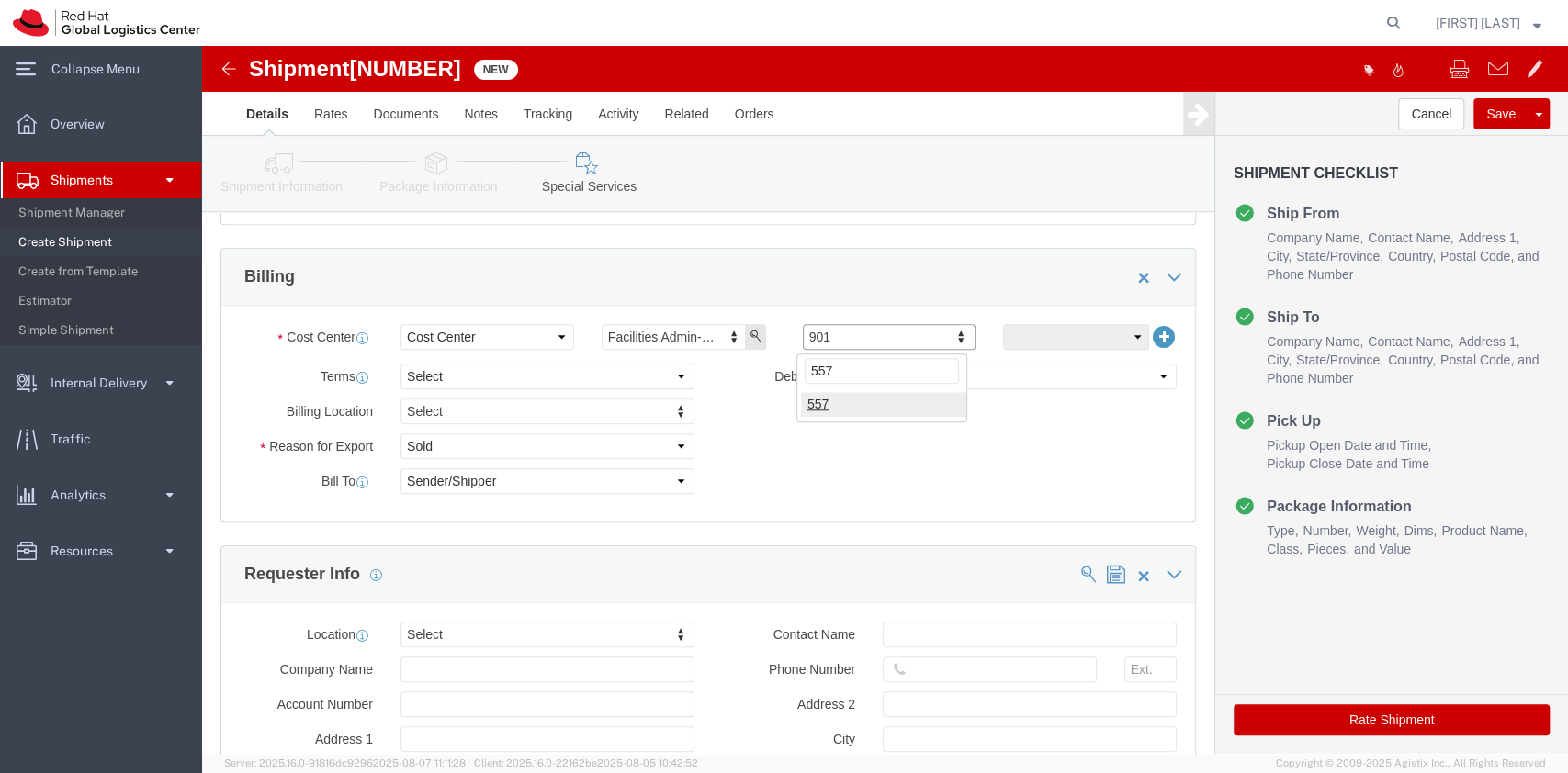type on "557" 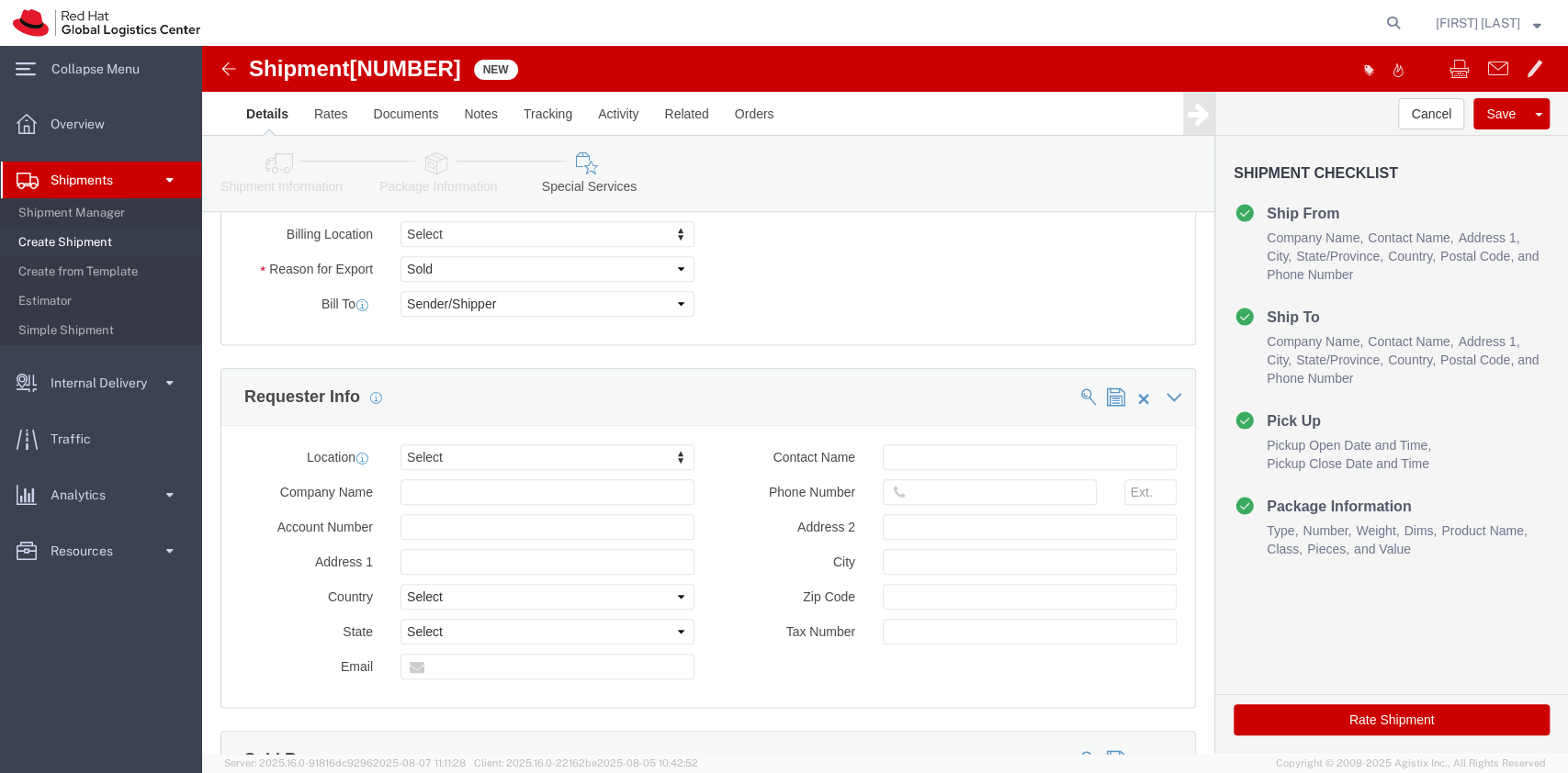 scroll, scrollTop: 1125, scrollLeft: 0, axis: vertical 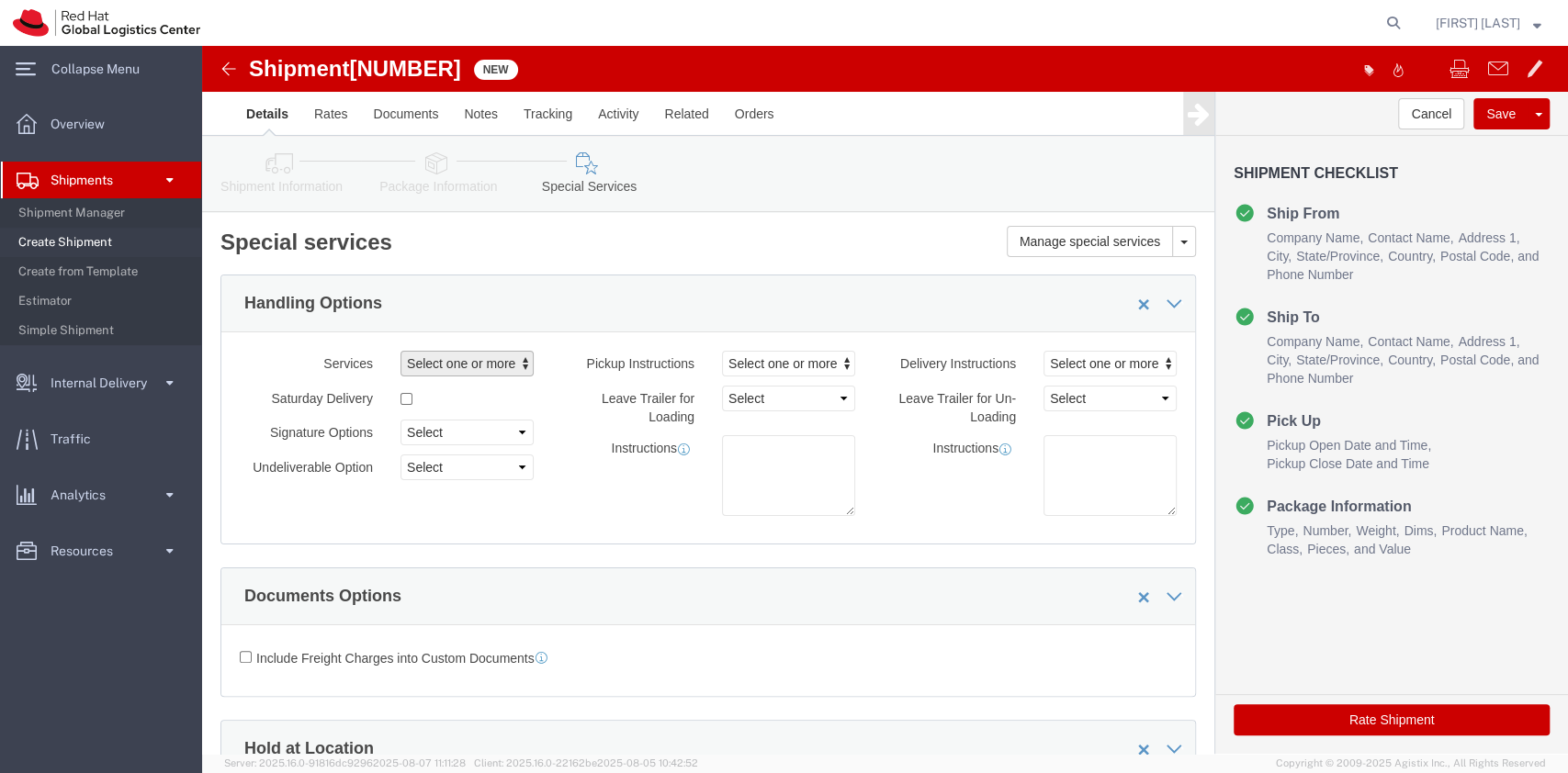 click 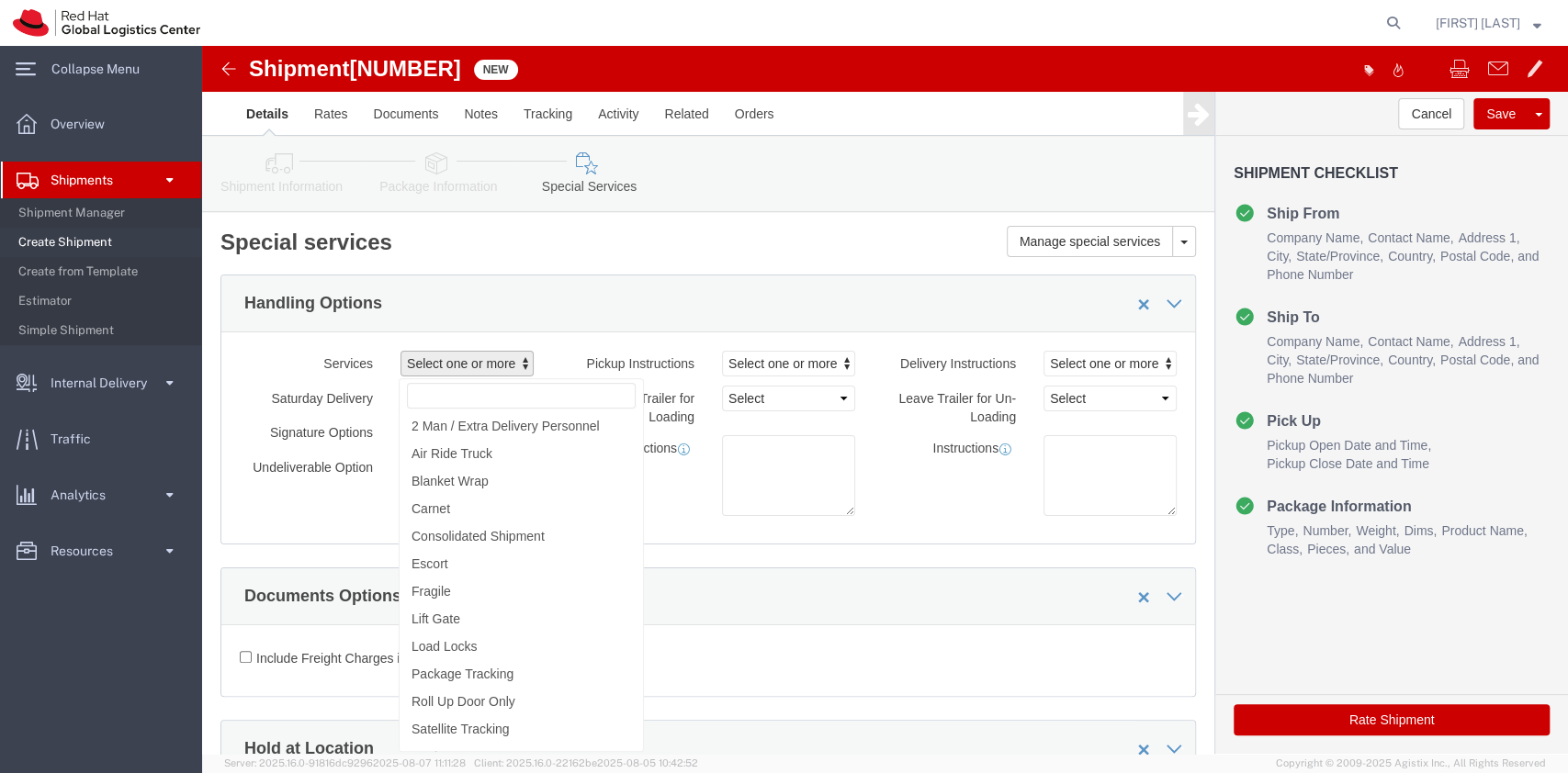 click on "Services
Select one or more   2 Man / Extra Delivery Personnel Air Ride Truck Blanket Wrap Carnet Consolidated Shipment Escort Fragile Lift Gate Load Locks Package Tracking Roll Up Door Only Satellite Tracking Seal Security Team Strapping Tarp Required Tracking Device
Saturday Delivery
Signature Options
Select Adult Signature Required Direct Signature Required No Signature Required Indirect Signature Required
Undeliverable Option
Select Address Service Requested Carrier Leave If No Response Change Service Requested Forwarding Service Requested Return Service Requested
Pickup Instructions
Select one or more   Crane Required Driver Assisted Loading Forklift Inside Pickup Lift Gate Limited Access Rigging Site Support Crane Required Driver Assisted Loading Forklift Inside Pickup Lift Gate Limited Access Rigging Site Support
Leave Trailer for Loading
Select 1 Hour 2 Hour 3 Hour 4 Hour 5 Hour 6 Hour 7 Hour 8 Hour 1 Day 2 Days 3 Days" 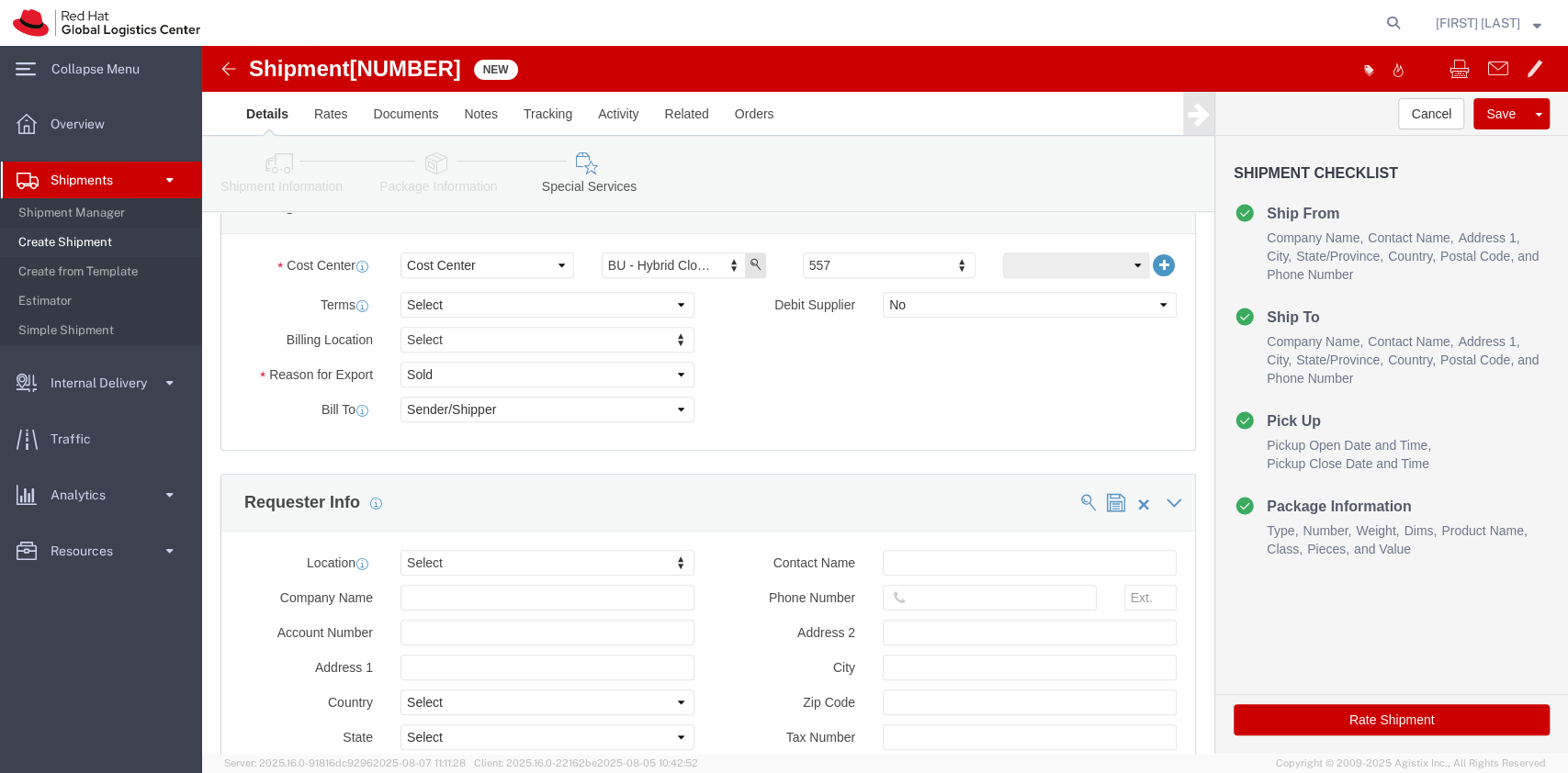 scroll, scrollTop: 1020, scrollLeft: 0, axis: vertical 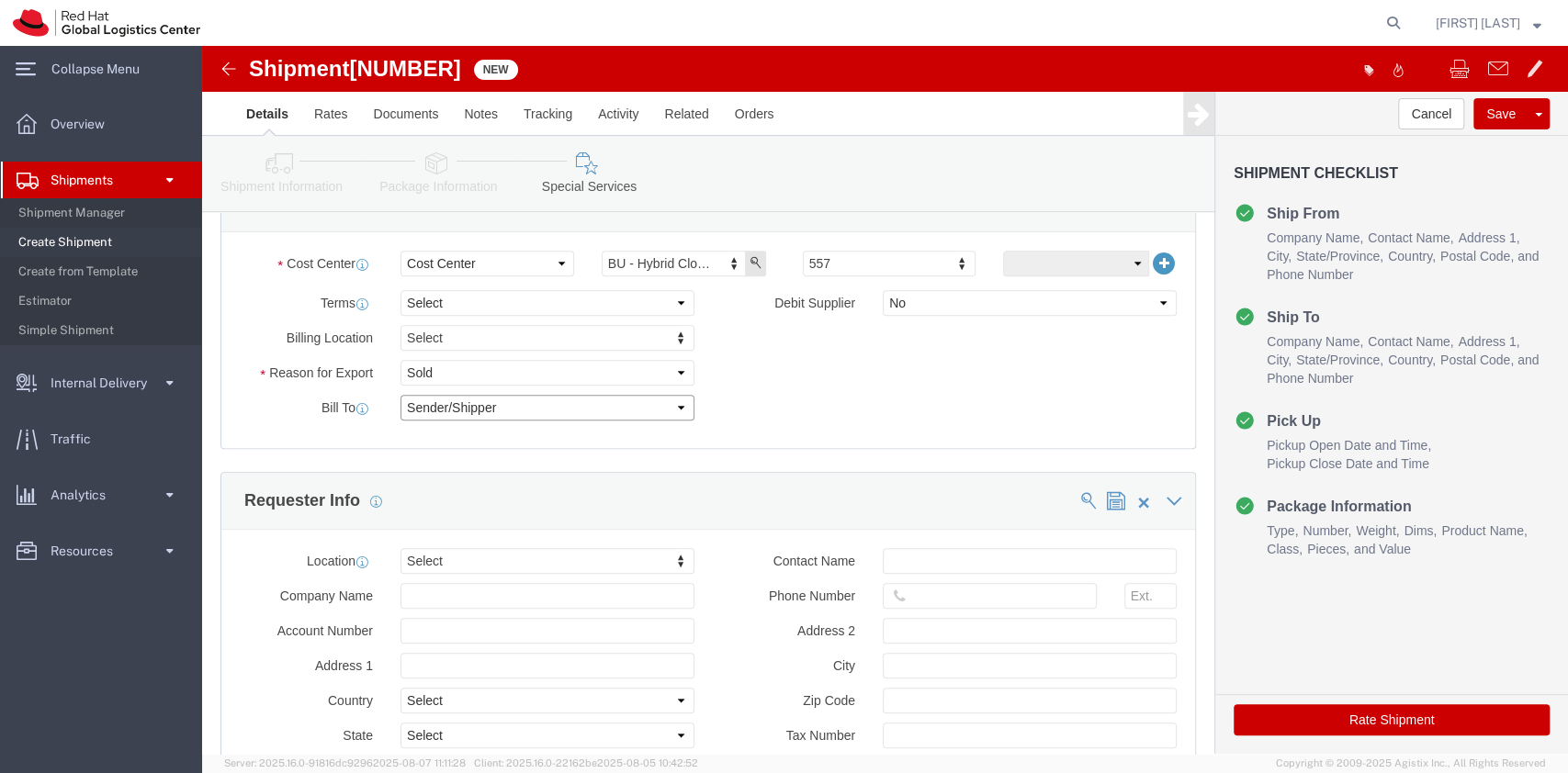 click on "Select Recipient Account Sender/Shipper Third Party Account" 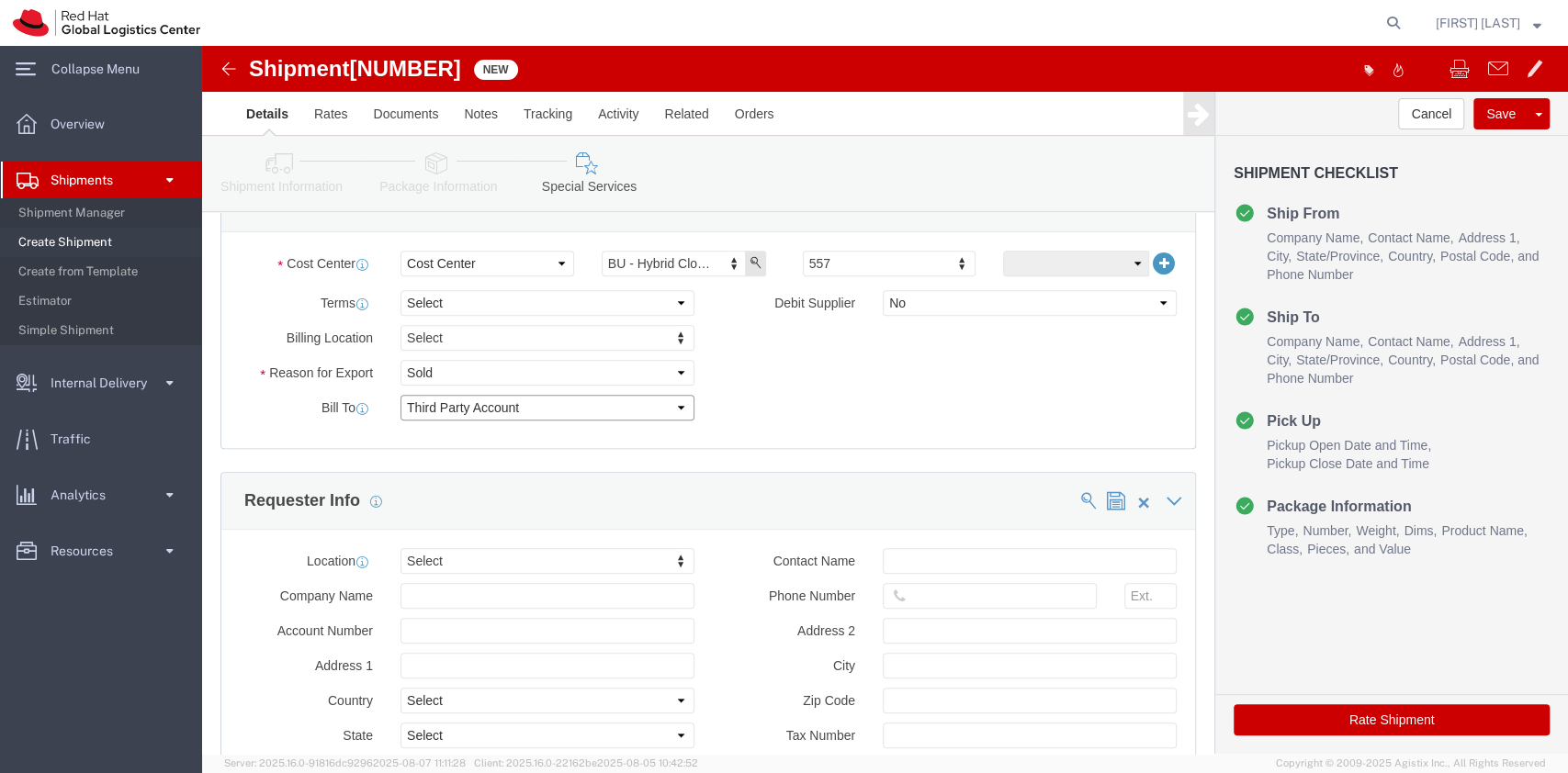 click on "Select Recipient Account Sender/Shipper Third Party Account" 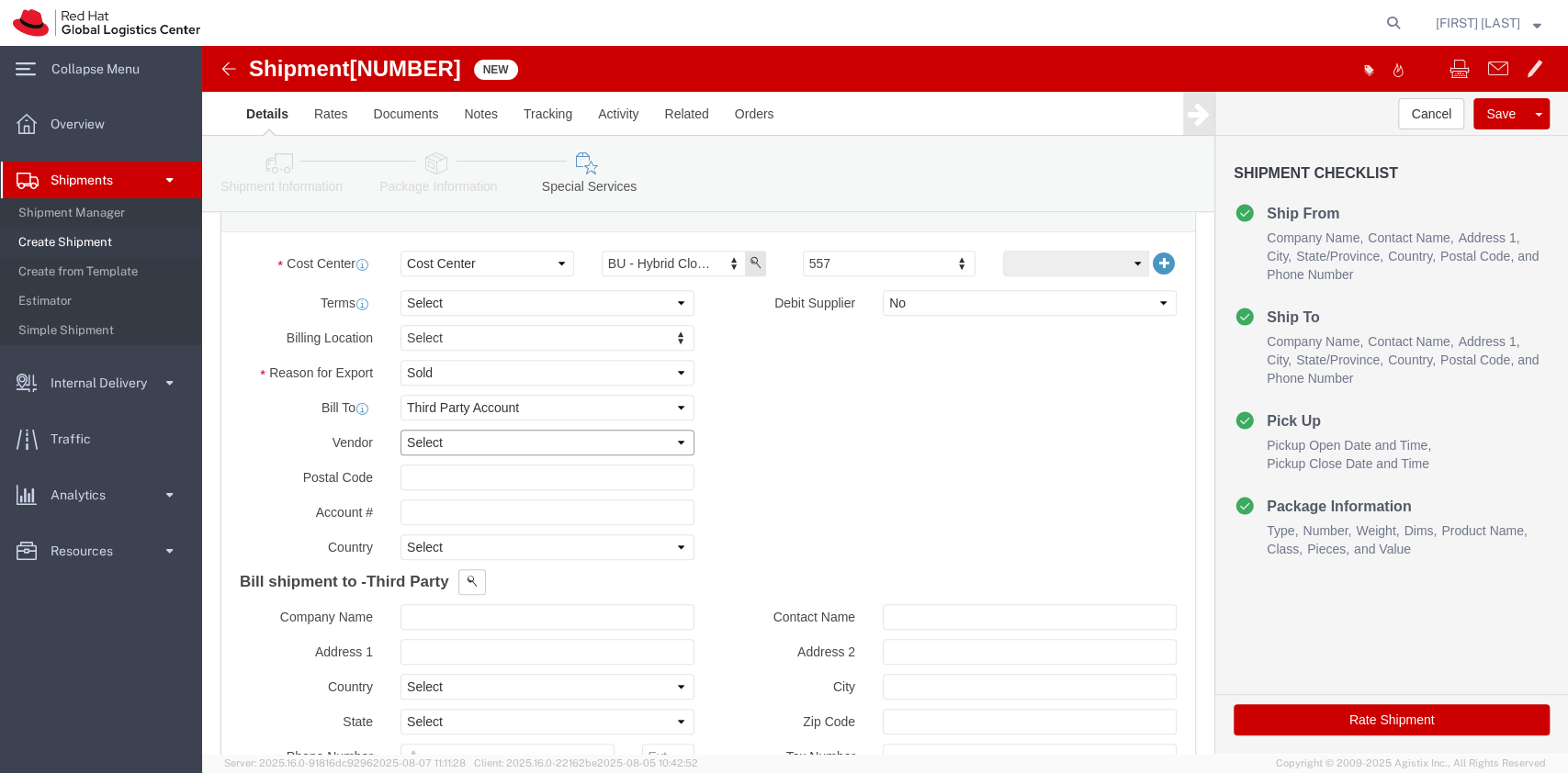 click on "Select DHL FedEx Express UPS" 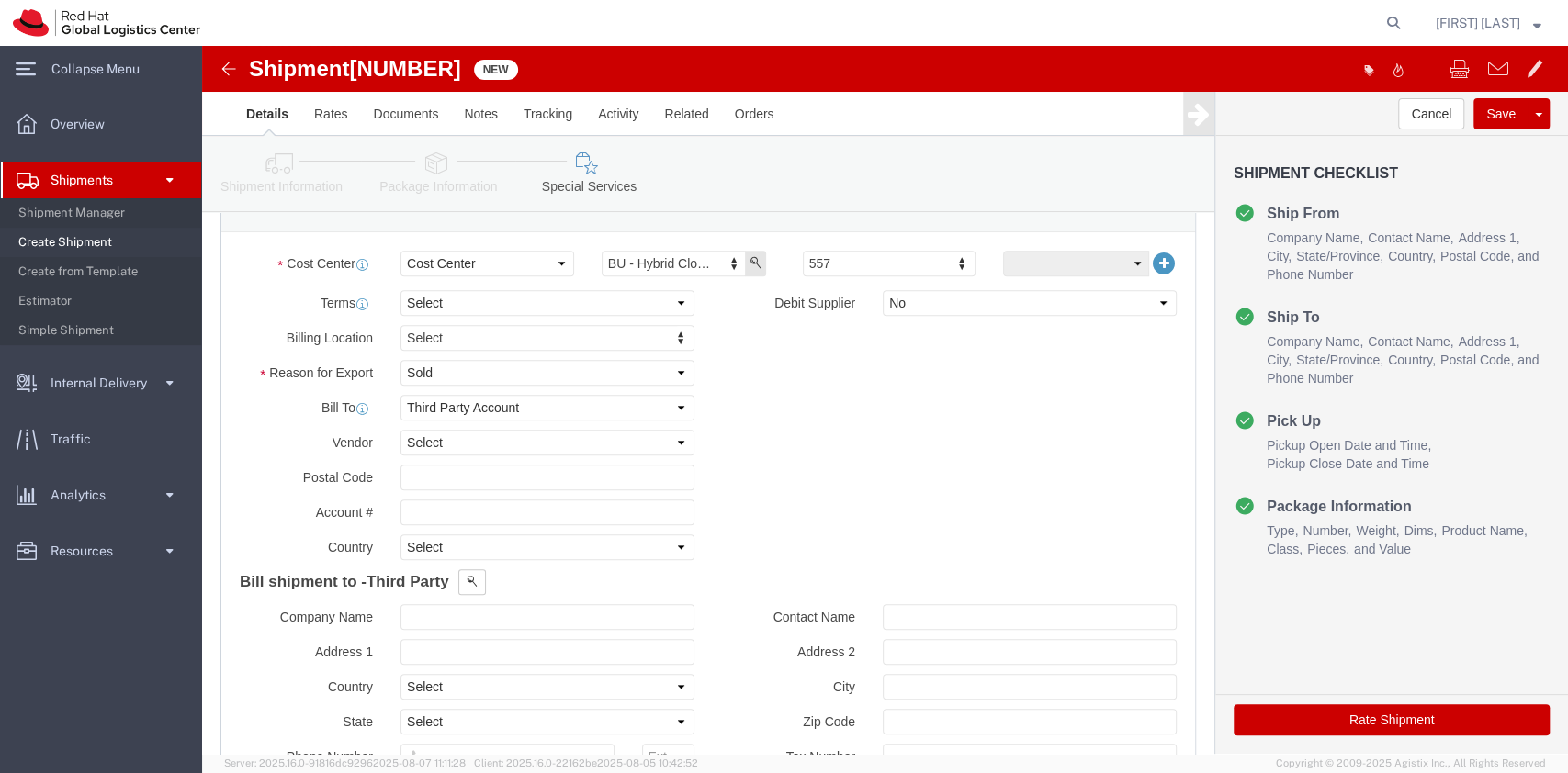 click on "Billing Location Select Select My Profile Location RH - [CITY] - MSO RH - [CITY] Data Center RH - [CITY] Data Center RH - [CITY] - MSO RH - [CITY] - MSO RH - [CITY] 904 RH - [CITY] - Carina RH - [CITY] - MSO - NEW RH - [CITY] - MSO - Gaysorn RH - [CITY] - Colonial RH - Be'er Sheva RH - [CITY] - MSO RH - [CITY] - Parkview Green RH - [CITY] - Raycom RH - [CITY] Data Center RH - [CITY] - MSO RH - [CITY] Data Center RH - [CITY] RH - [CITY] RH - [CITY] - MSO RH - [CITY] RH - [CITY] - MSO RH - [CITY] - Masaryk University RH - [CITY] - Tech Park Brno - B RH - [CITY] - Tech Park Brno - C RH - [CITY] Data Center RH - [CITY] - MSO RH - [CITY] - MSO - MC Square RH - [CITY] RH - [CITY] - MSO RH - [CITY] RH - [CITY] - MSO RH - [CITY] RH - [CITY] - MSO RH - [CITY] RH - [CITY] - MSO RH - [CITY] Data Center (IBM) RH - [CITY] RH - [CITY] - MSO RH - [CITY] - MSO" 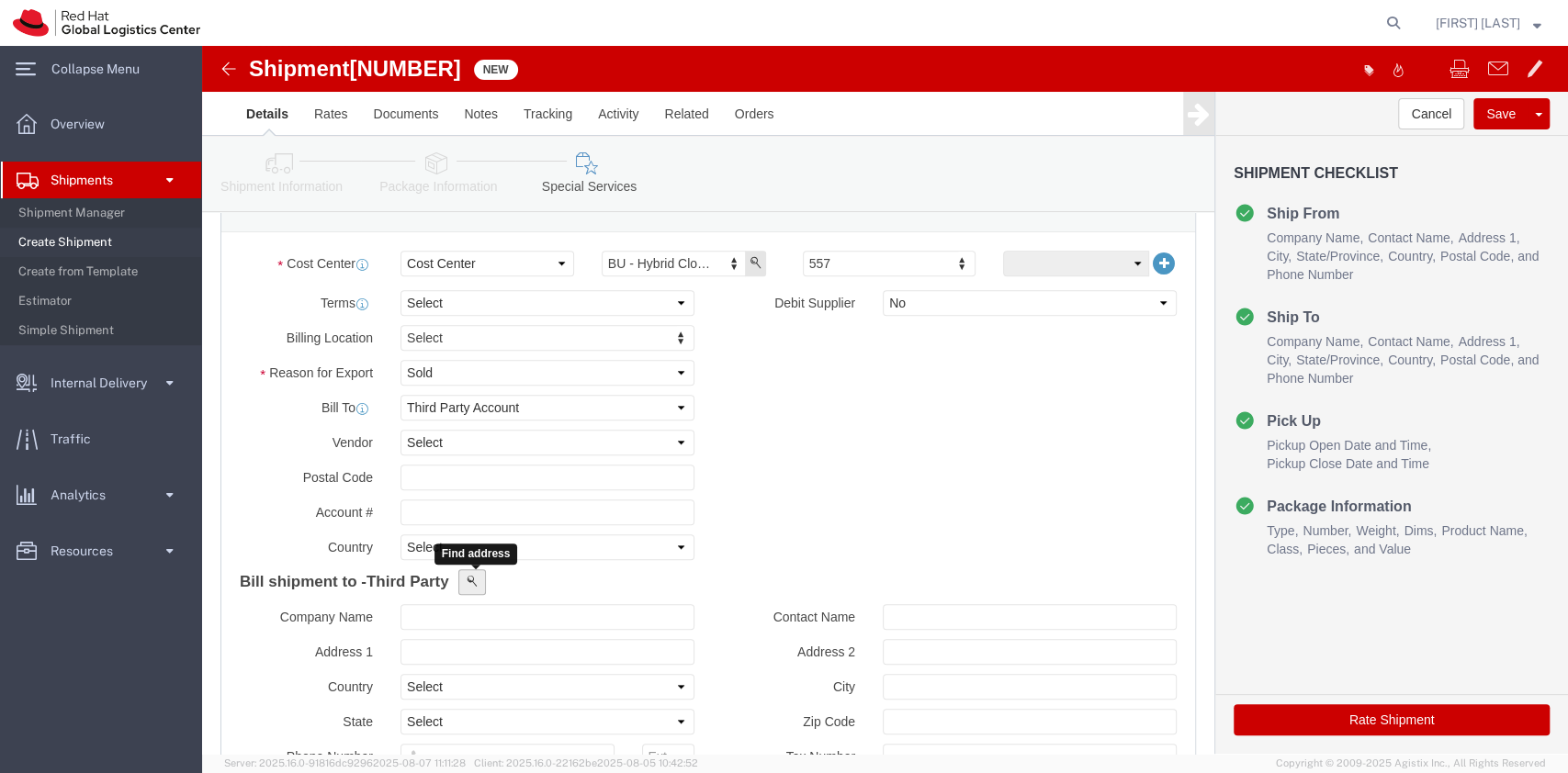 click 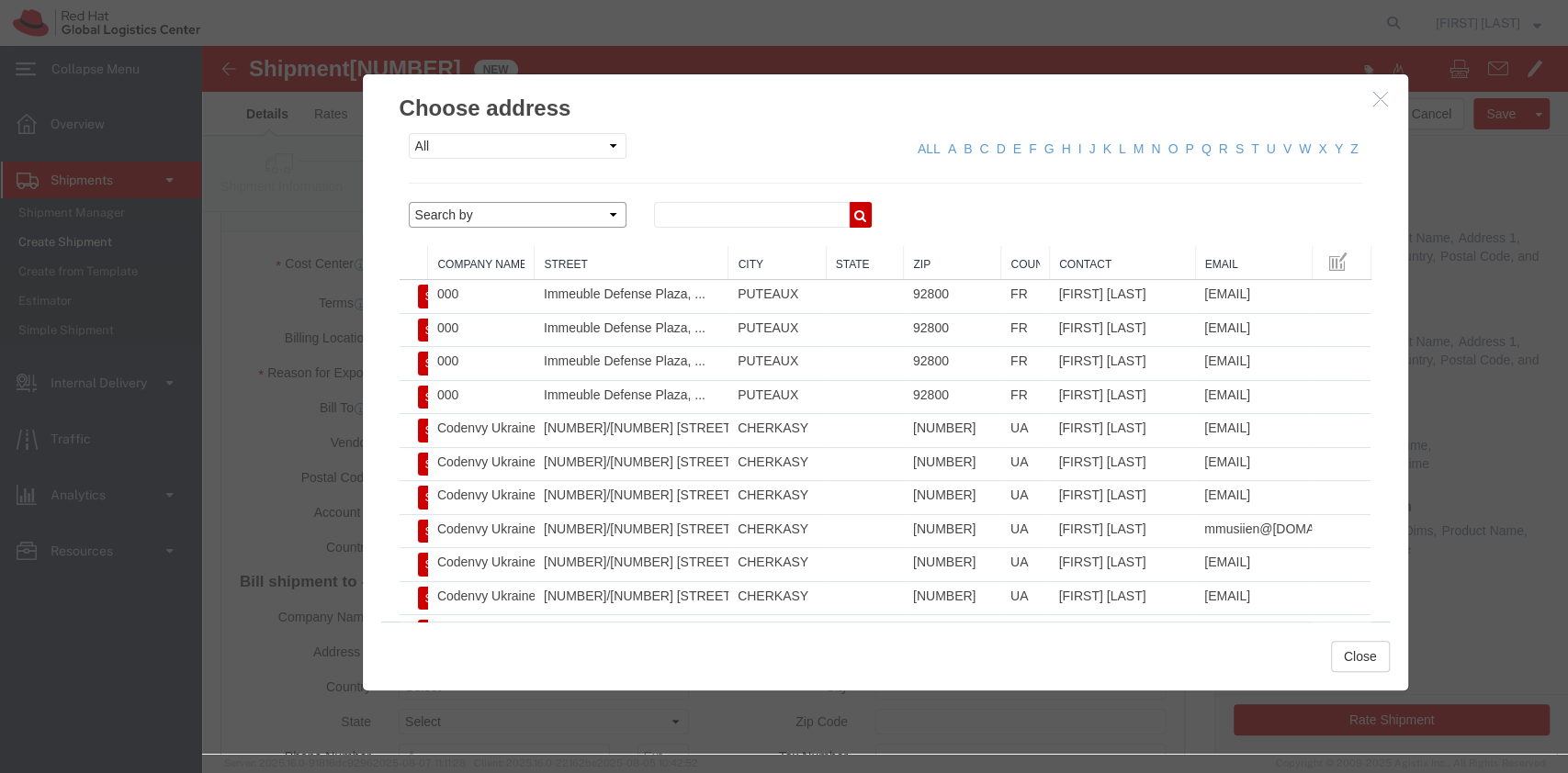 click on "Search by Address Book Name City Company Name Contact Name Country CustomerAlias DPL Days To Expire DPL Last Update DPL Status Email Address Location Type Notes Phone Number Role State Zip" 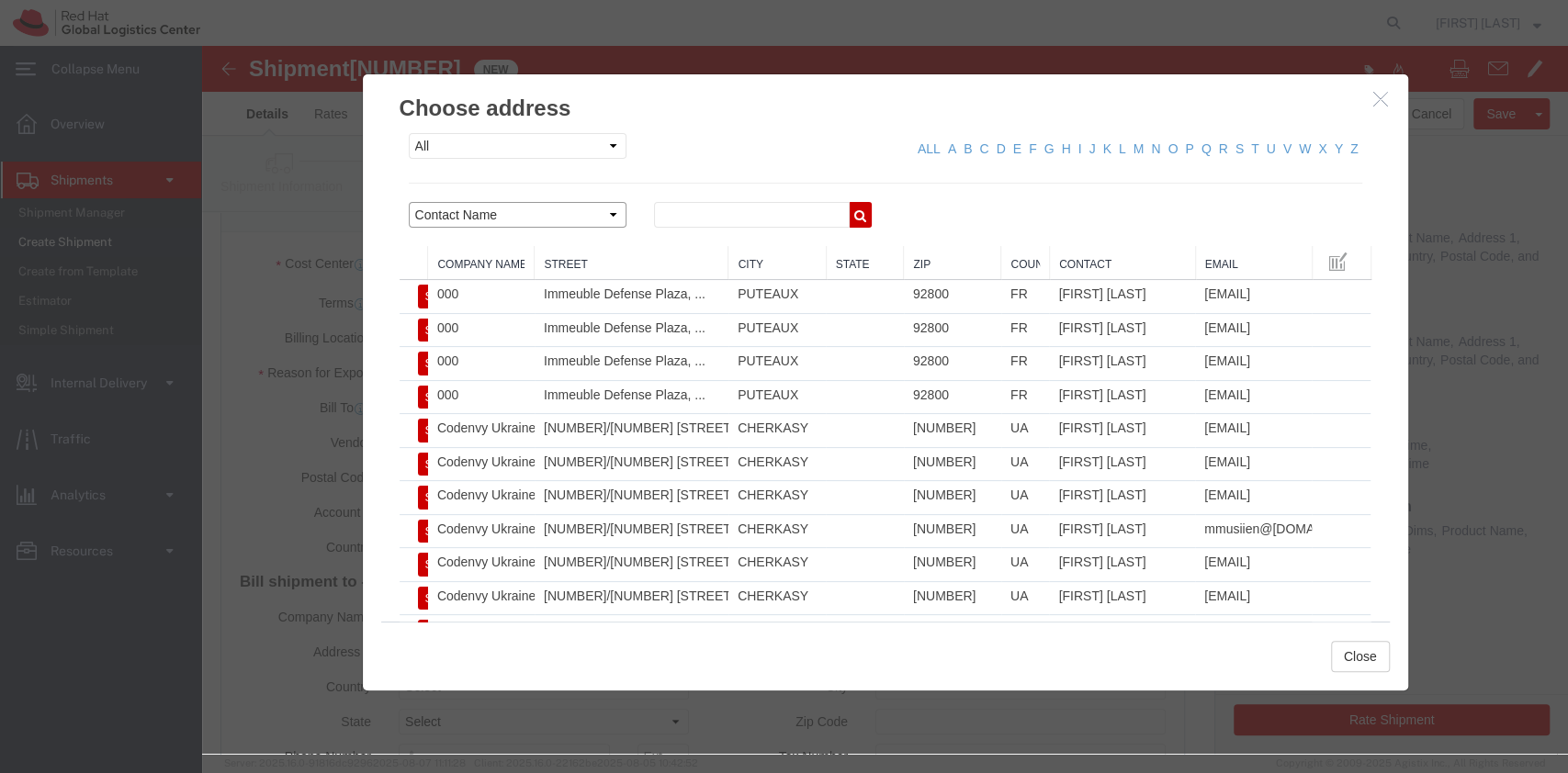 click on "Search by Address Book Name City Company Name Contact Name Country CustomerAlias DPL Days To Expire DPL Last Update DPL Status Email Address Location Type Notes Phone Number Role State Zip" 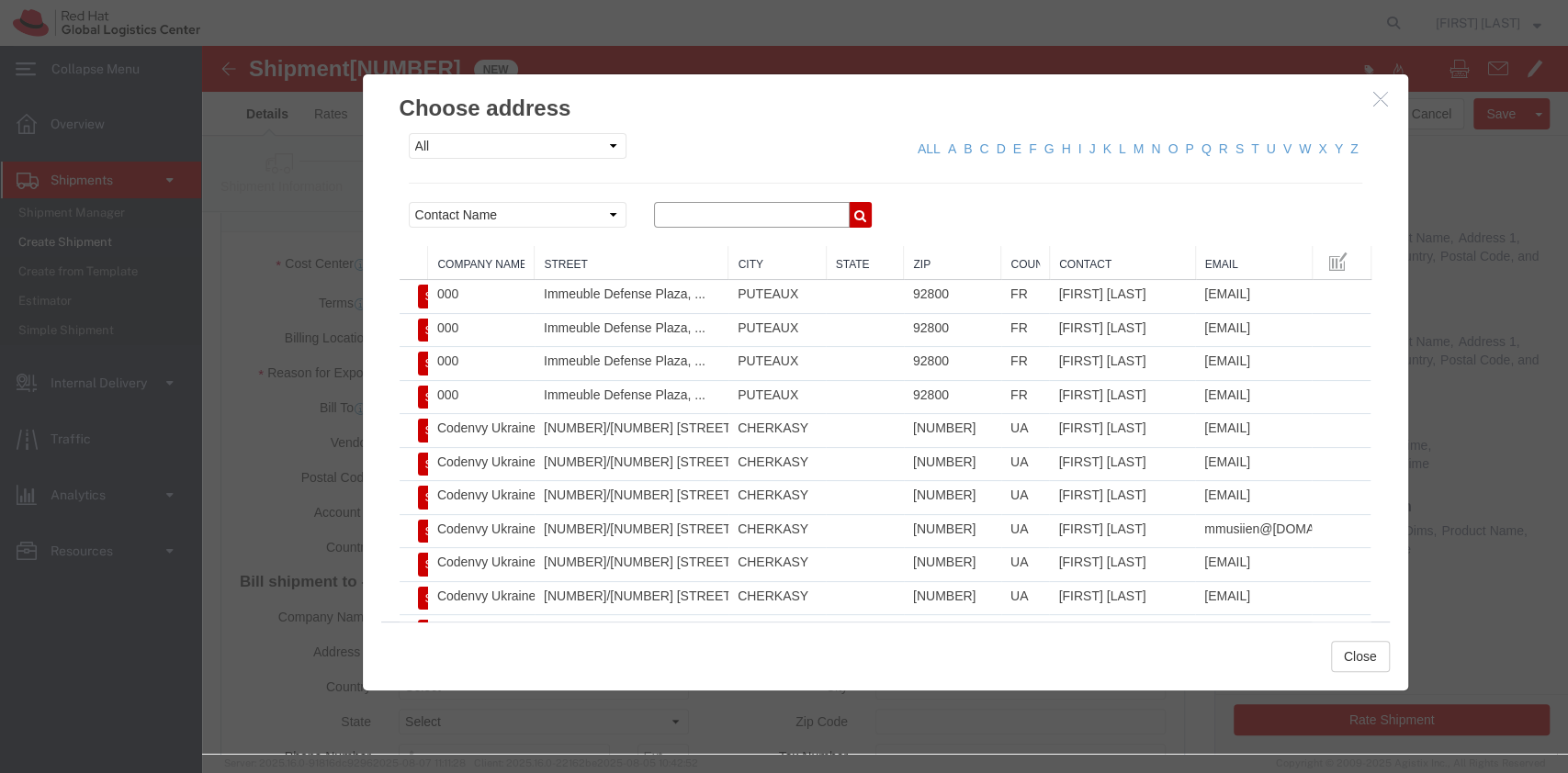 click 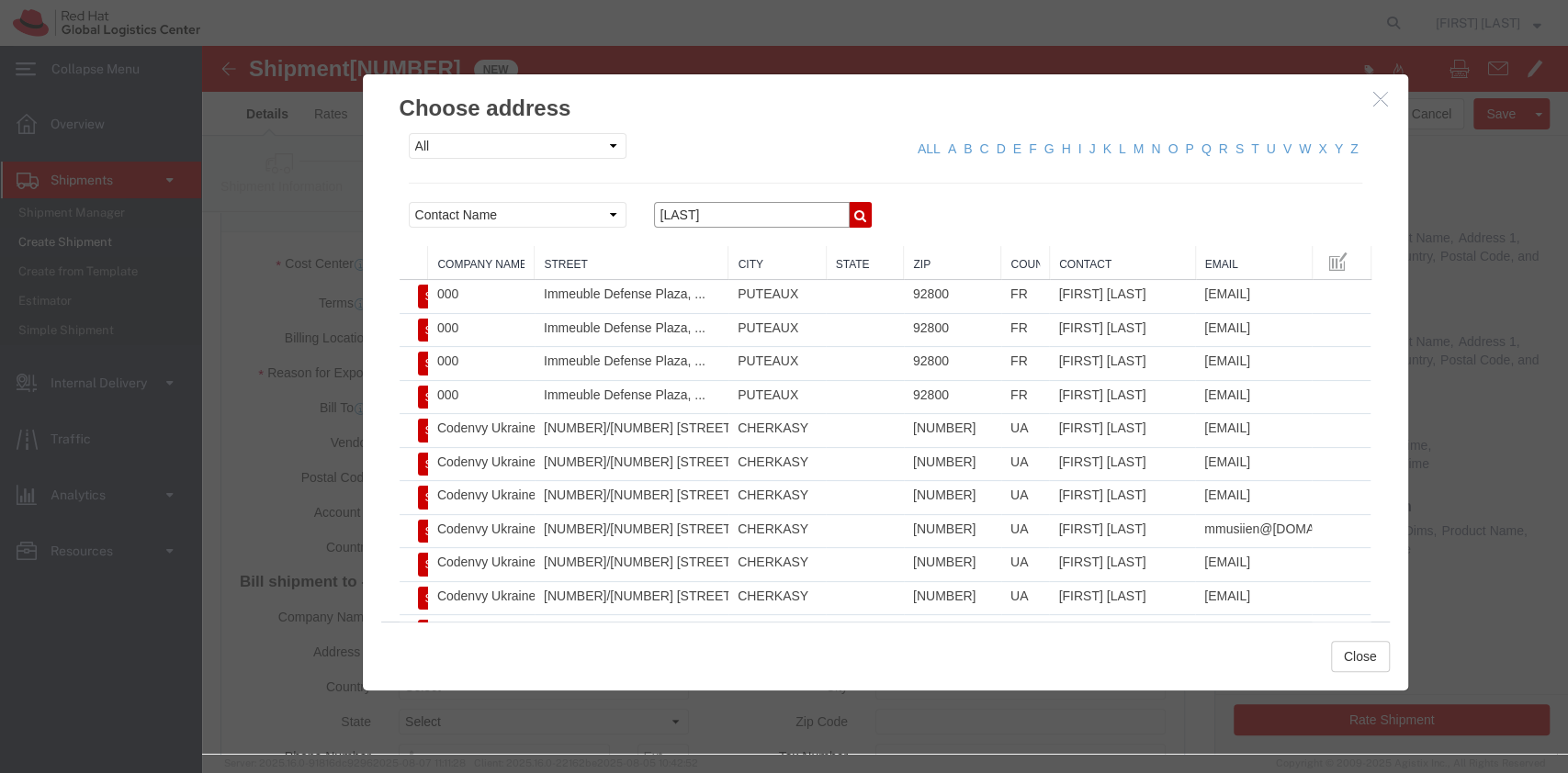 type on "[LAST]" 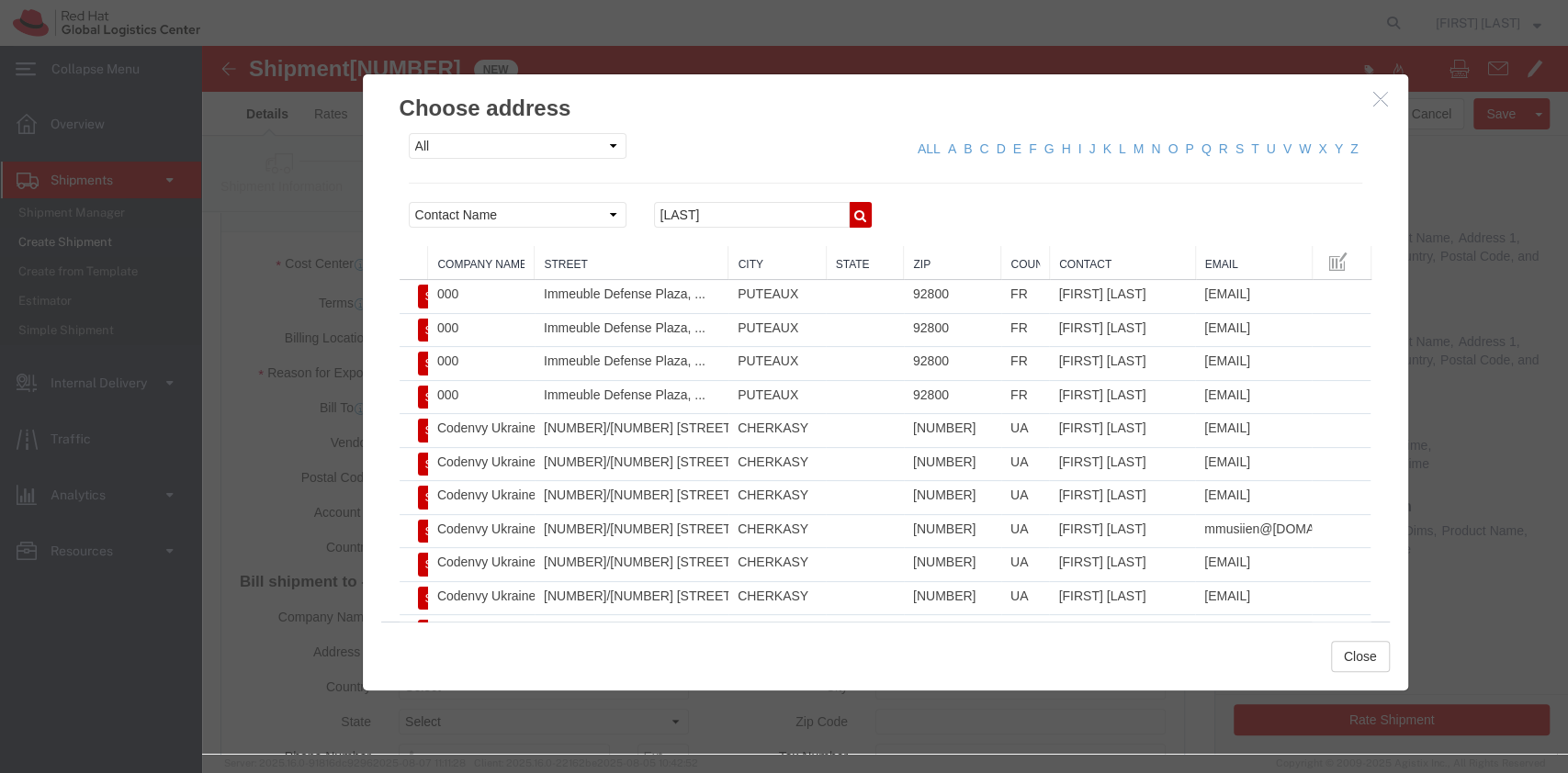 click on "[LAST]" 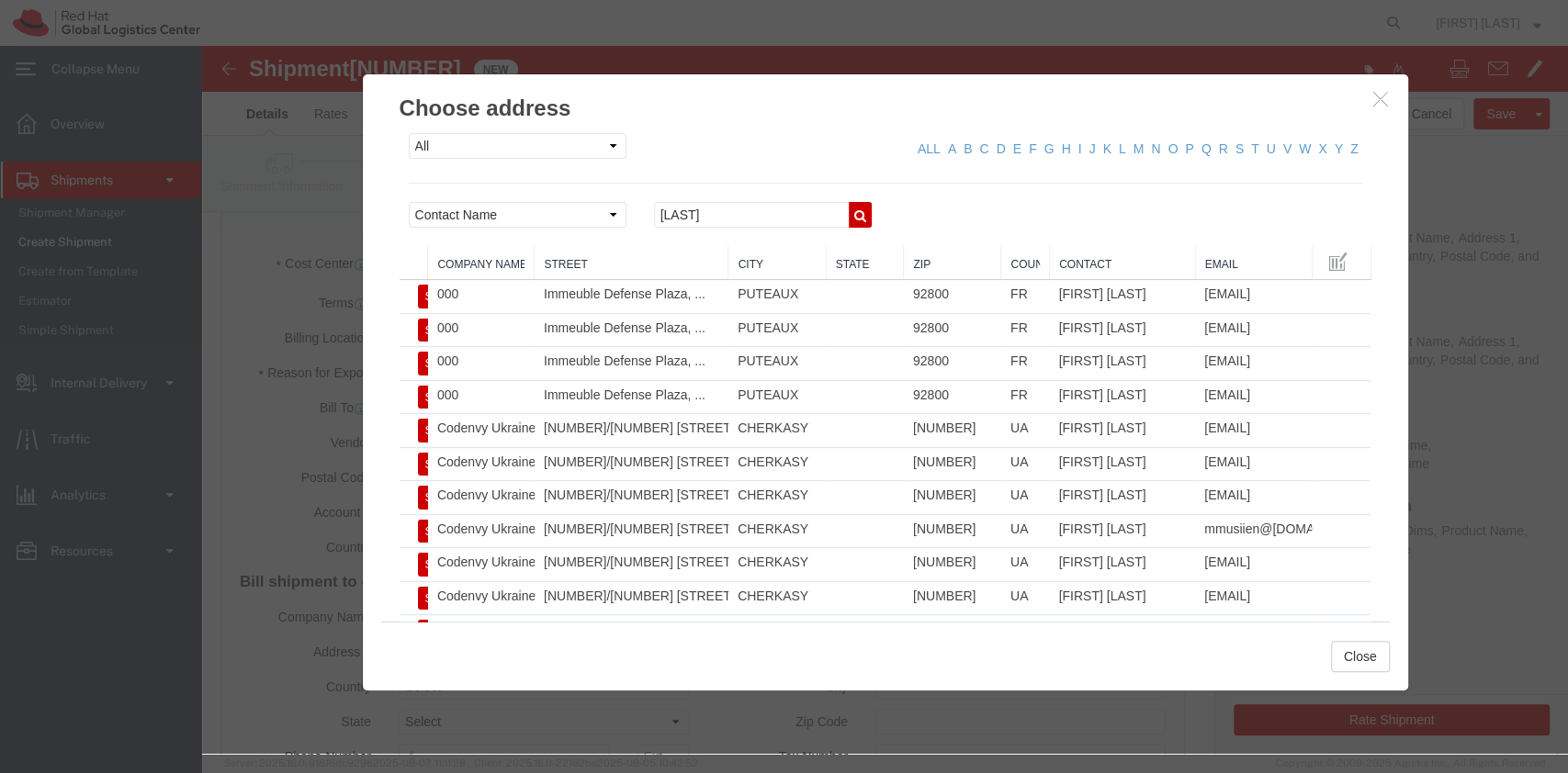 click 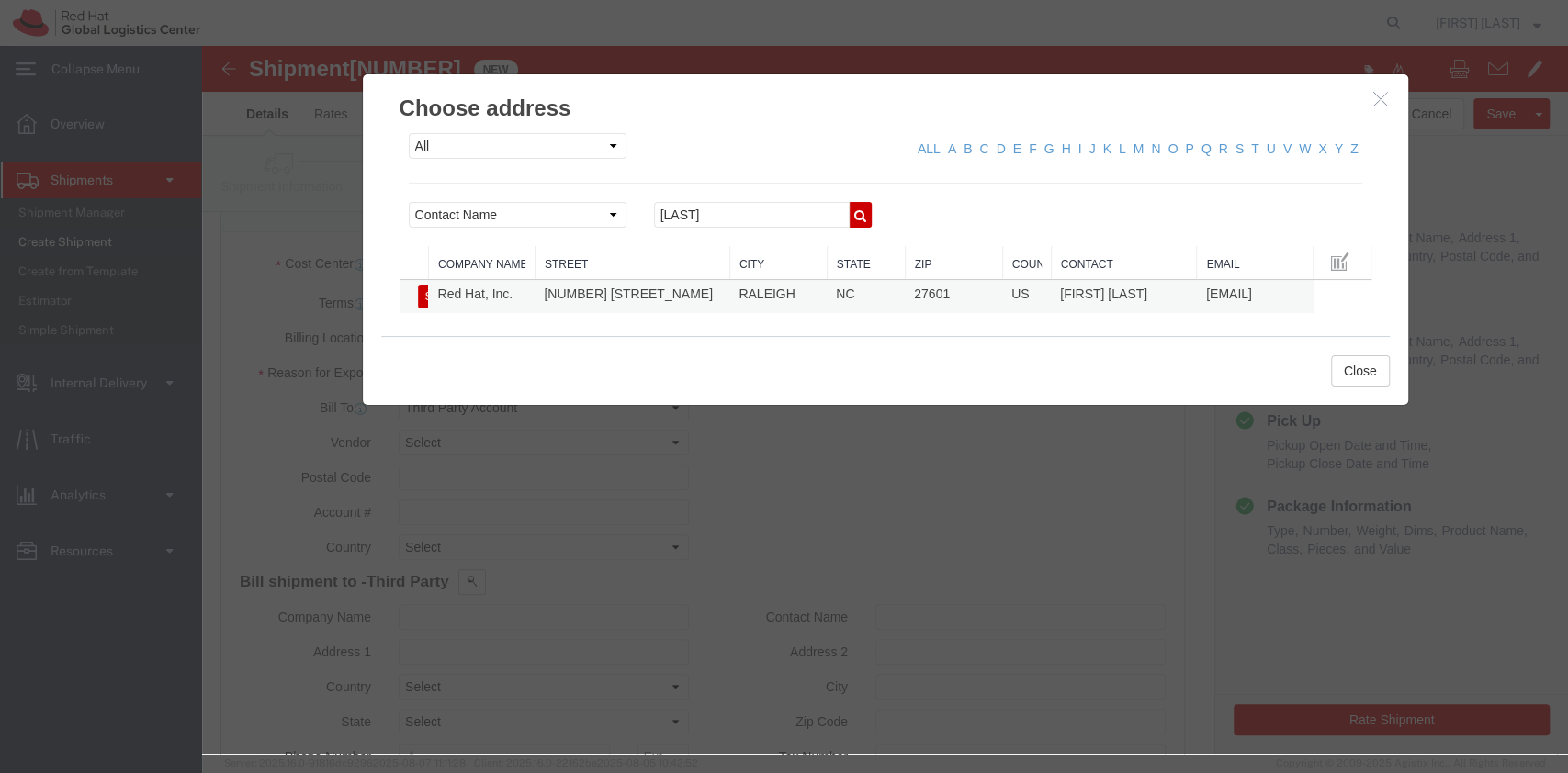 click on "Select" 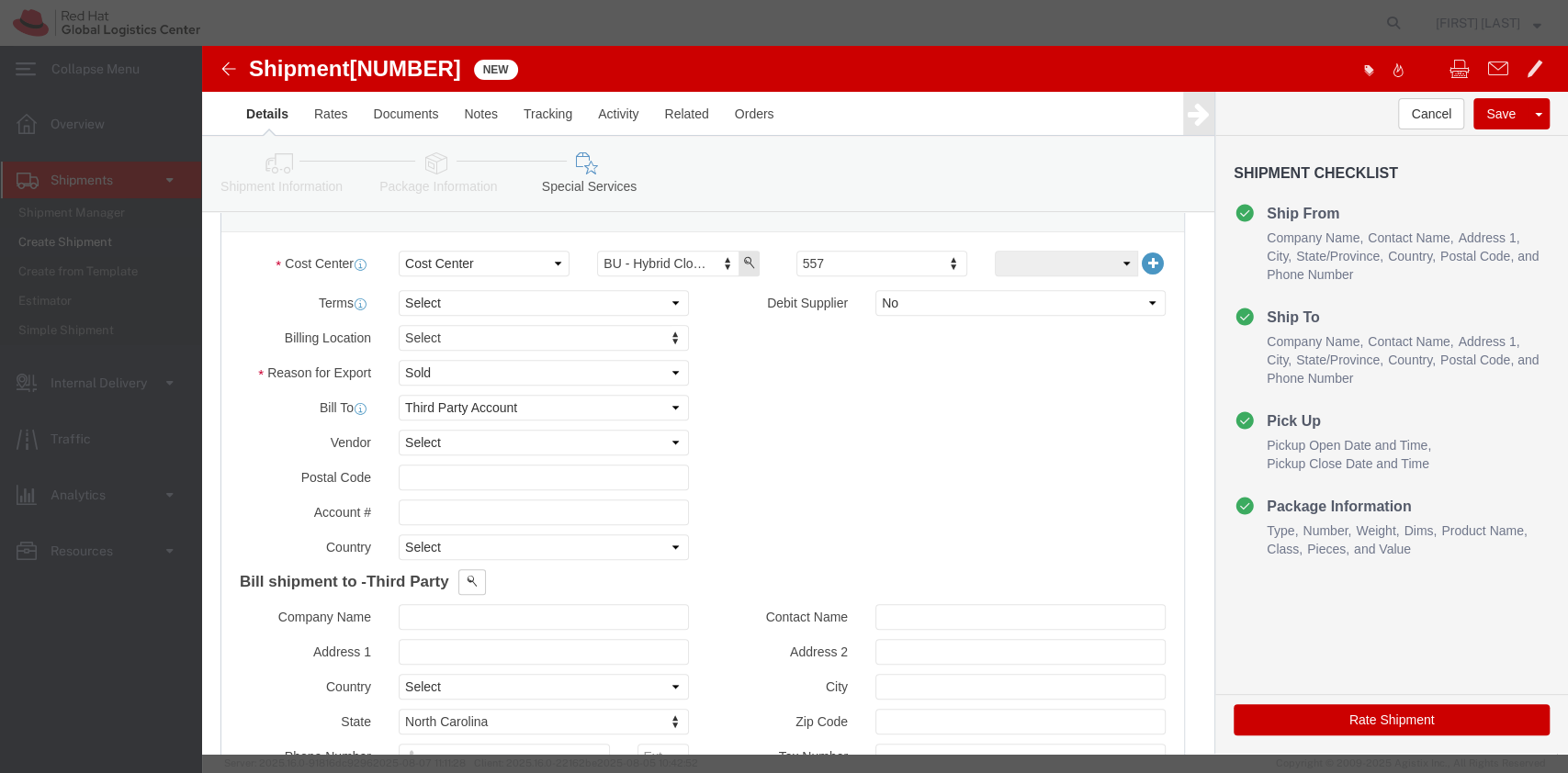 type on "Red Hat, Inc." 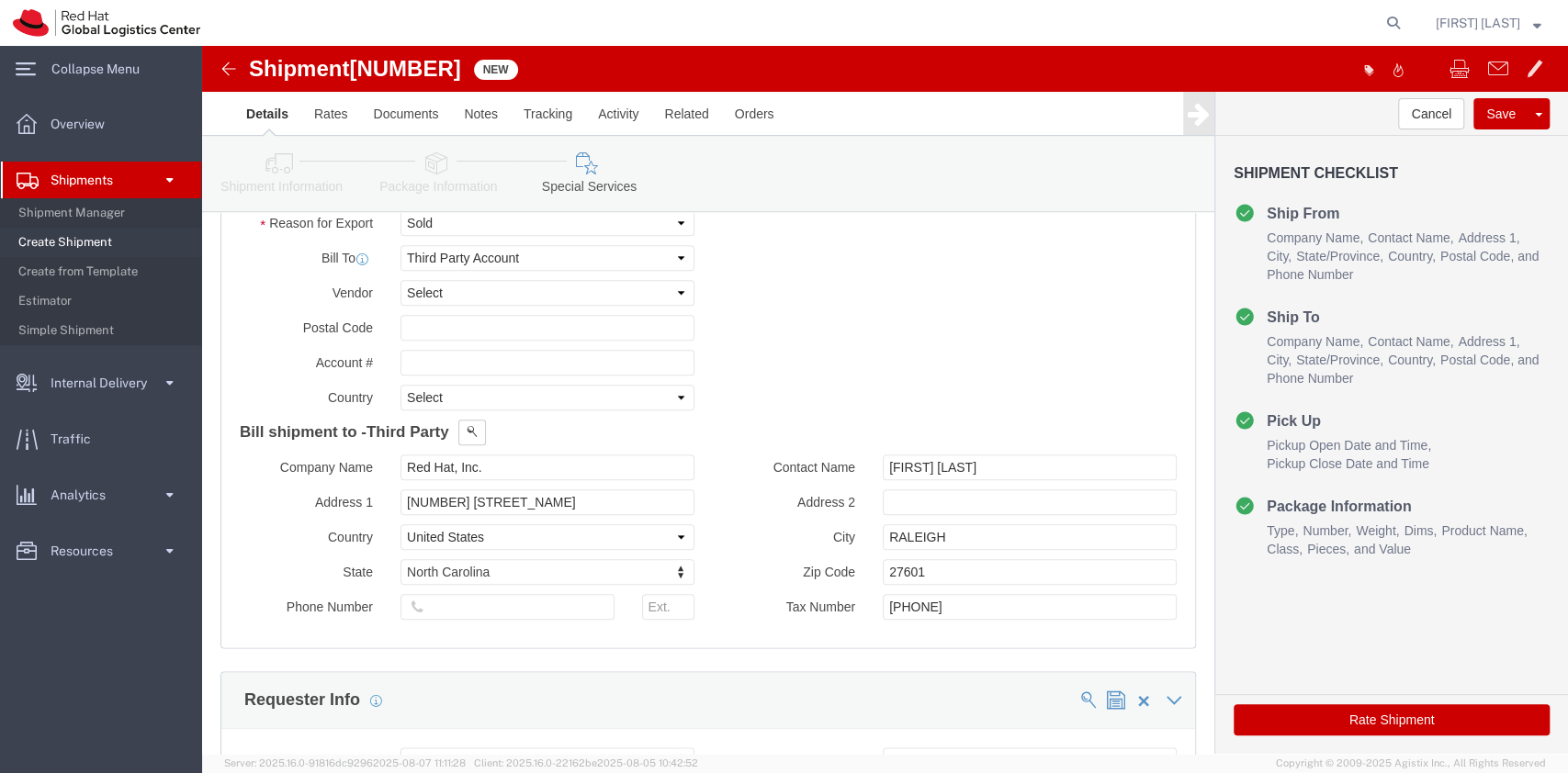 scroll, scrollTop: 1179, scrollLeft: 0, axis: vertical 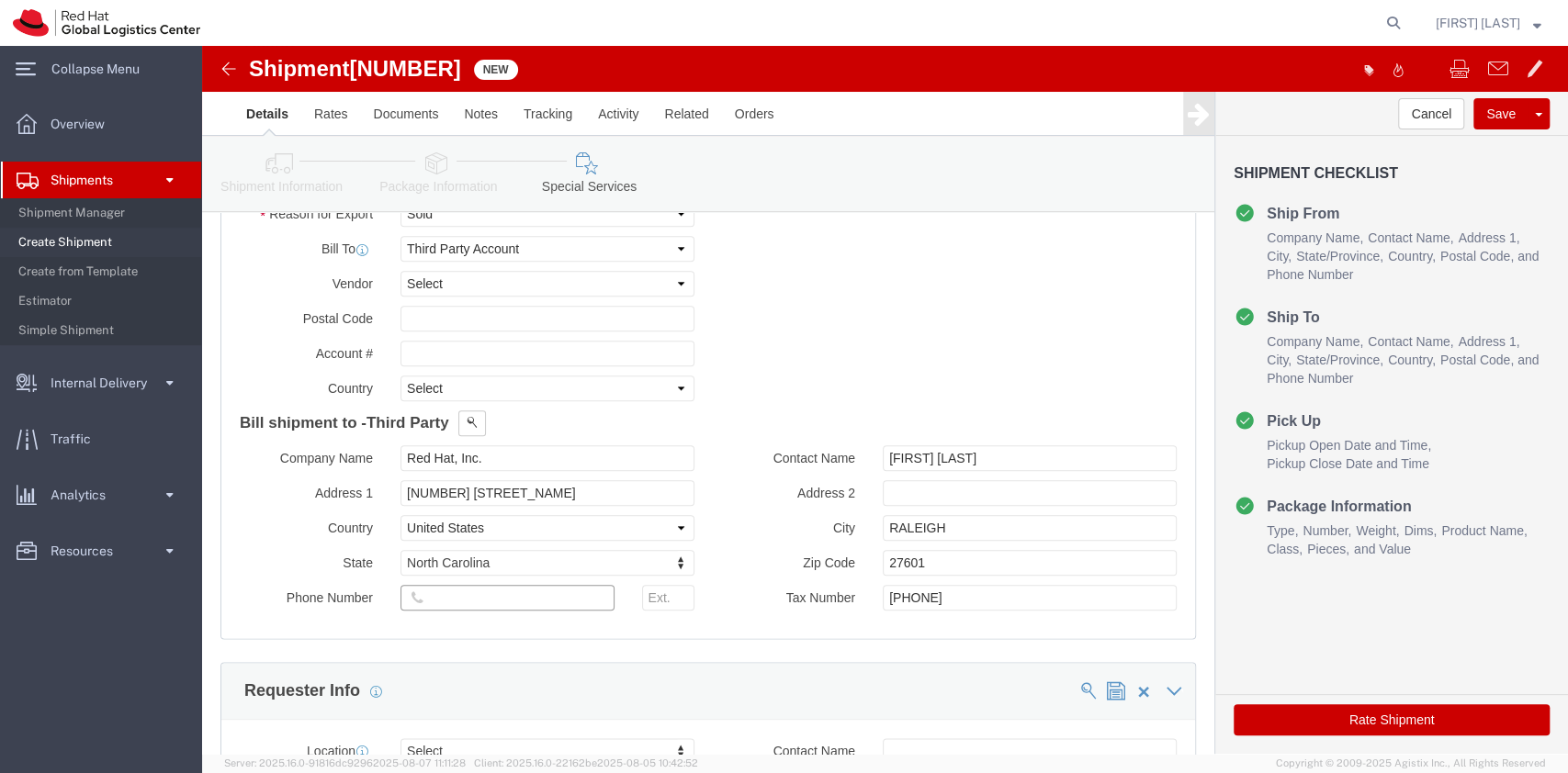 click 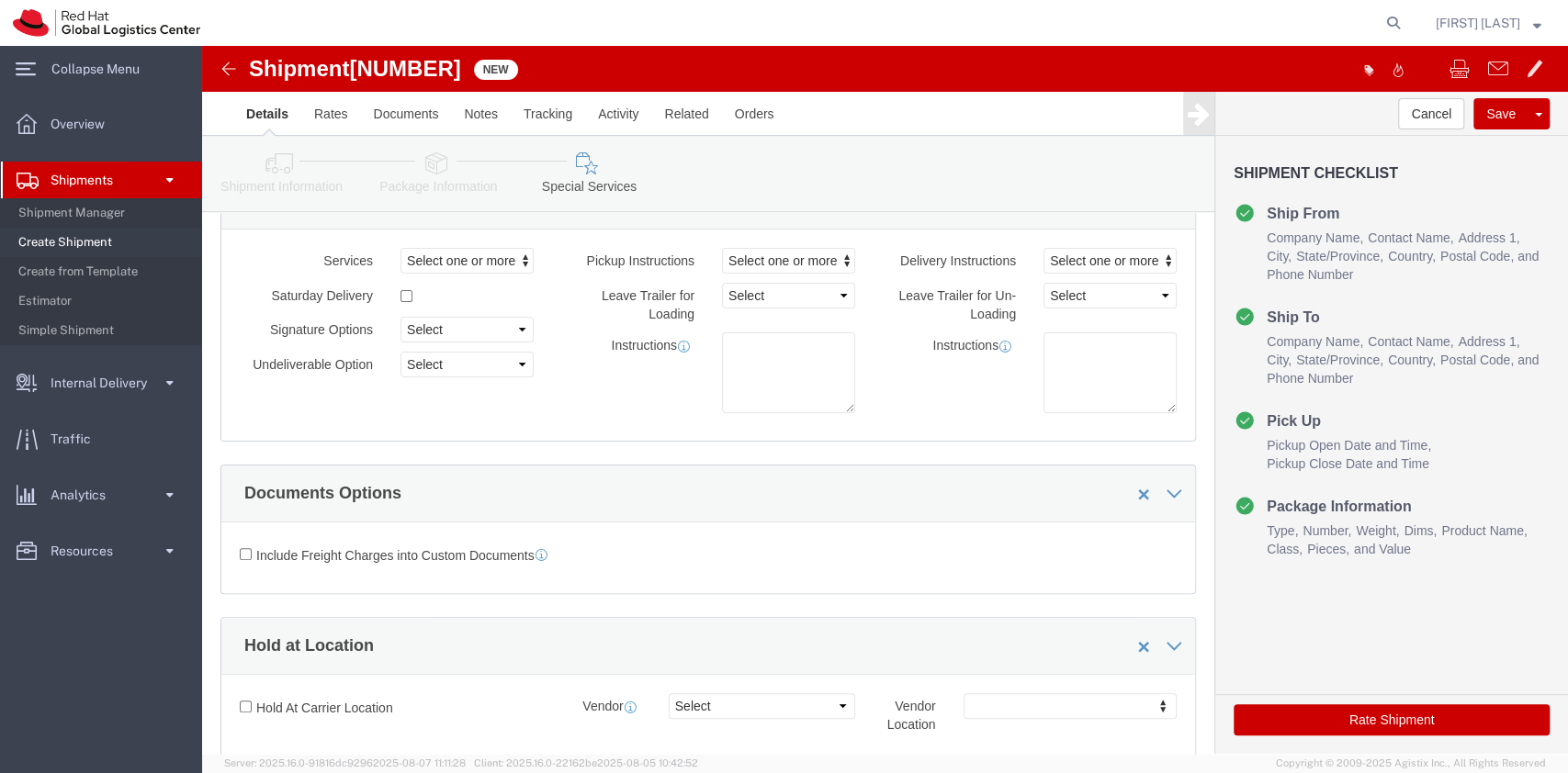 scroll, scrollTop: 44, scrollLeft: 0, axis: vertical 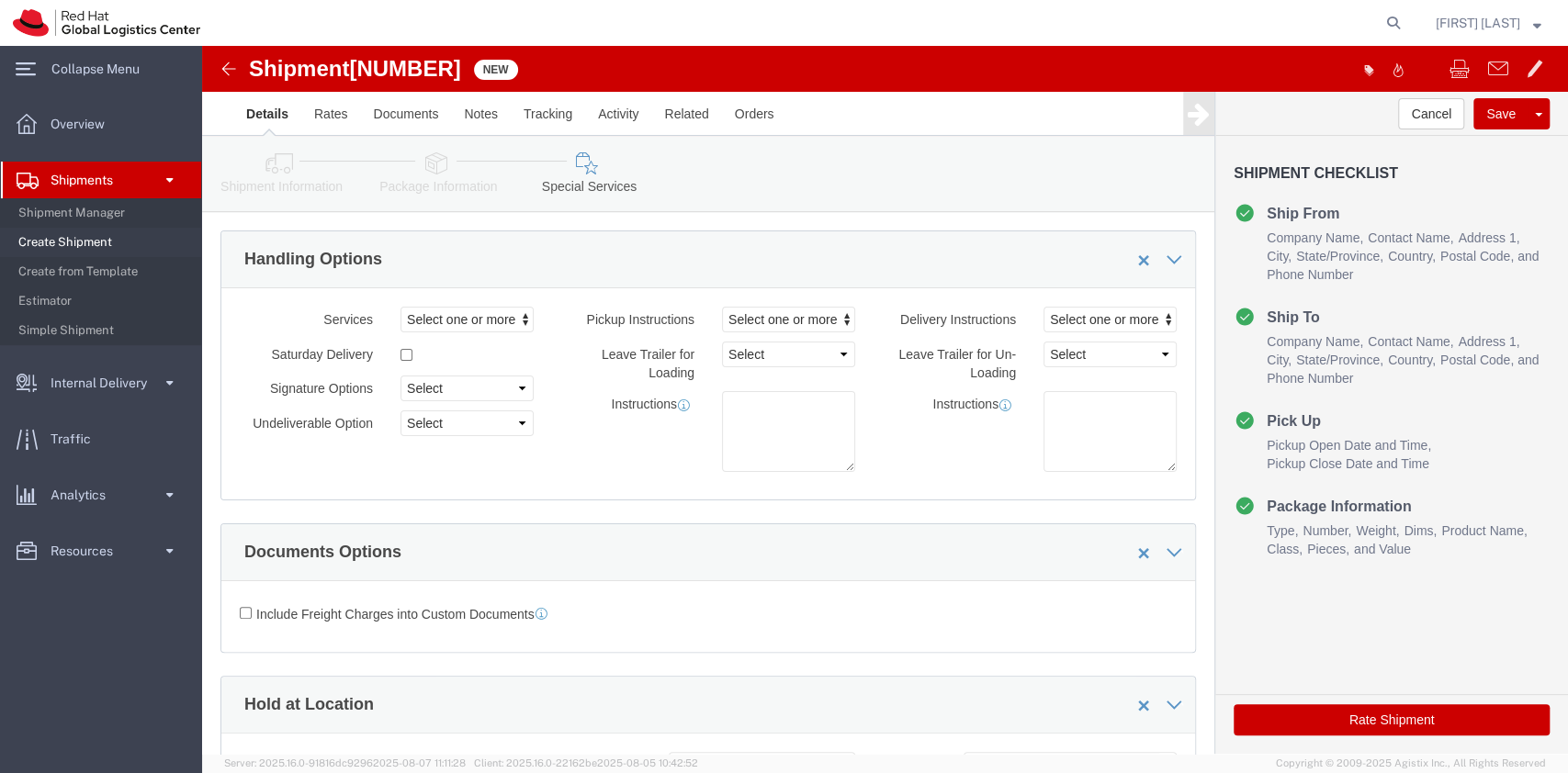 type on "[PHONE]" 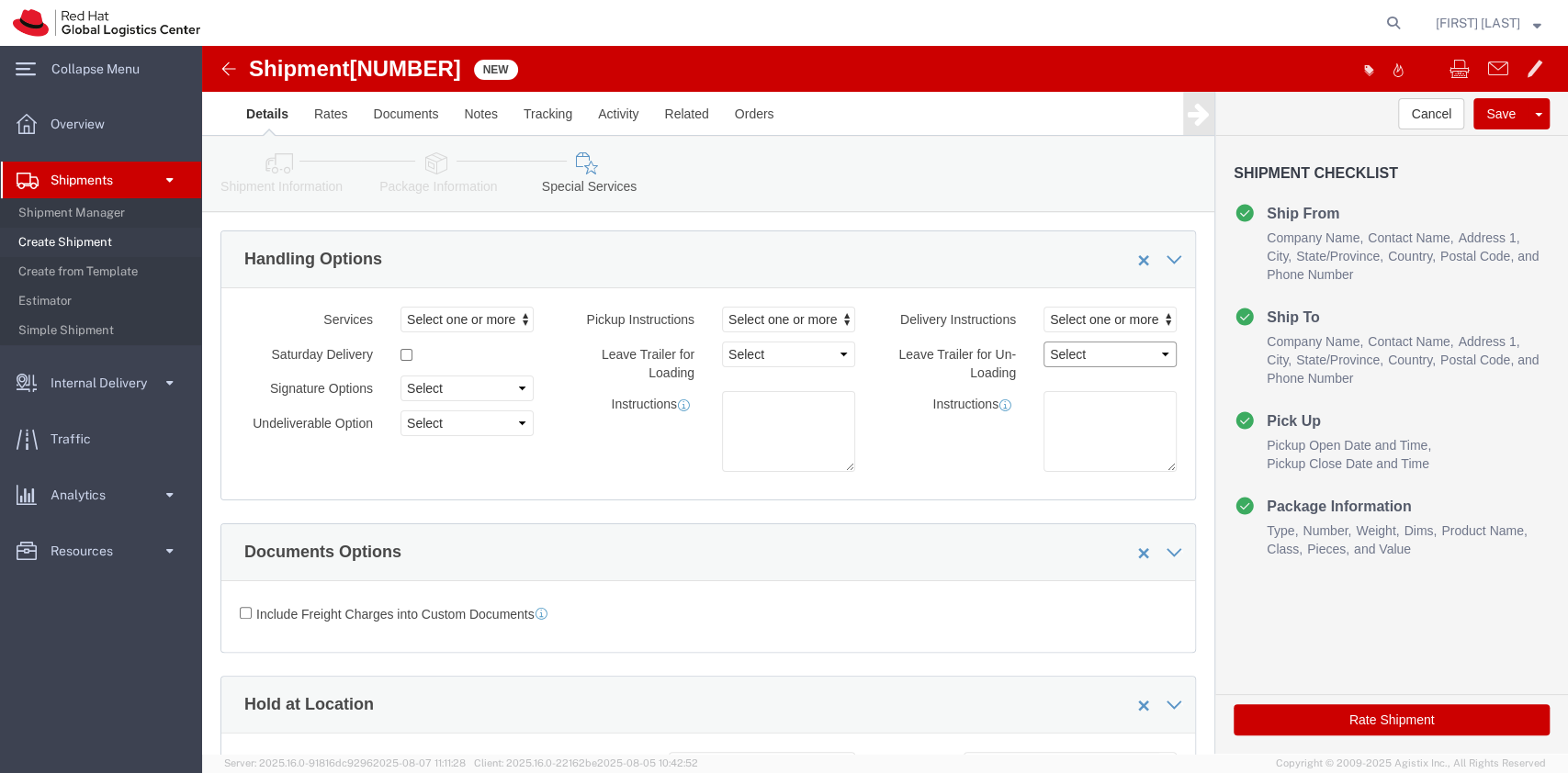 click on "Select 1 Hour 2 Hour 3 Hour 4 Hour 5 Hour 6 Hour 7 Hour 8 Hour 1 Day 2 Days 3 Days" 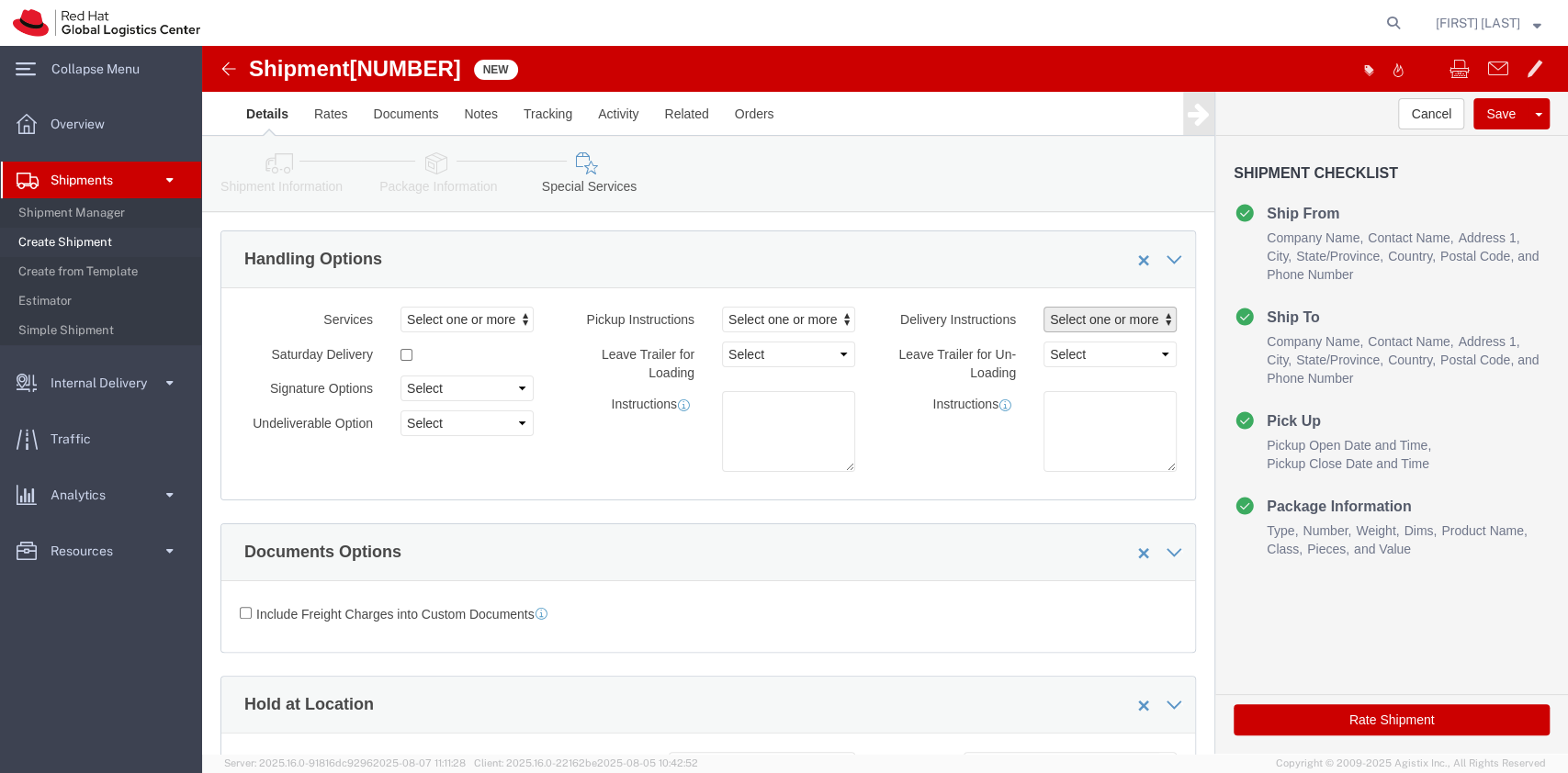 click on "Select one or more" 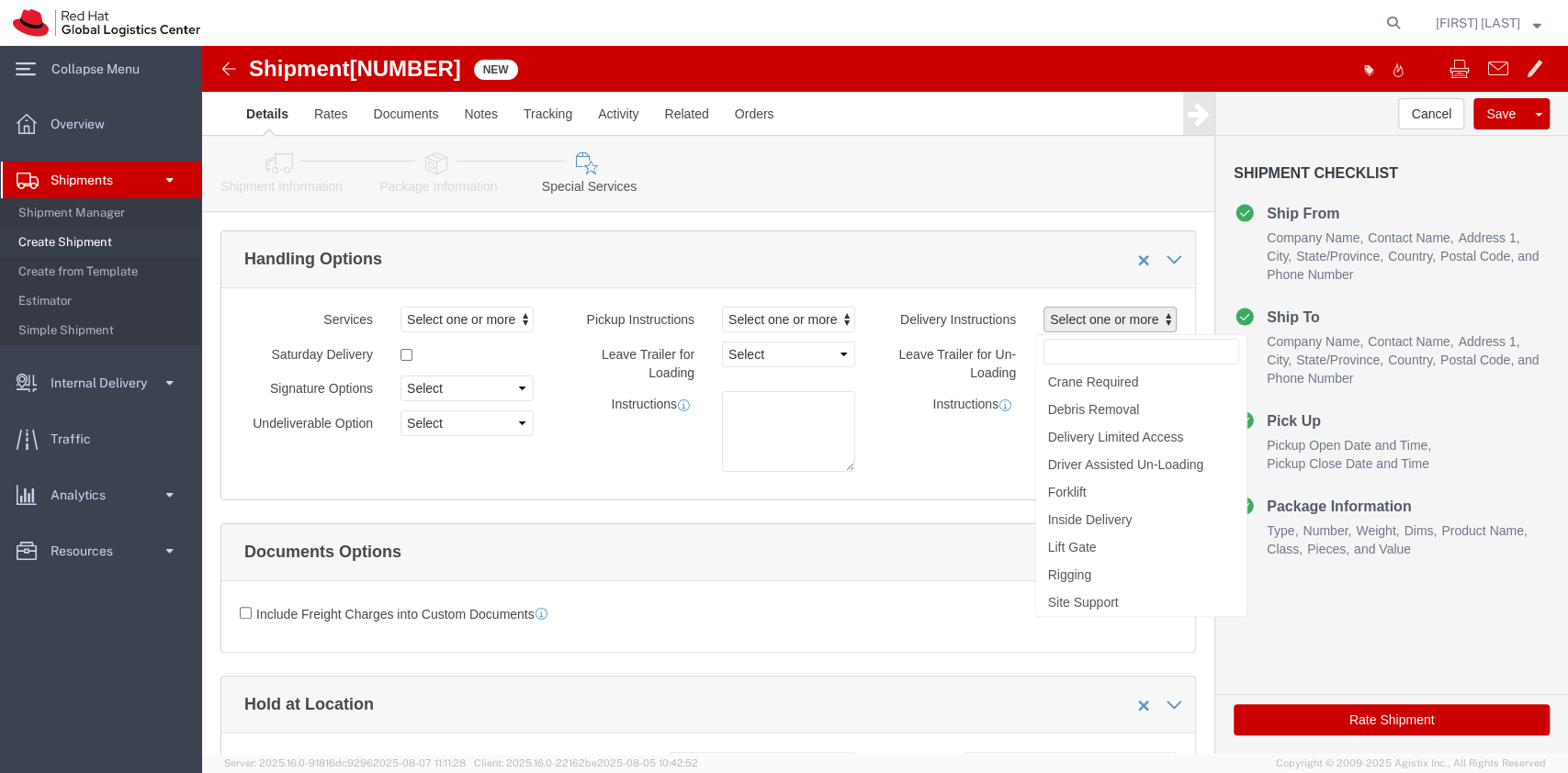 click on "Select one or more" 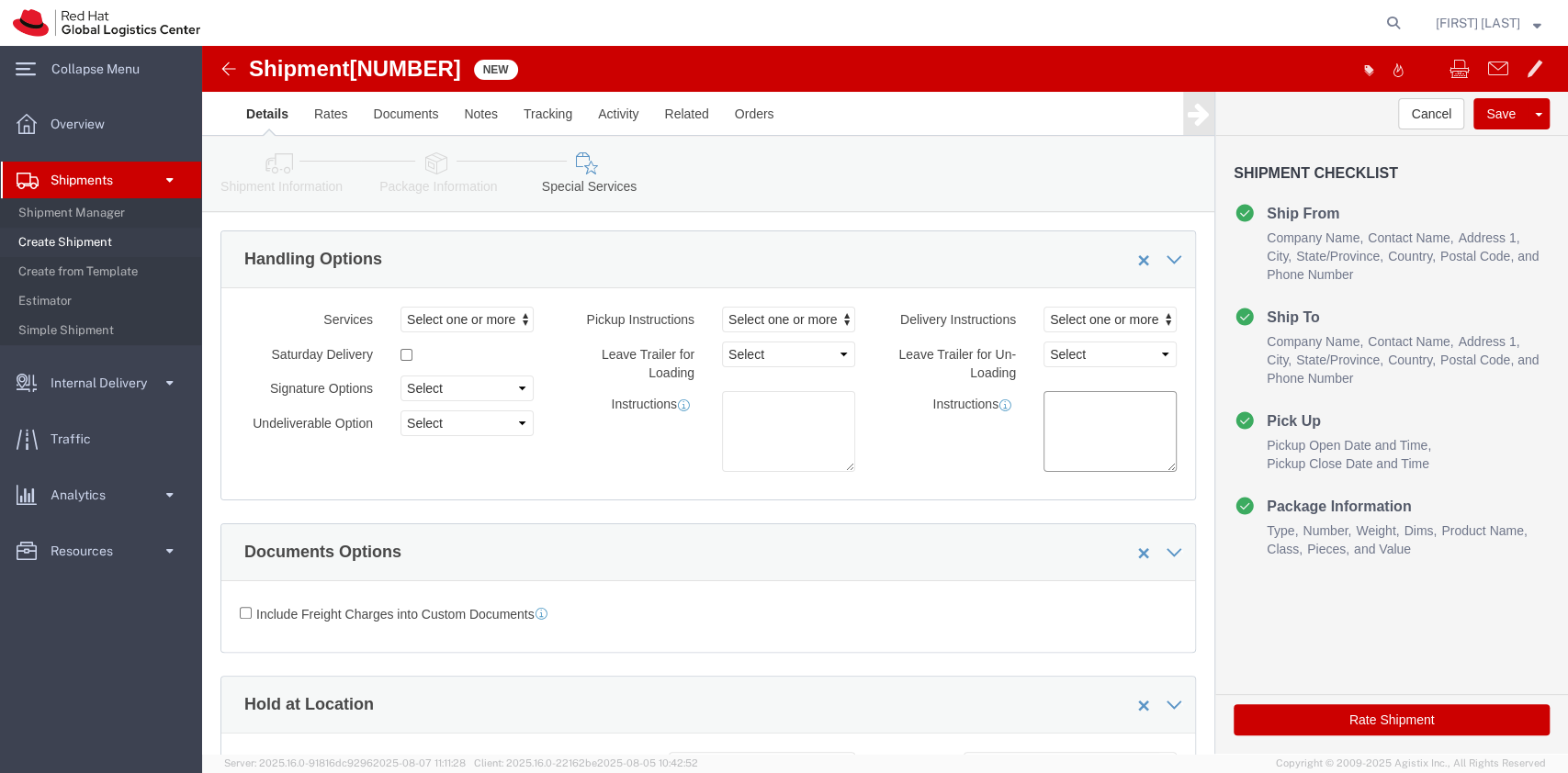 click 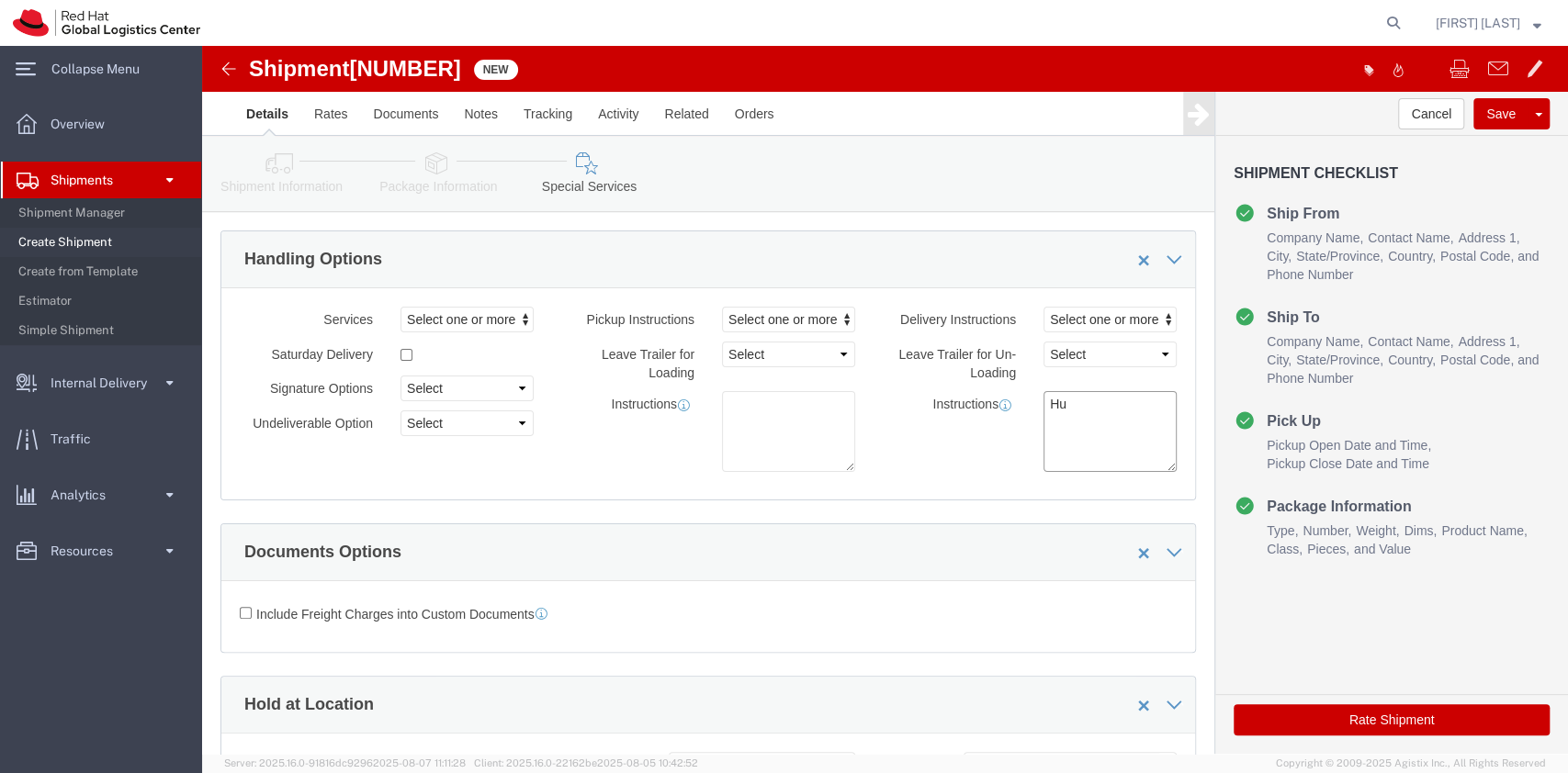 type on "H" 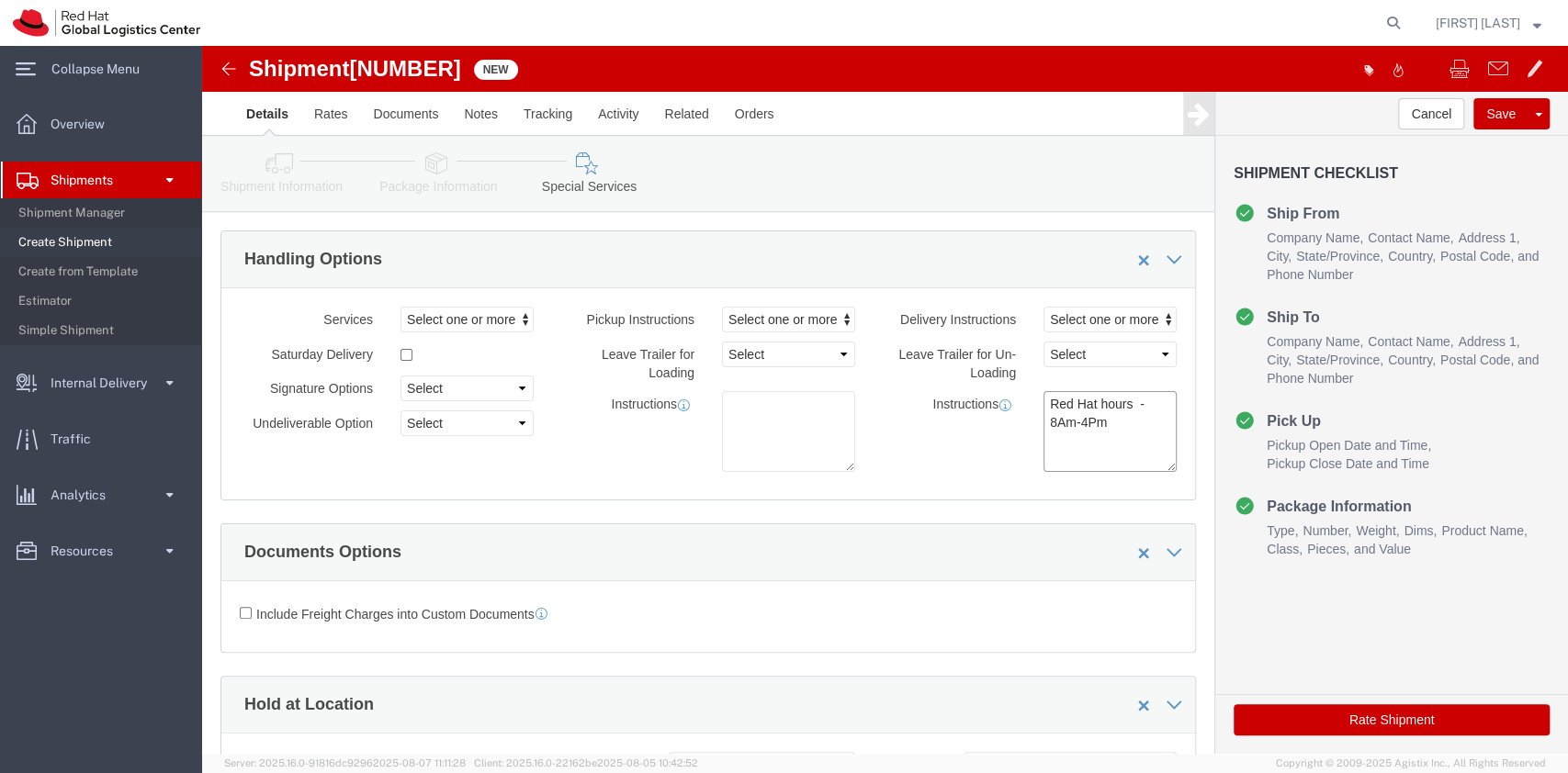 type on "Red Hat hours  - 8Am-4Pm" 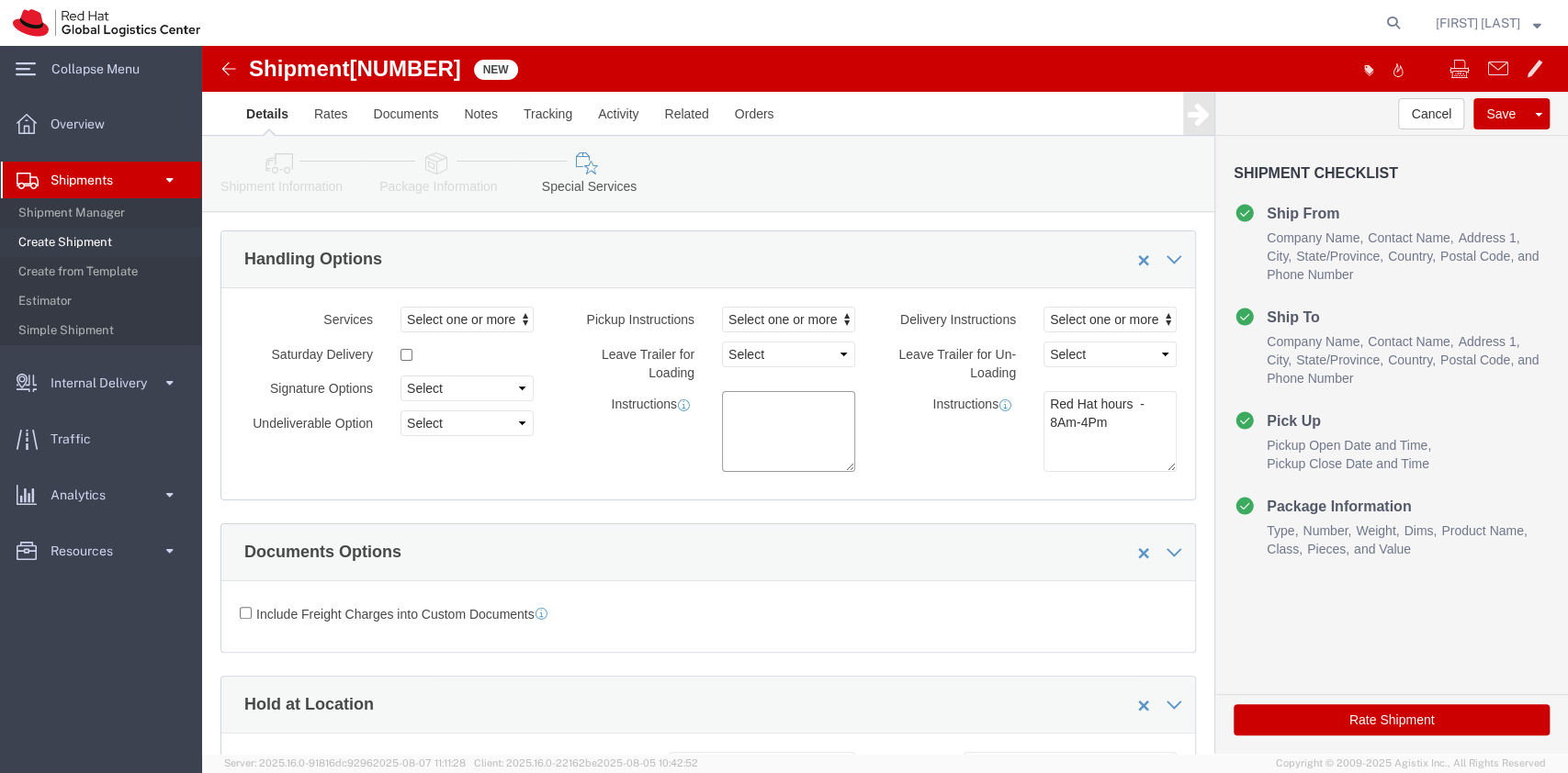 click 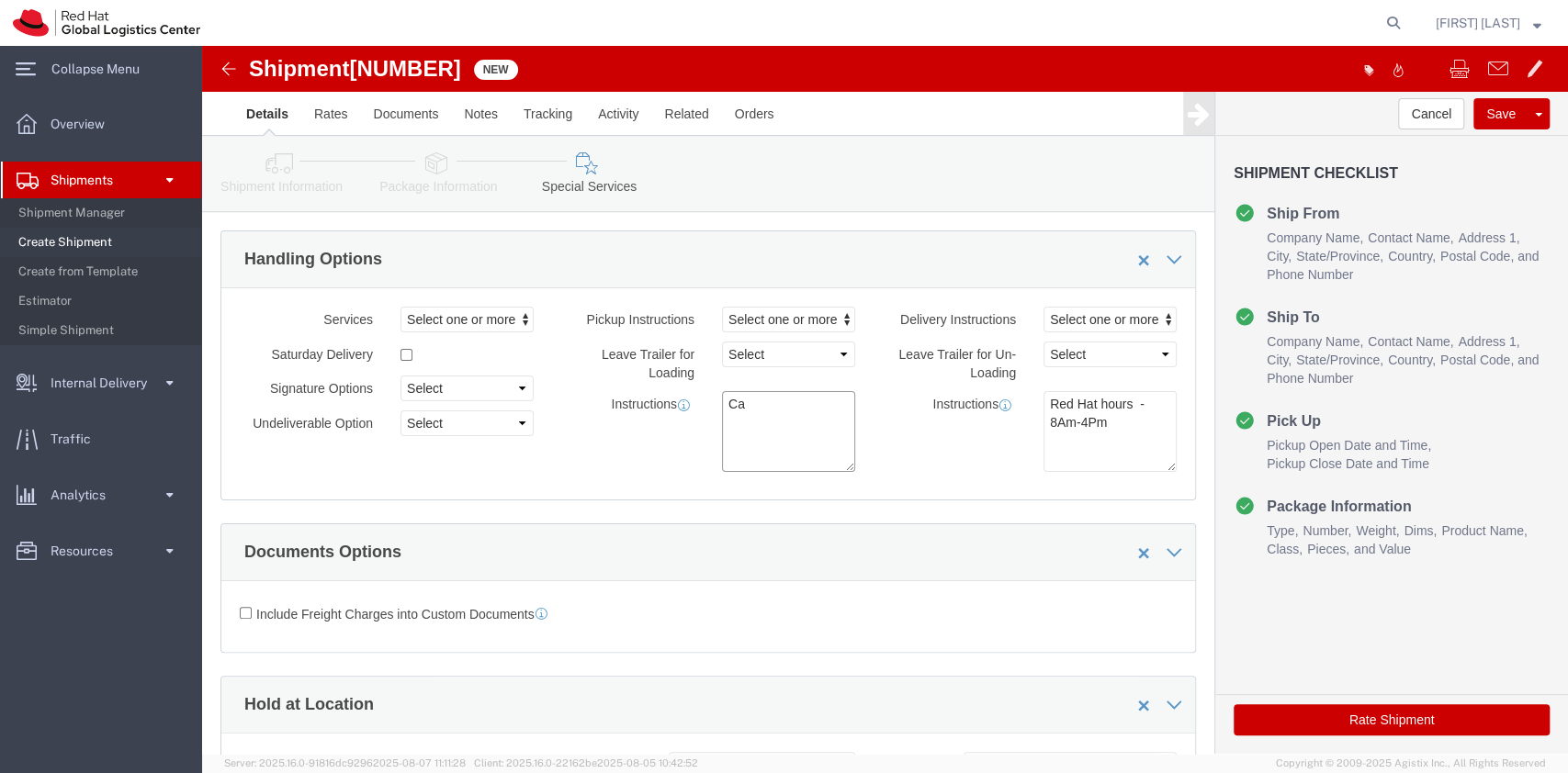 type on "C" 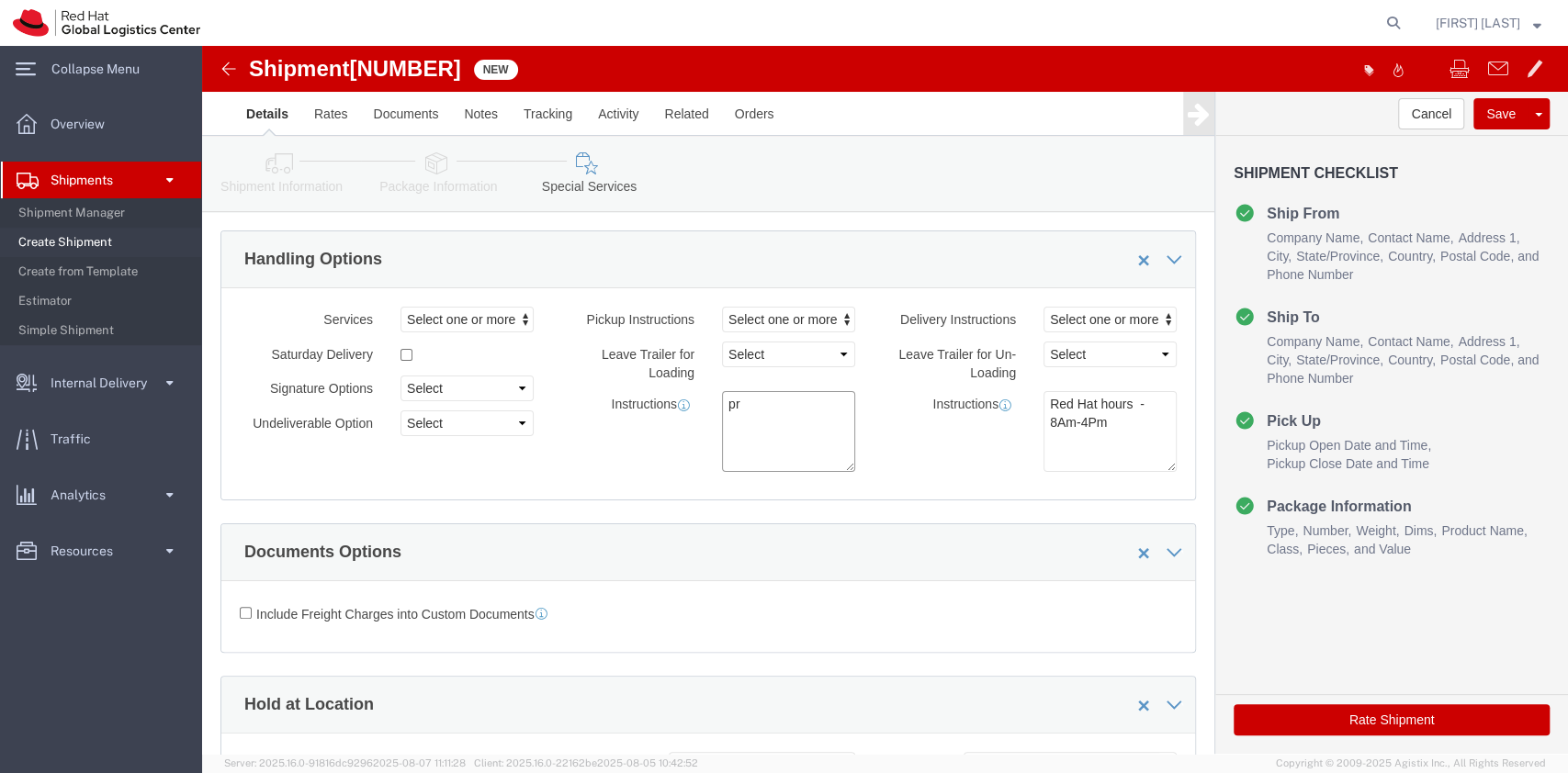 type on "p" 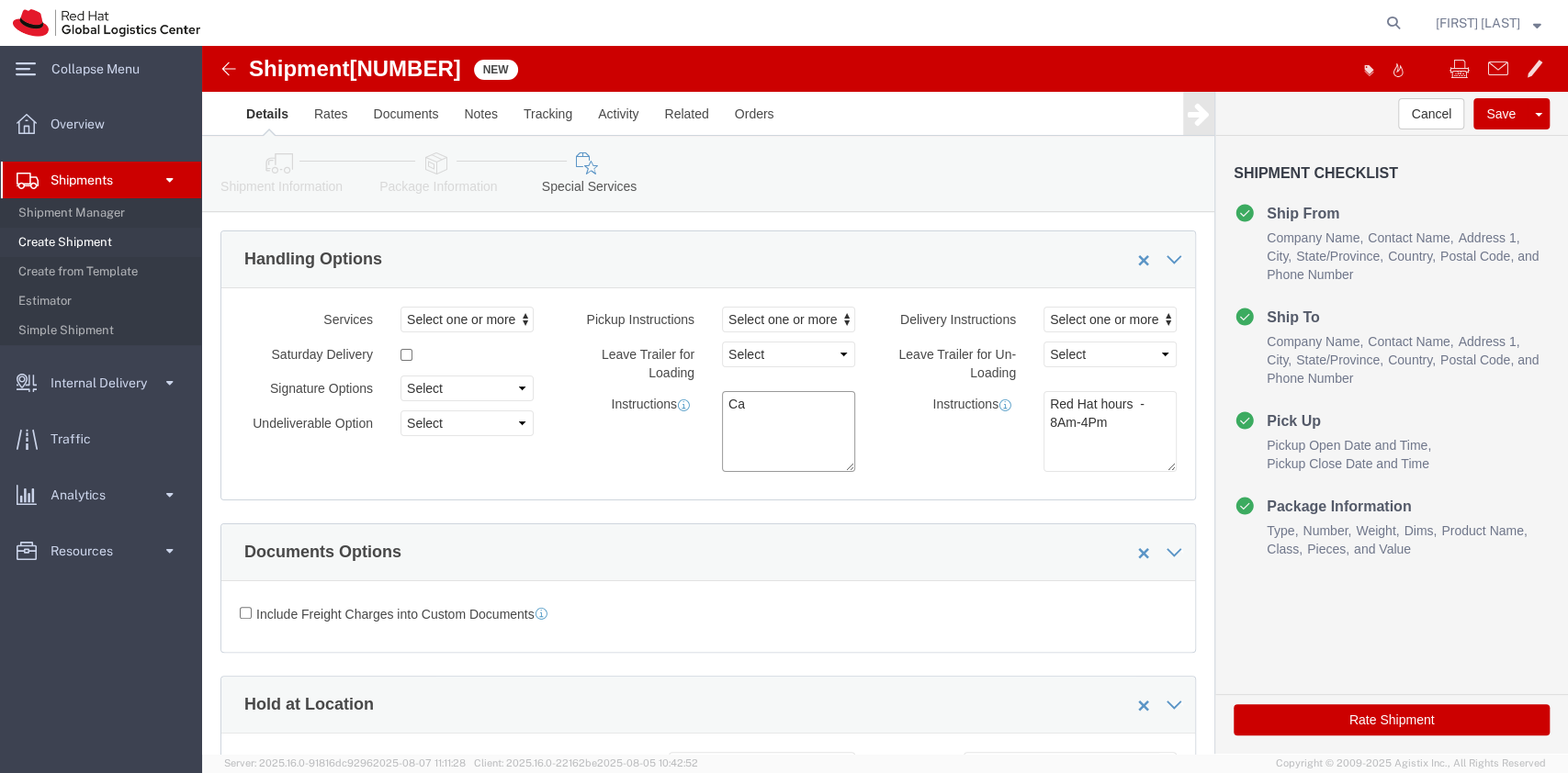 type on "C" 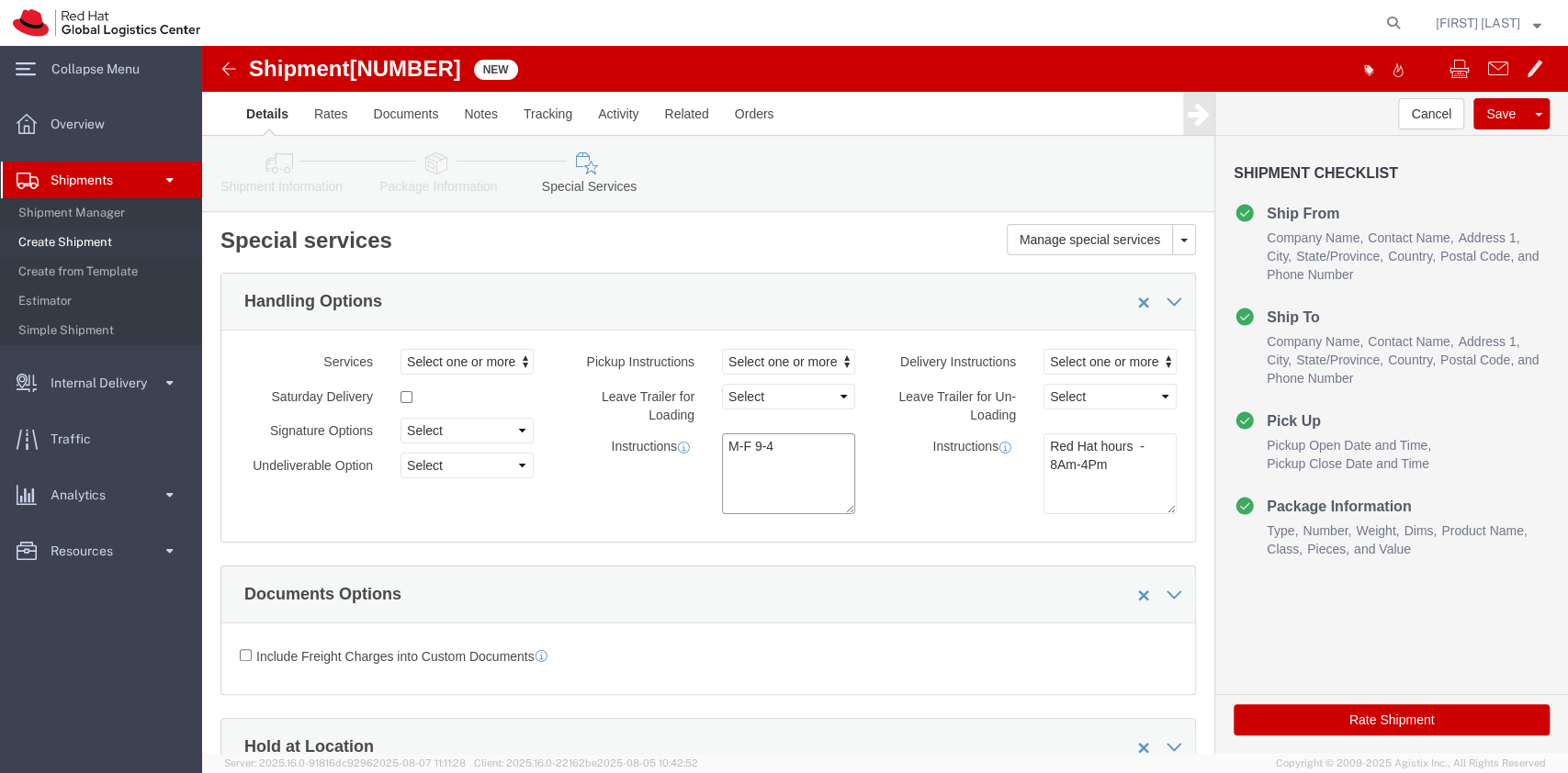scroll, scrollTop: 0, scrollLeft: 0, axis: both 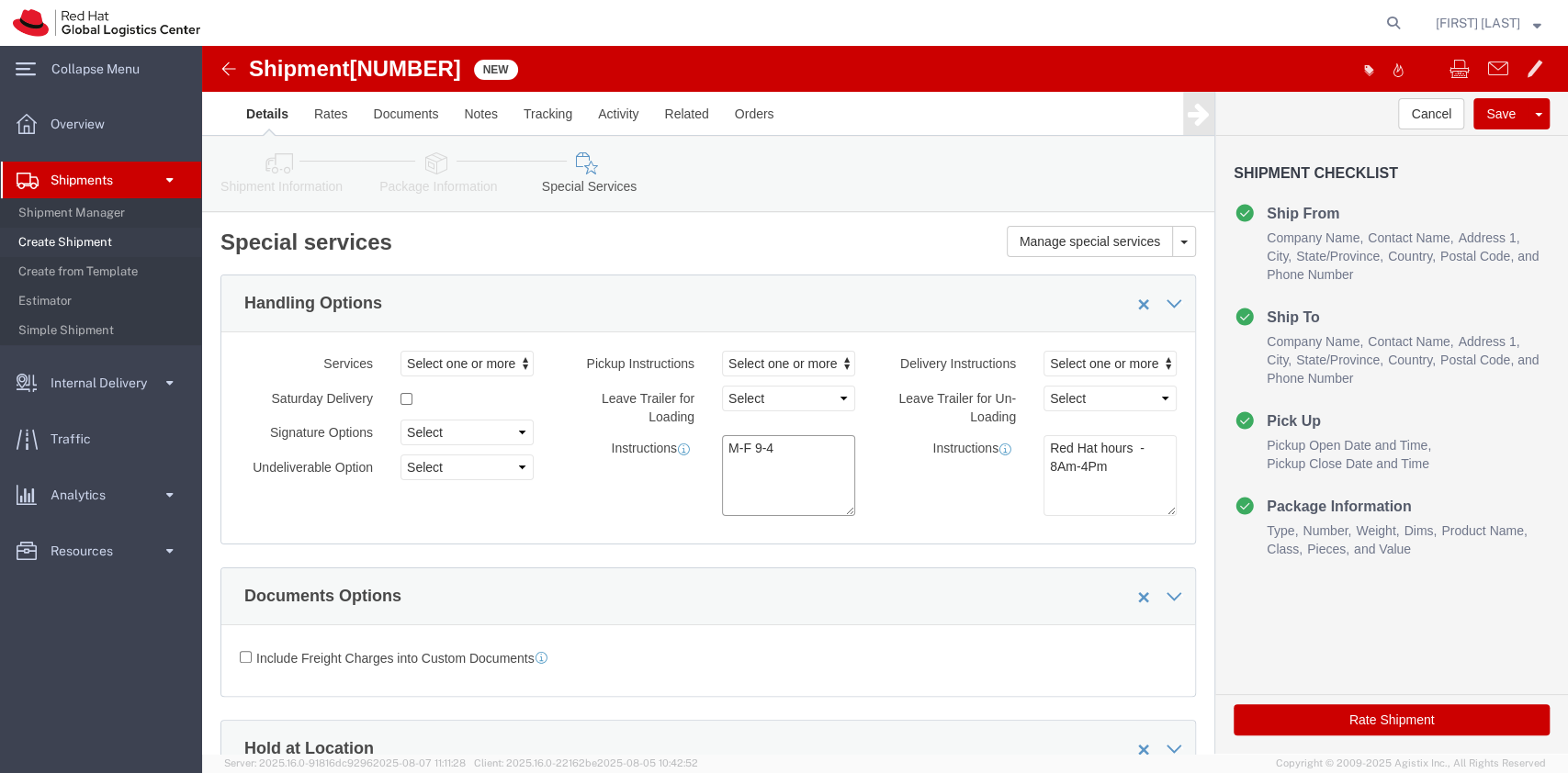 type on "M-F 9-4" 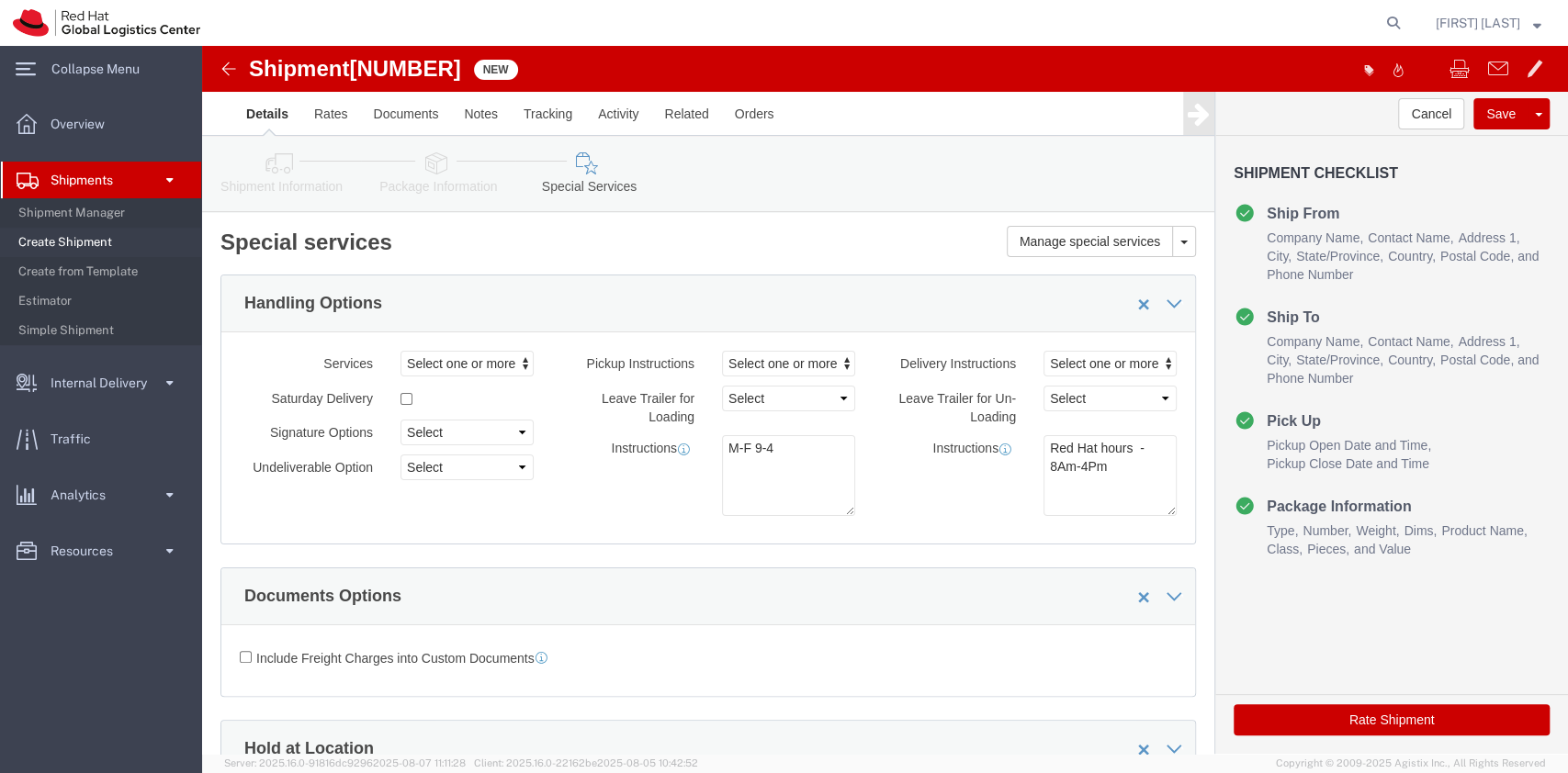 click on "Package Information" 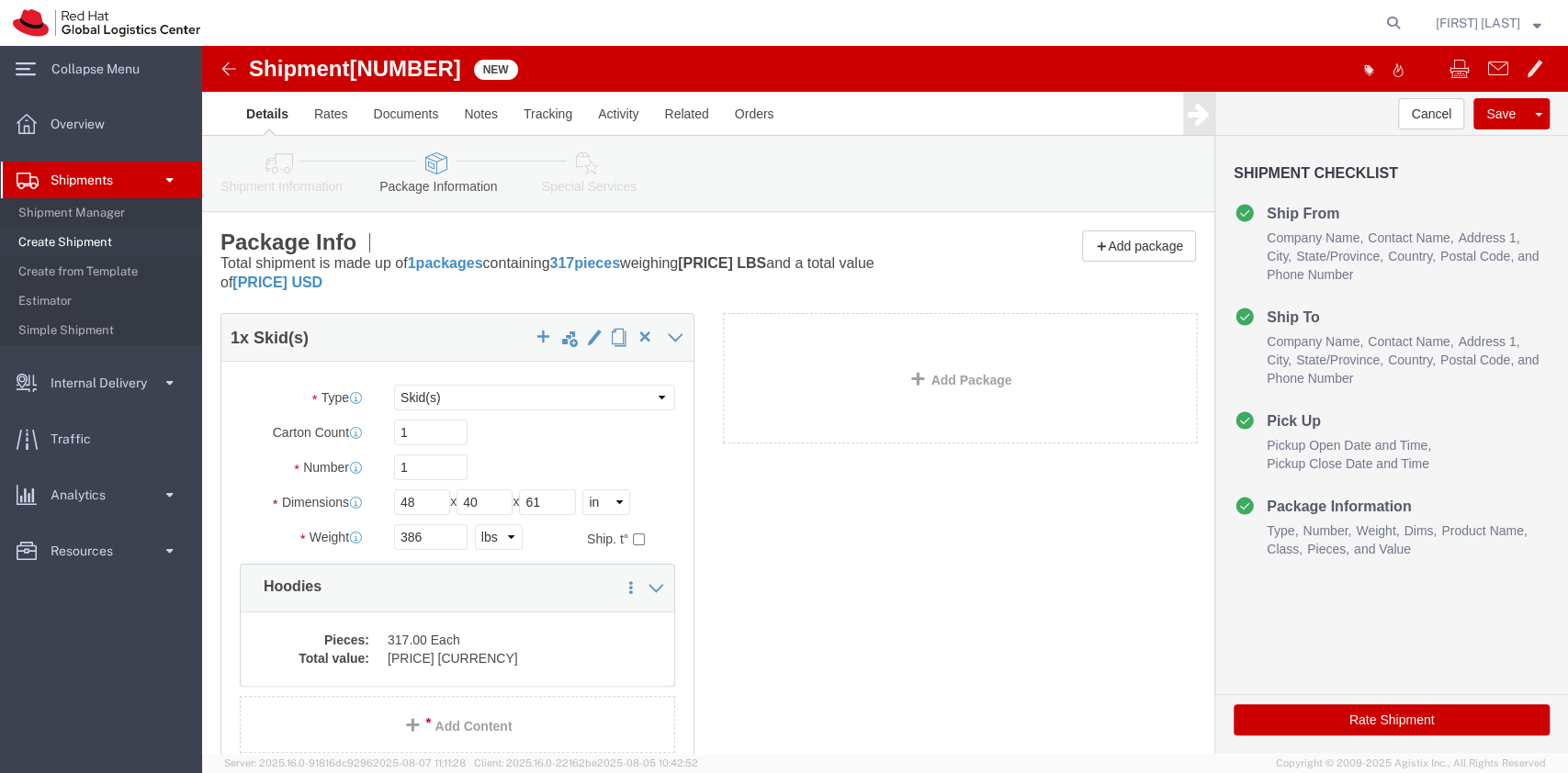 click 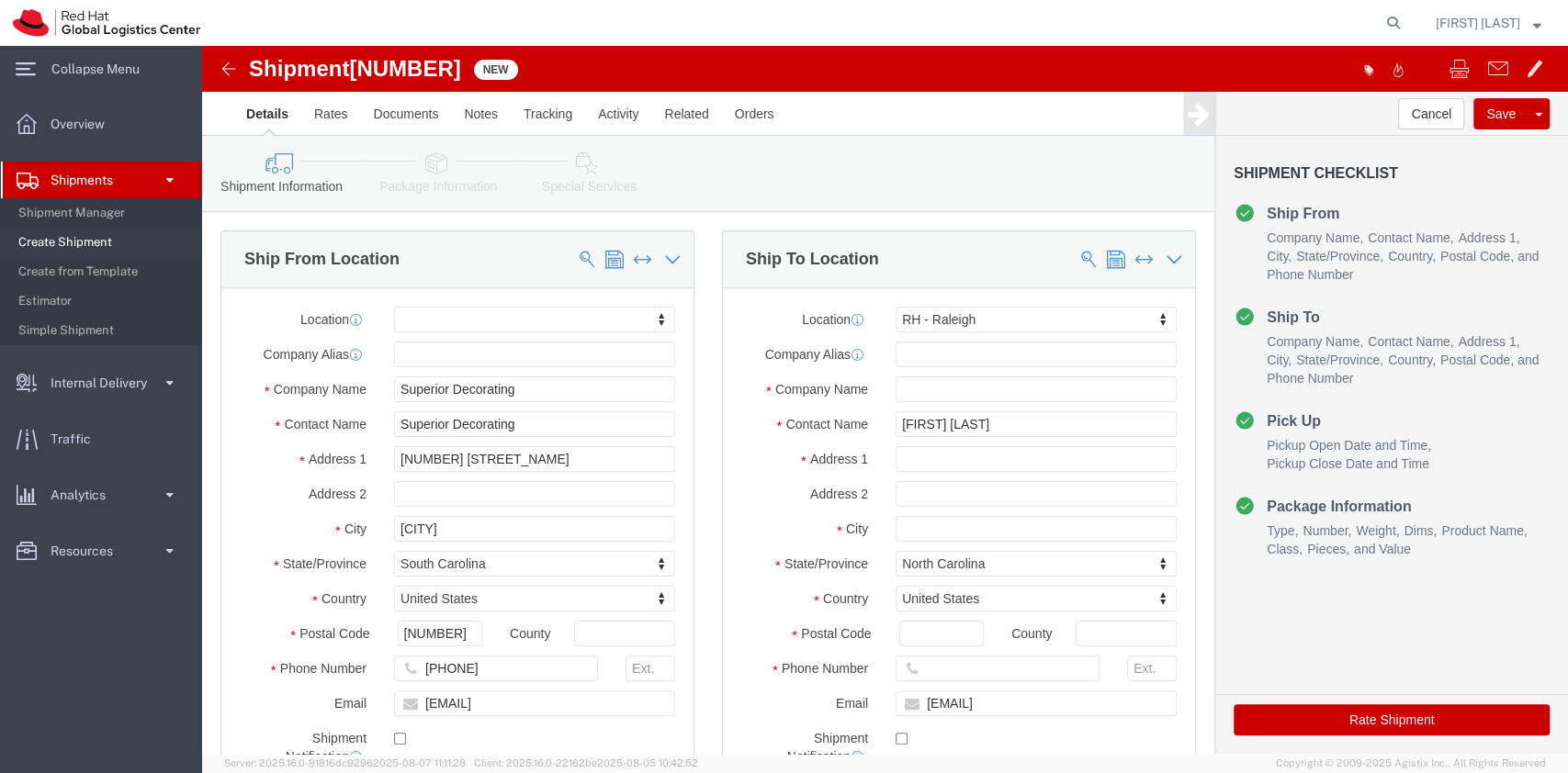 click on "Special Services" 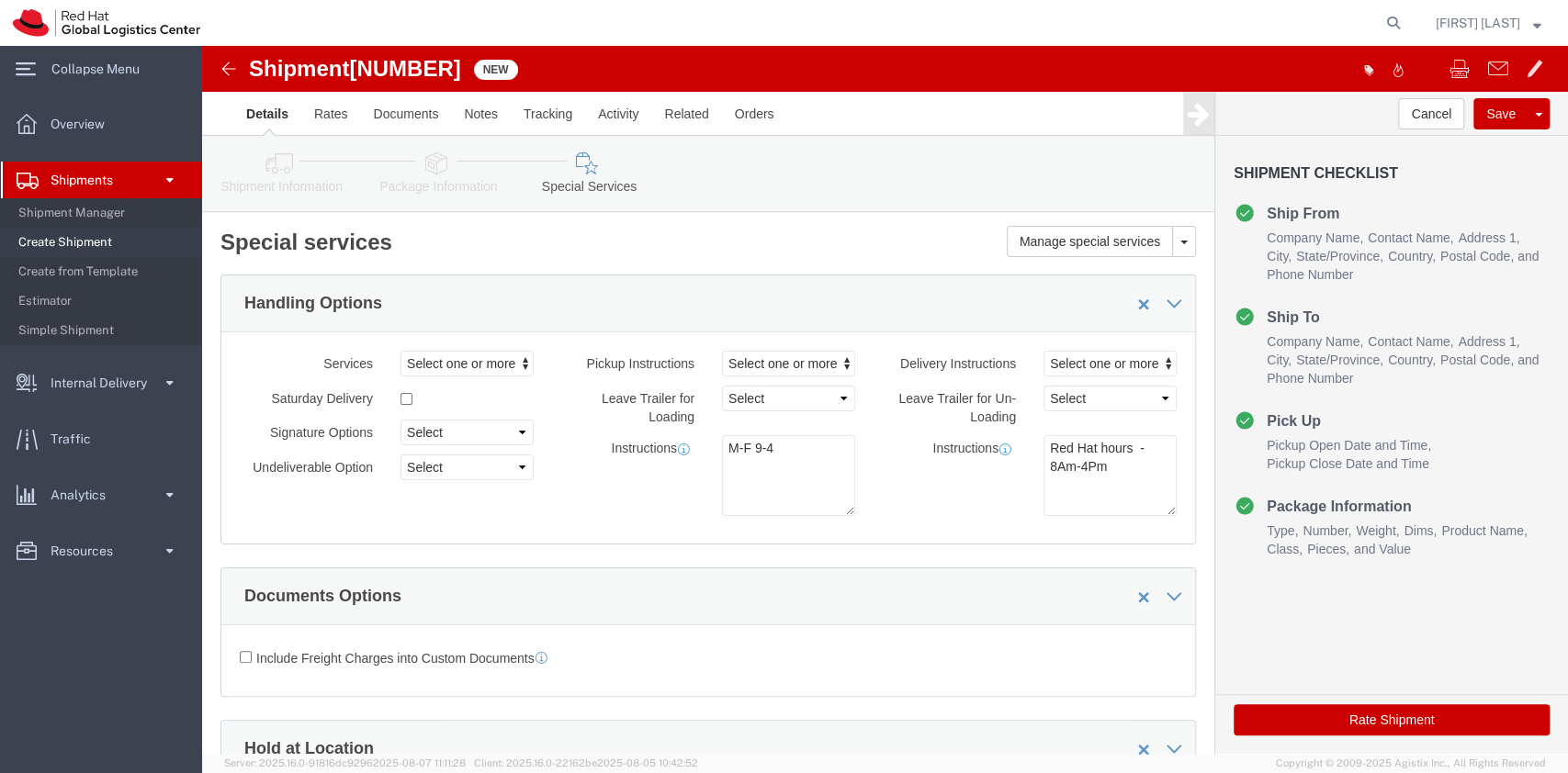 click on "Rate Shipment" 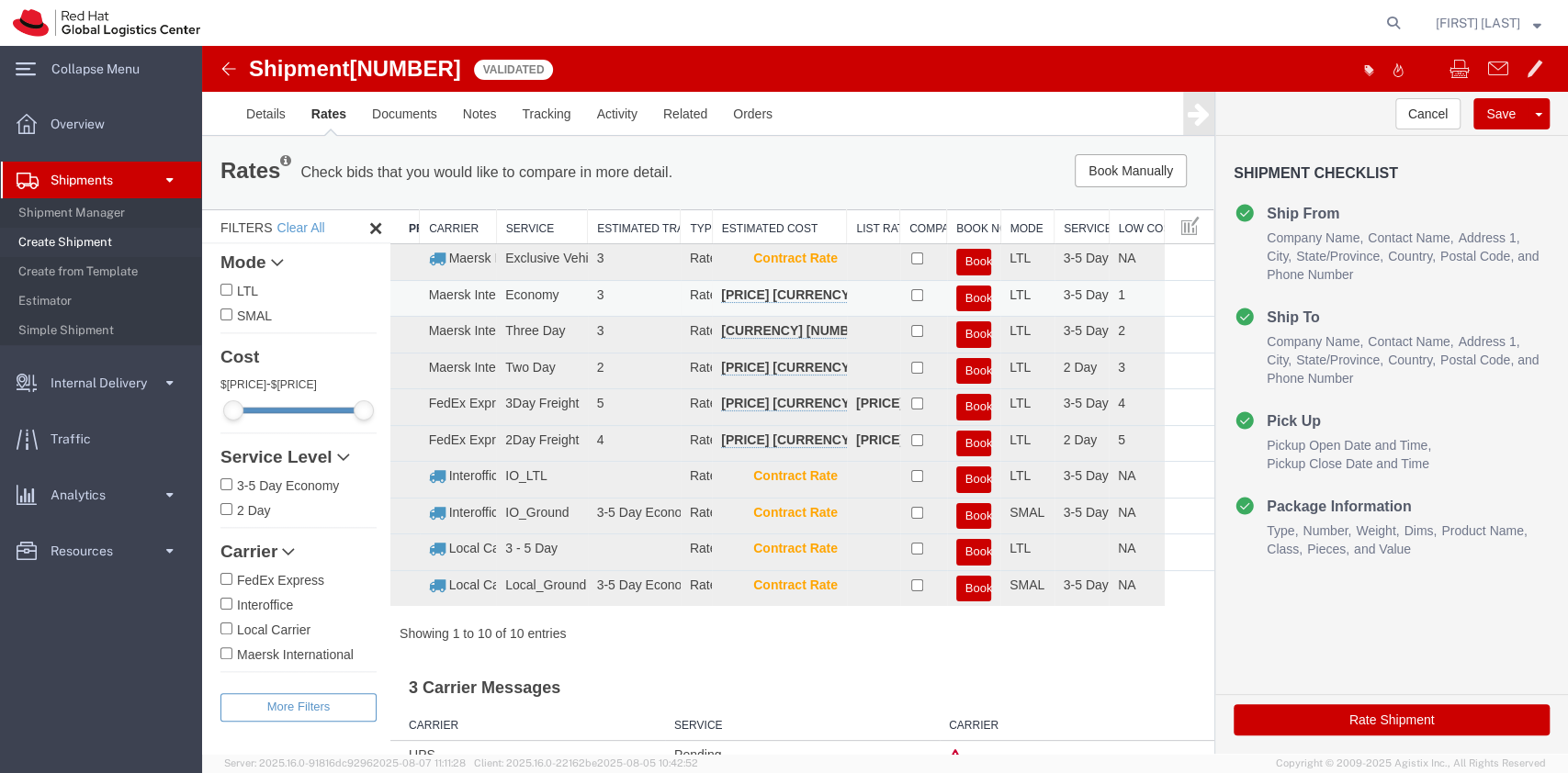 click on "Book" at bounding box center [974, 298] 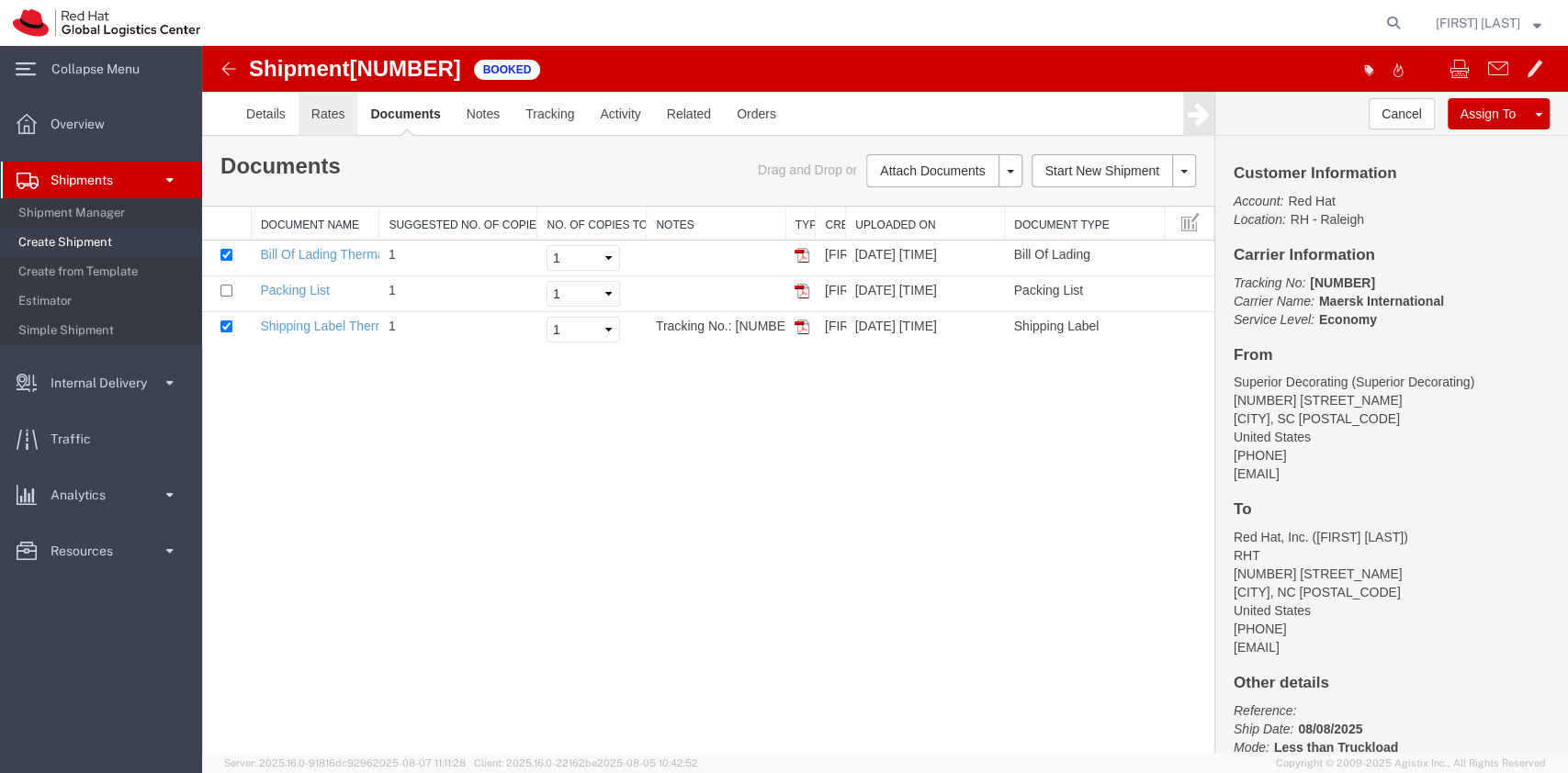 click on "Rates" at bounding box center (328, 114) 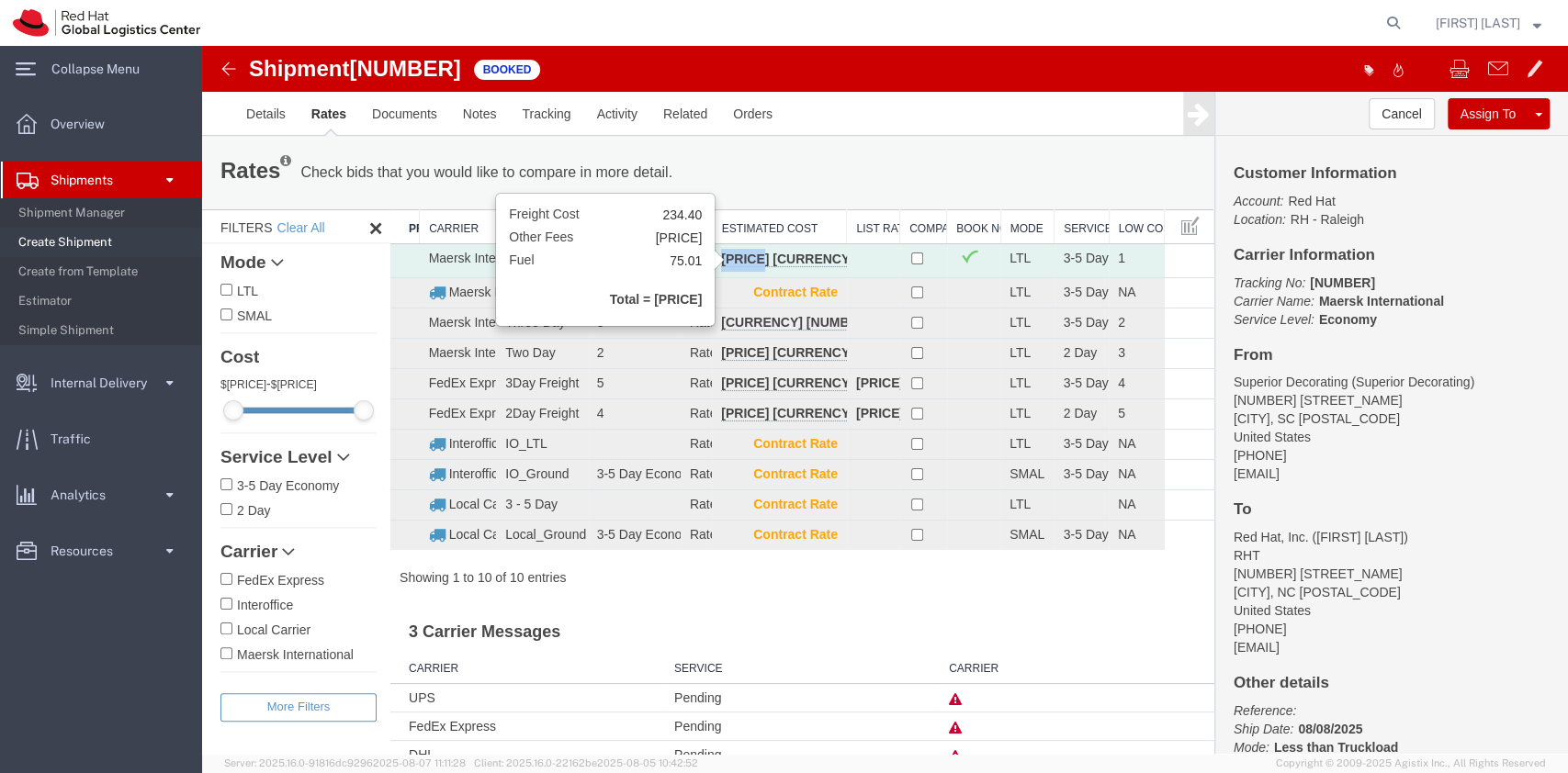 drag, startPoint x: 728, startPoint y: 256, endPoint x: 763, endPoint y: 261, distance: 35.355339 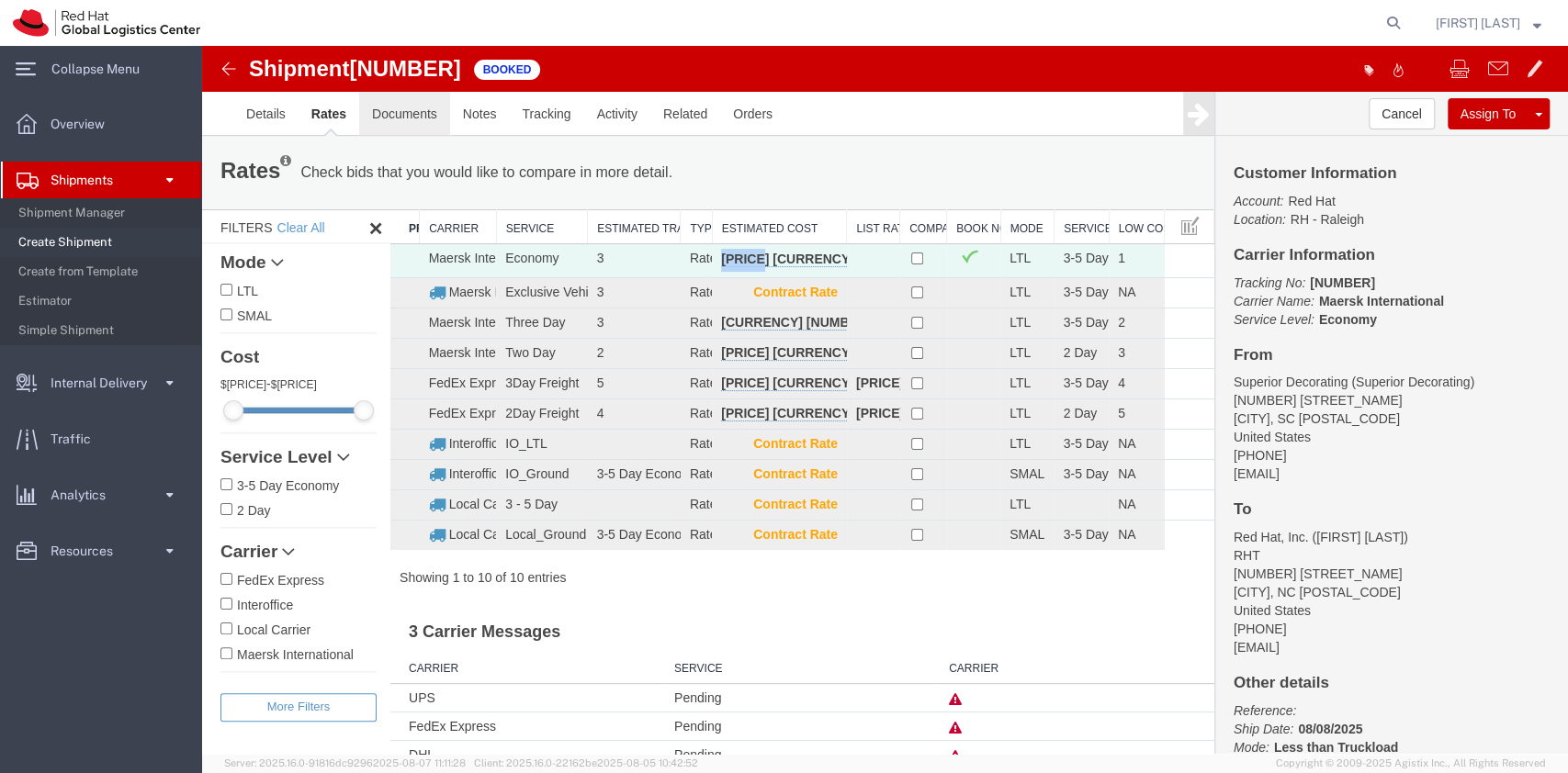 click on "Documents" at bounding box center (404, 114) 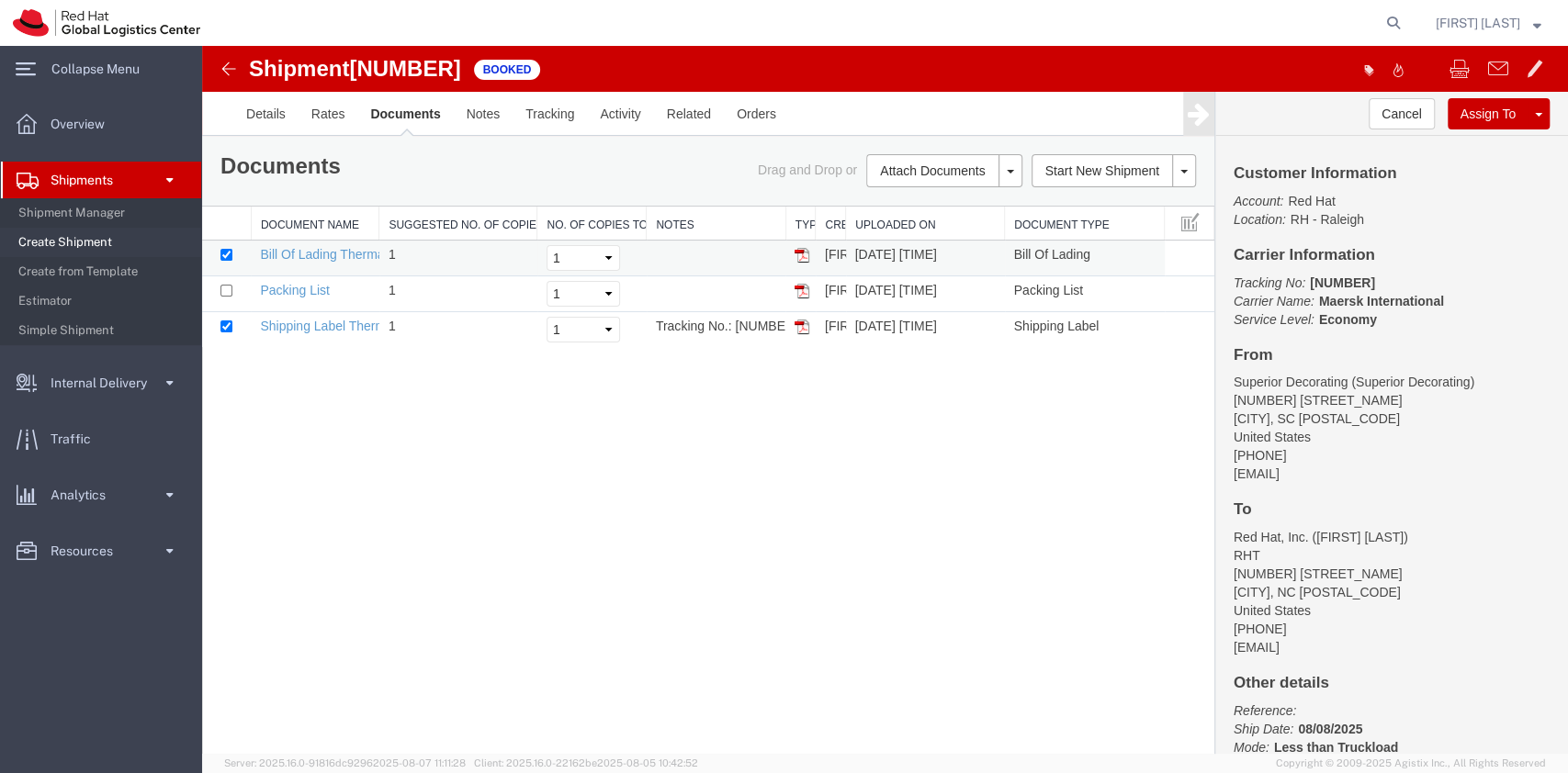 click at bounding box center [802, 255] 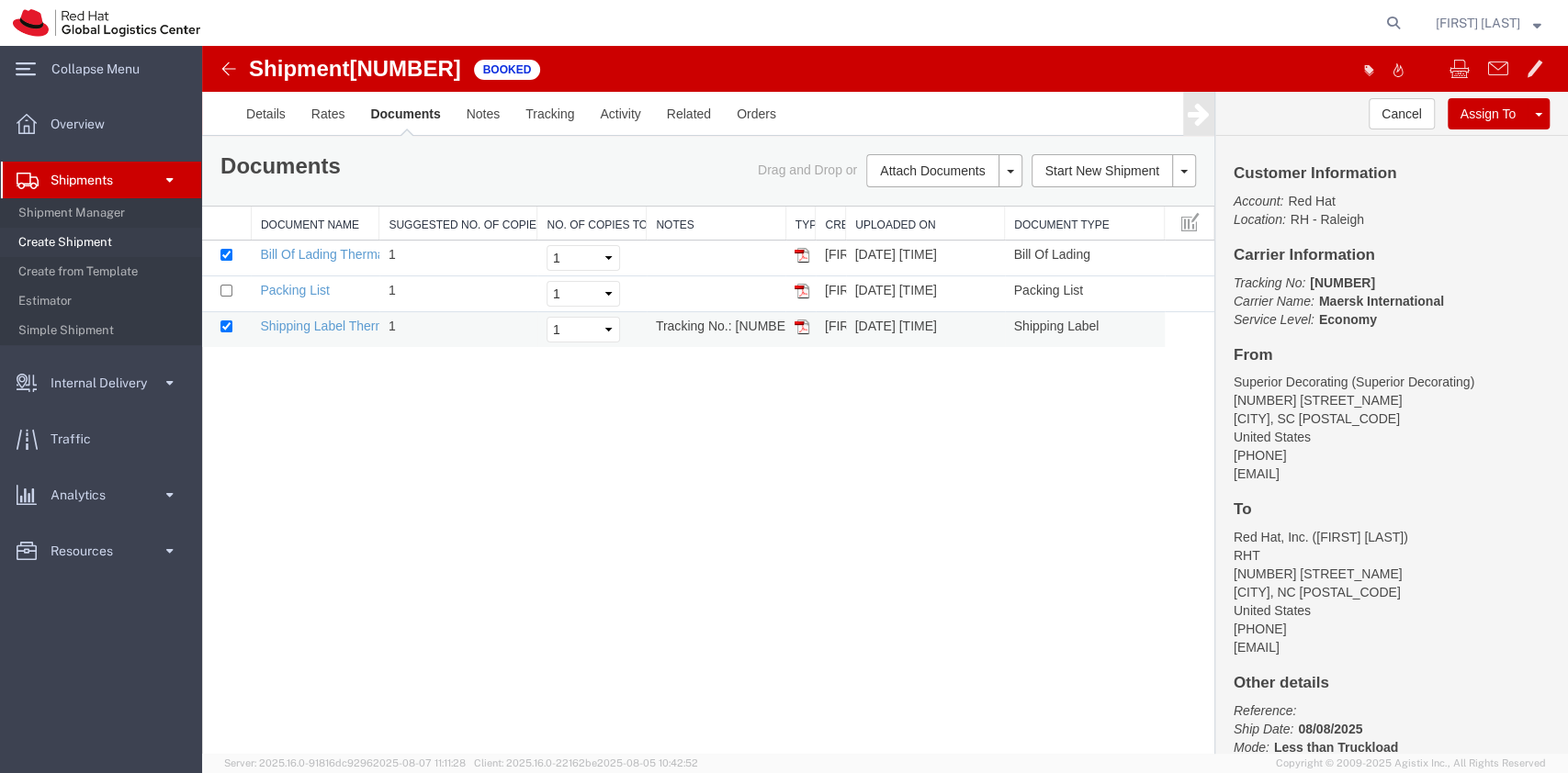 click on "Tracking No.: [NUMBER]" at bounding box center (716, 330) 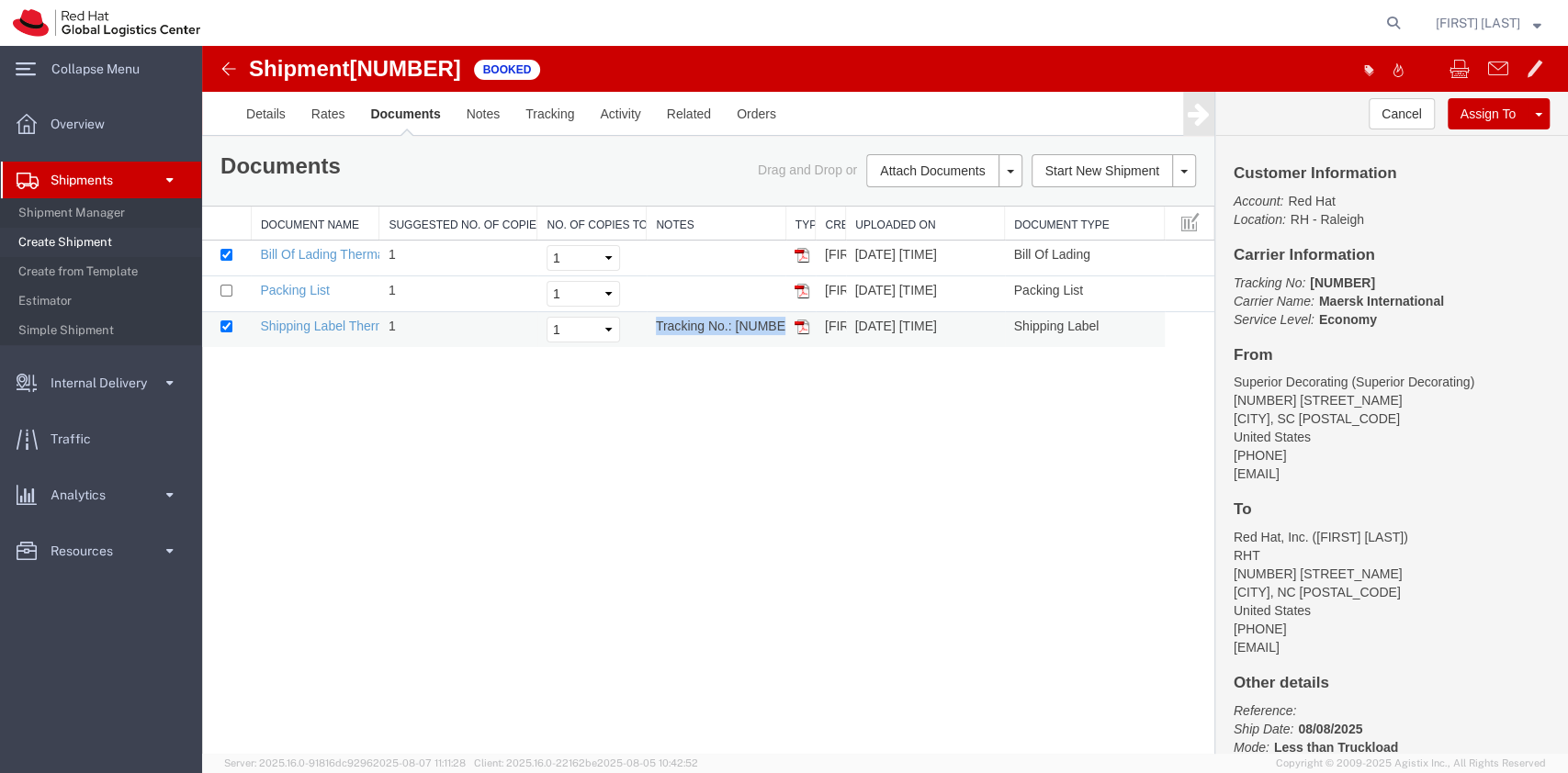 click on "Tracking No.: [NUMBER]" at bounding box center [716, 330] 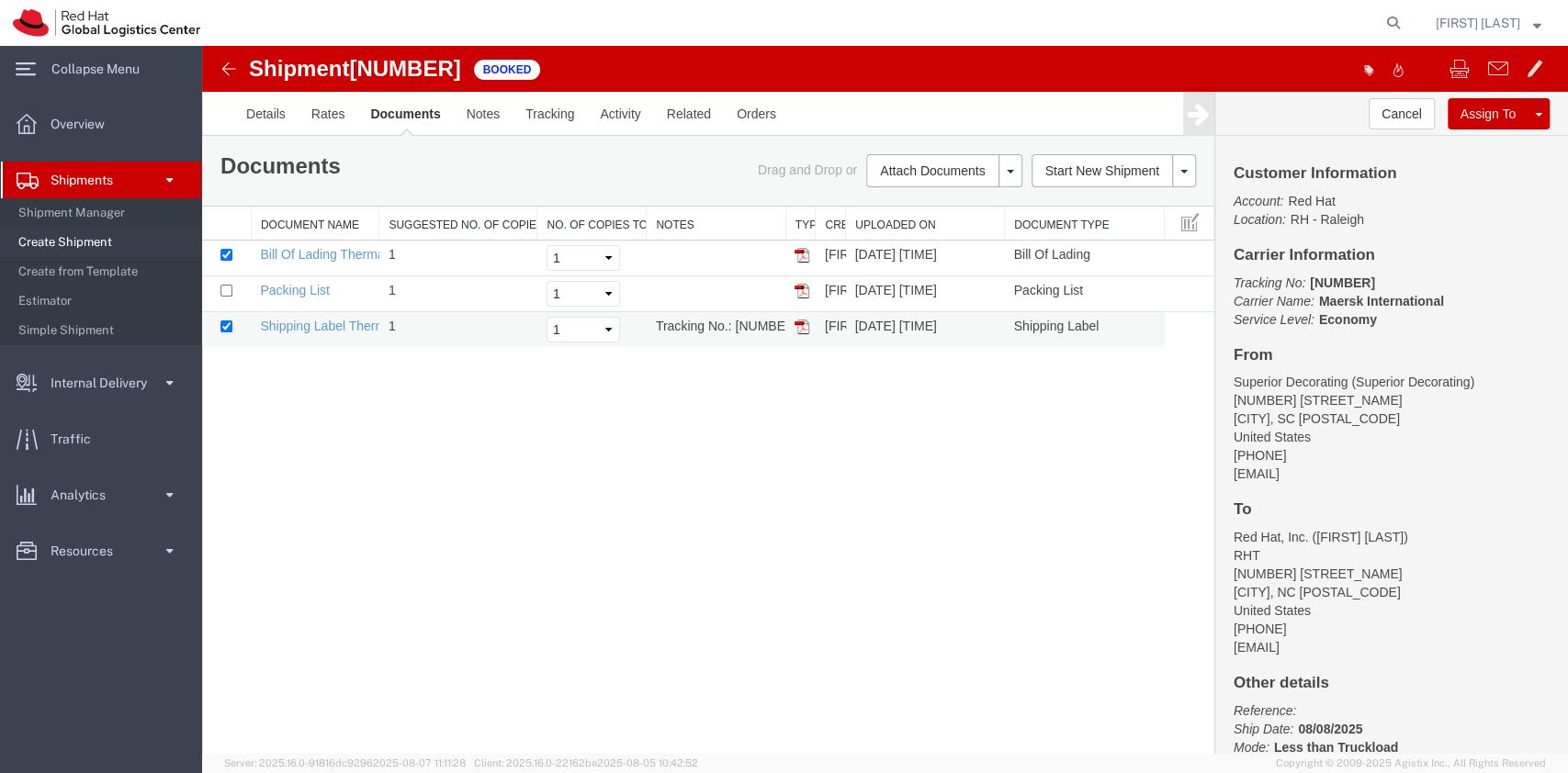 click on "Tracking No.: [NUMBER]" at bounding box center [716, 330] 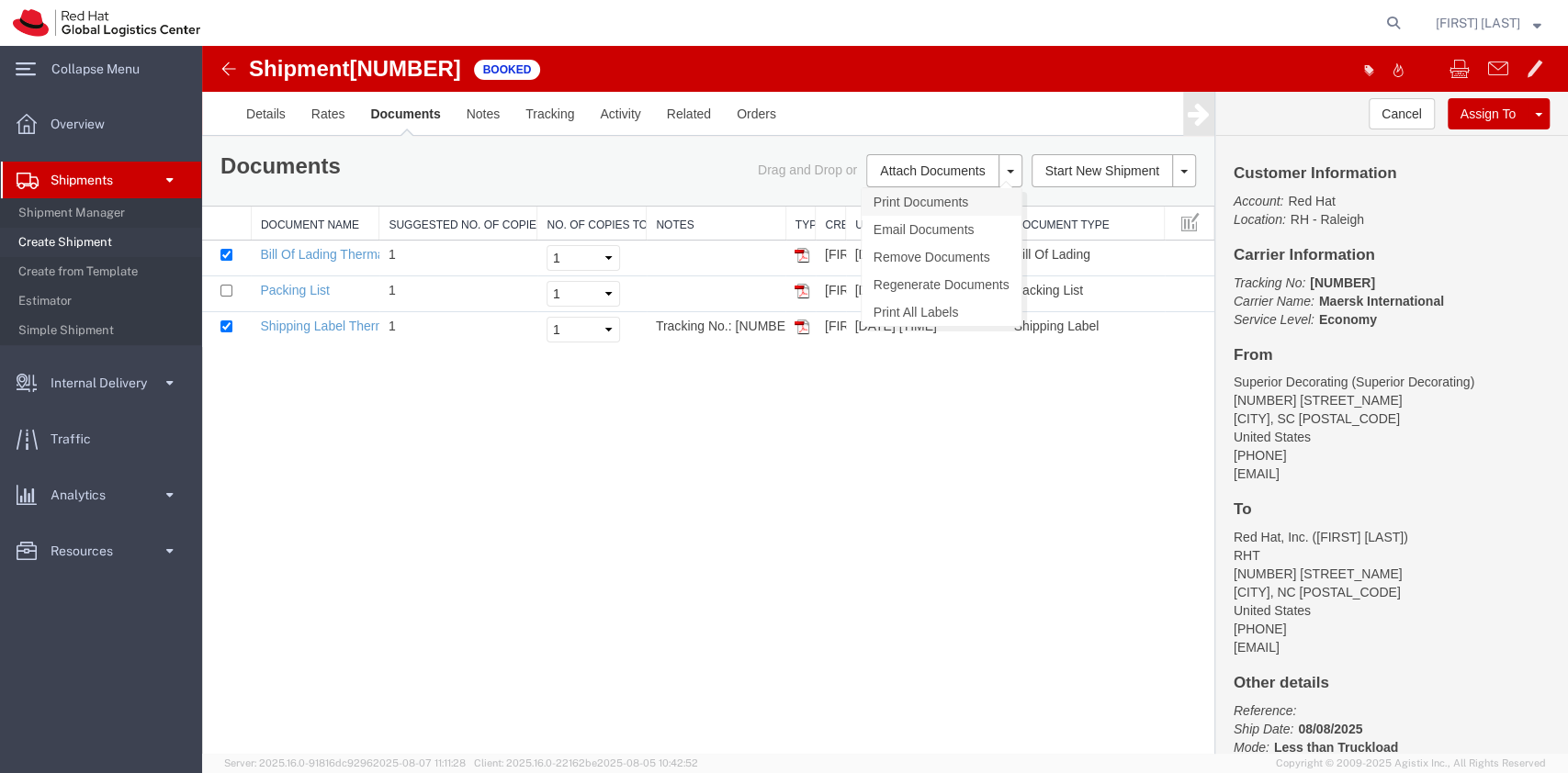 click on "Print Documents" at bounding box center [942, 202] 